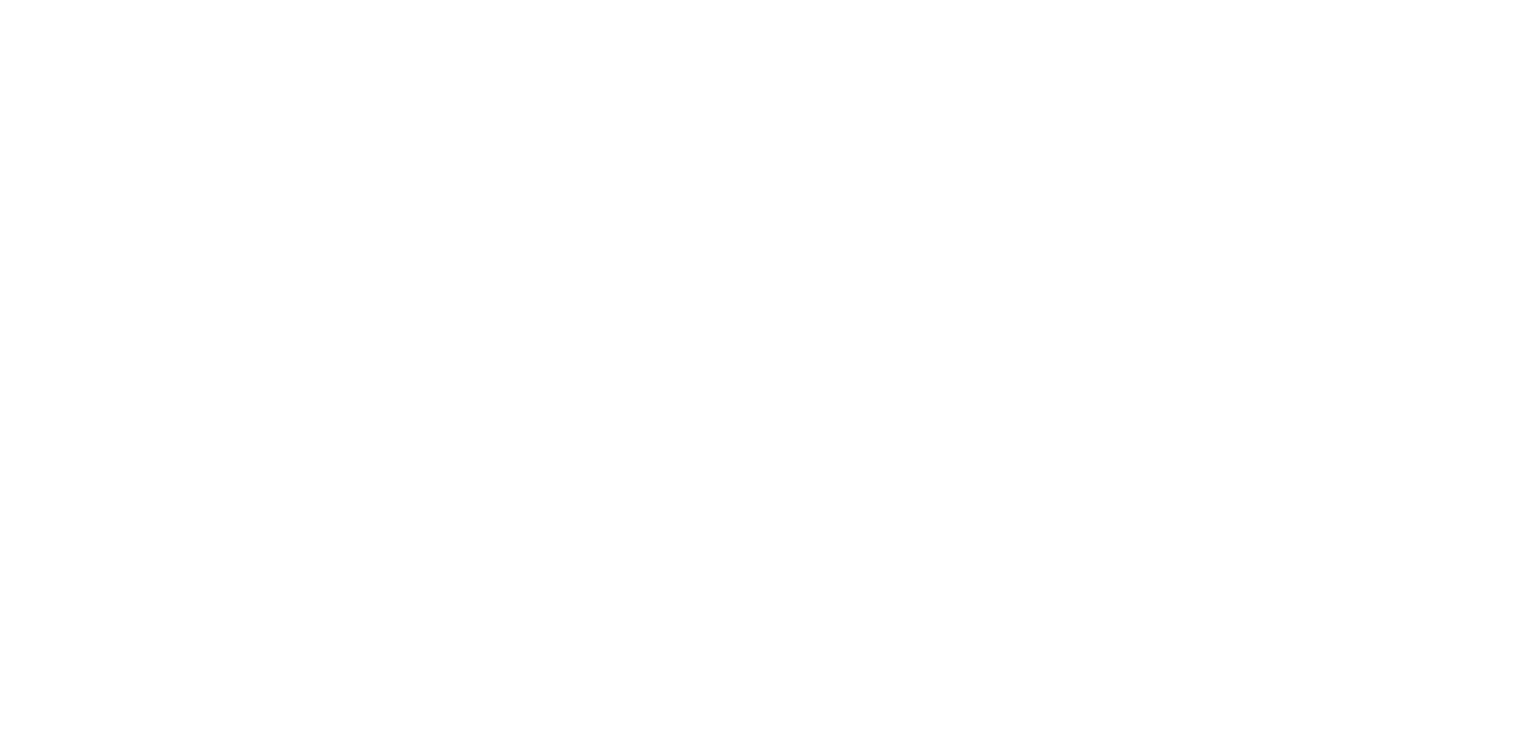scroll, scrollTop: 0, scrollLeft: 0, axis: both 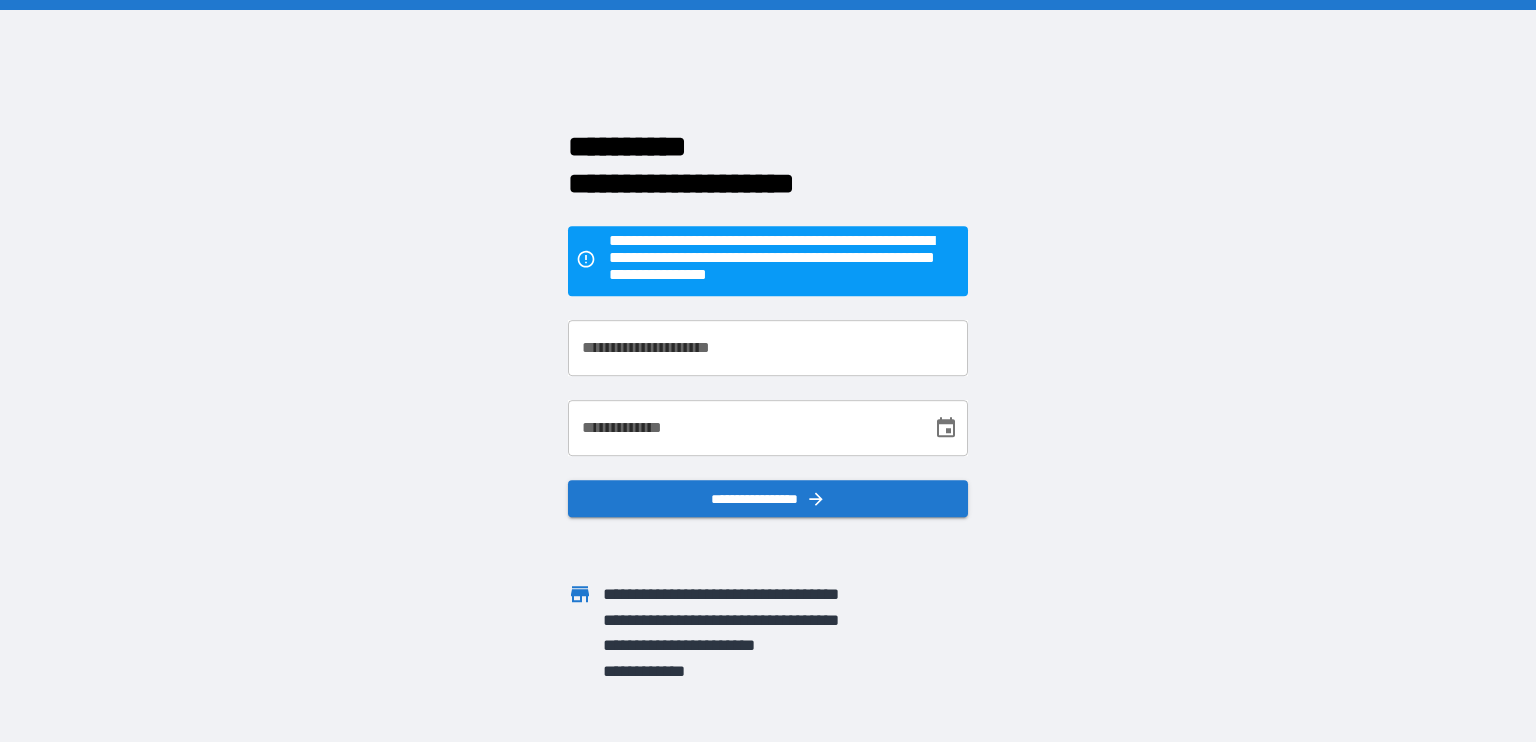 click on "**********" at bounding box center [768, 348] 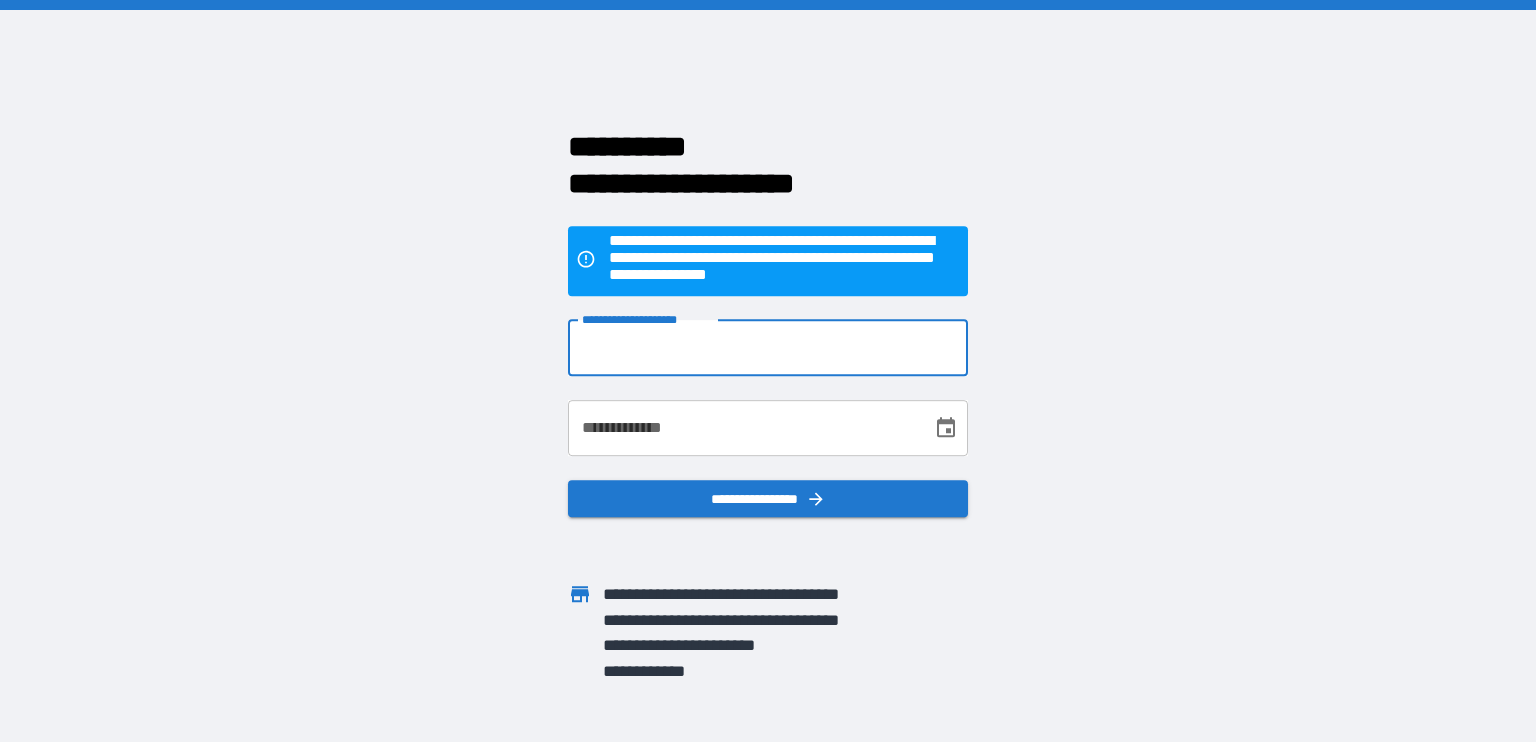 click on "**********" at bounding box center [768, 348] 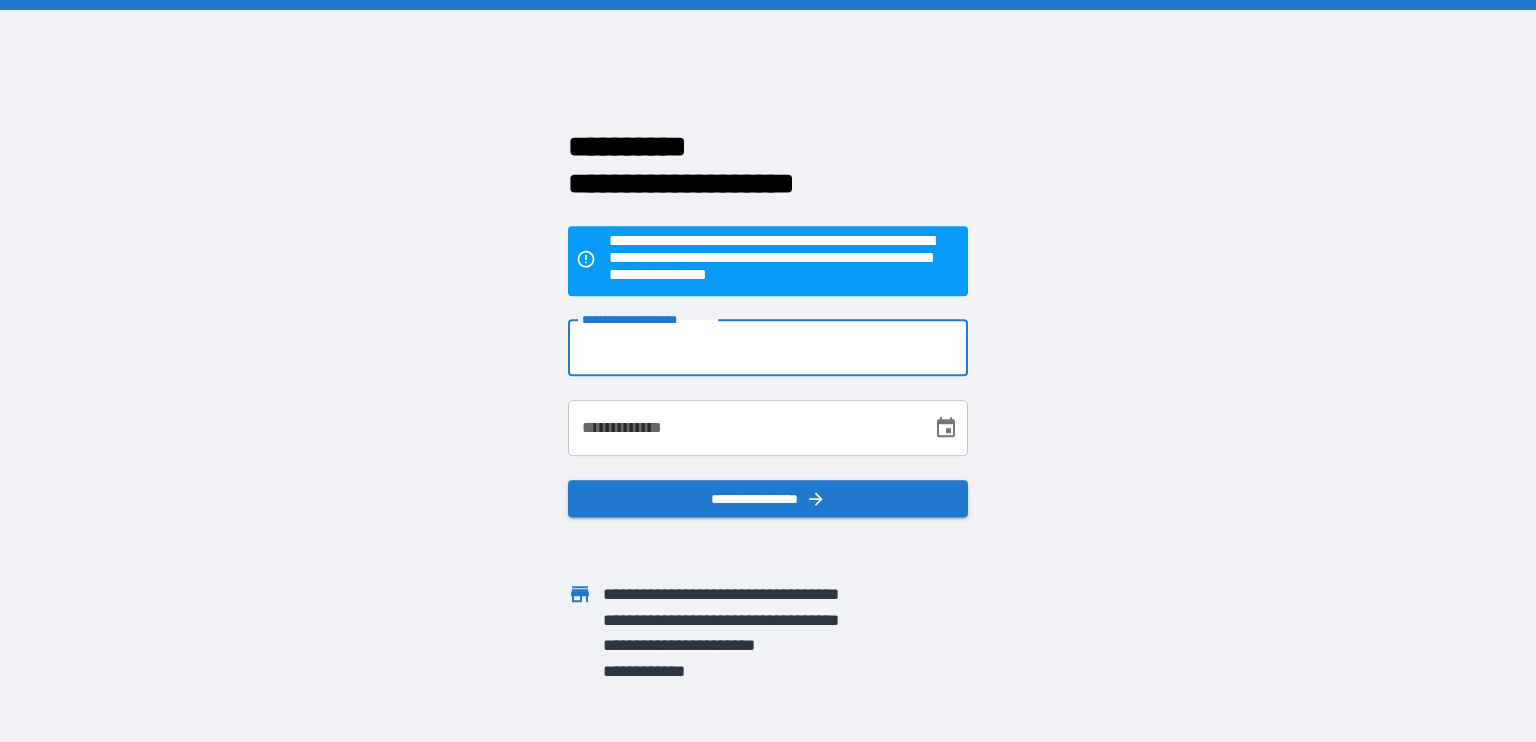 type on "**********" 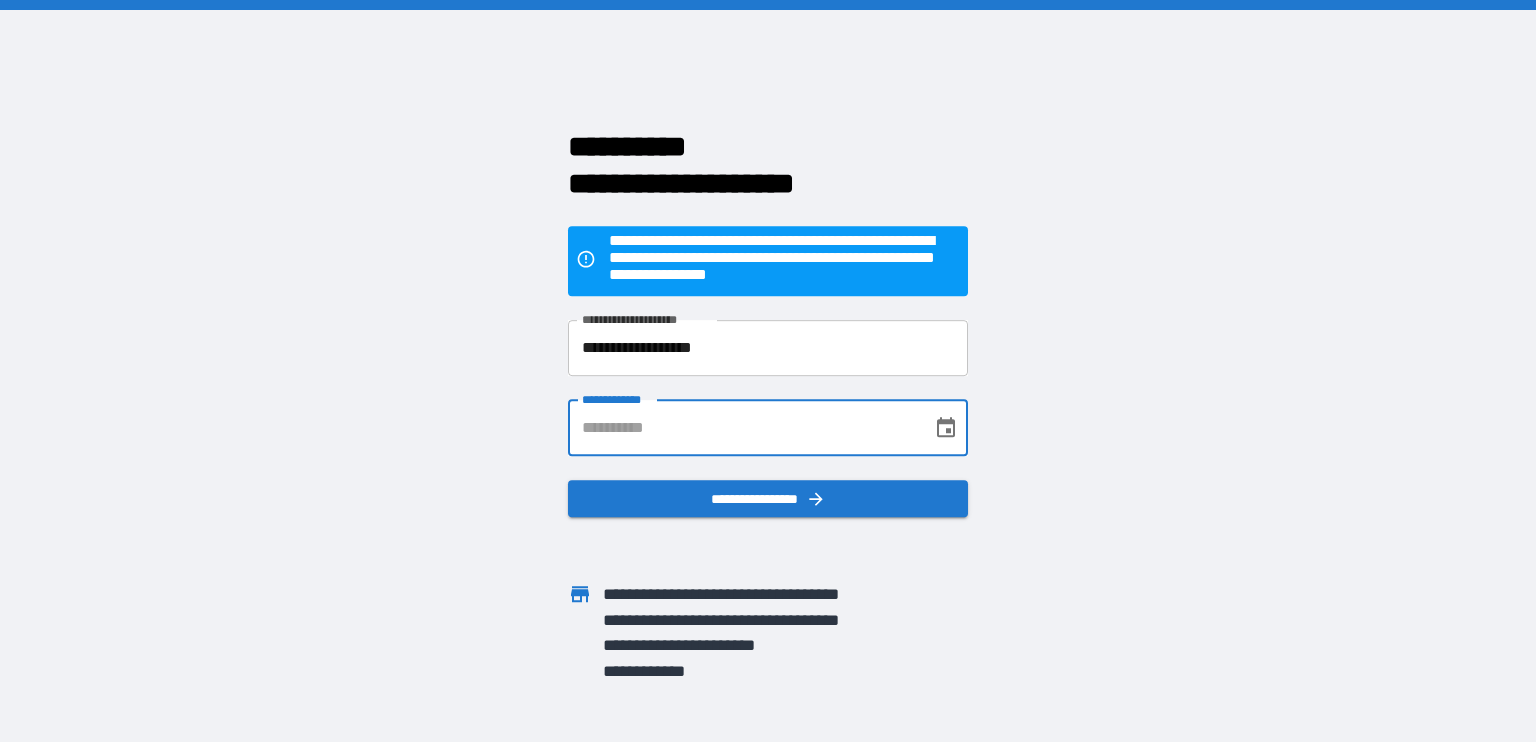 click on "**********" at bounding box center (743, 428) 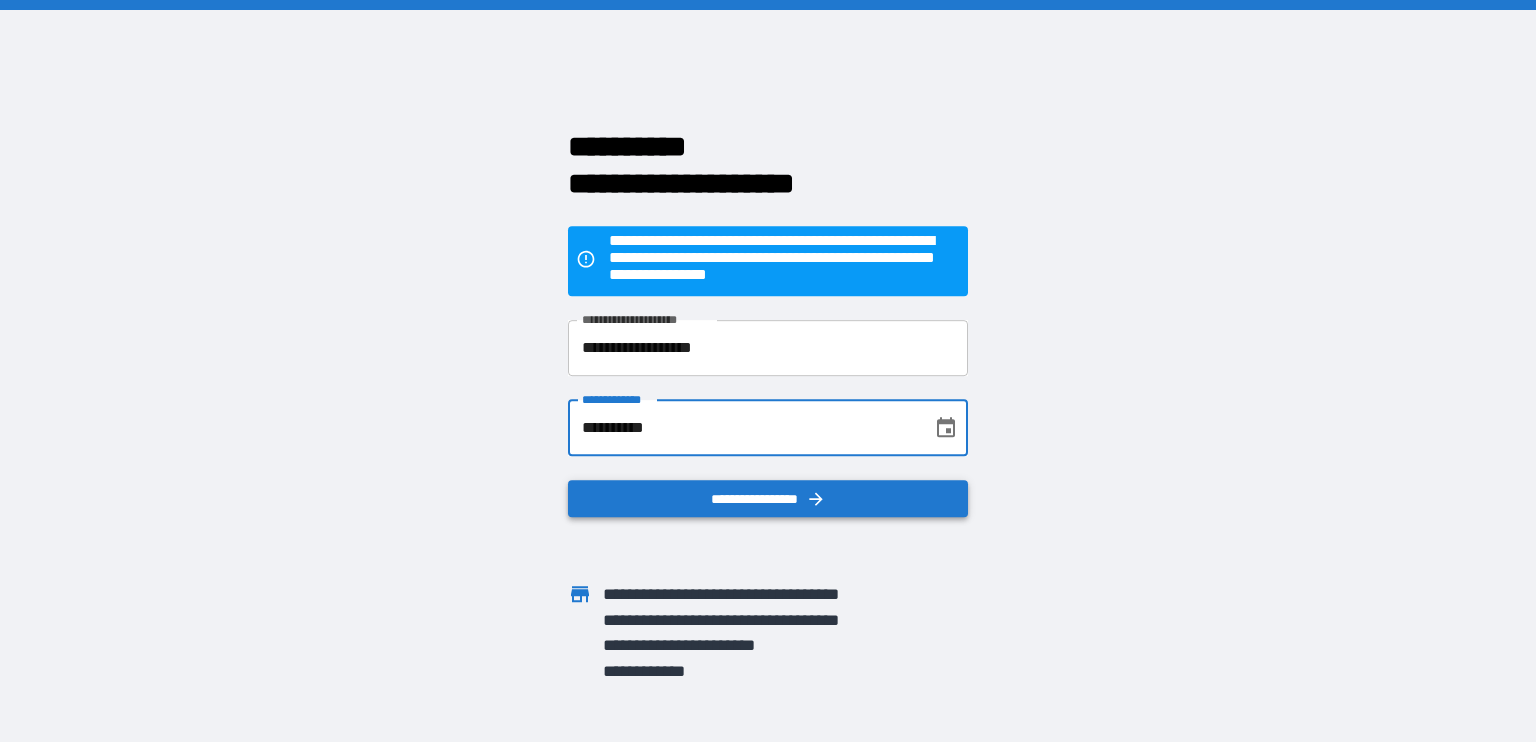 type on "**********" 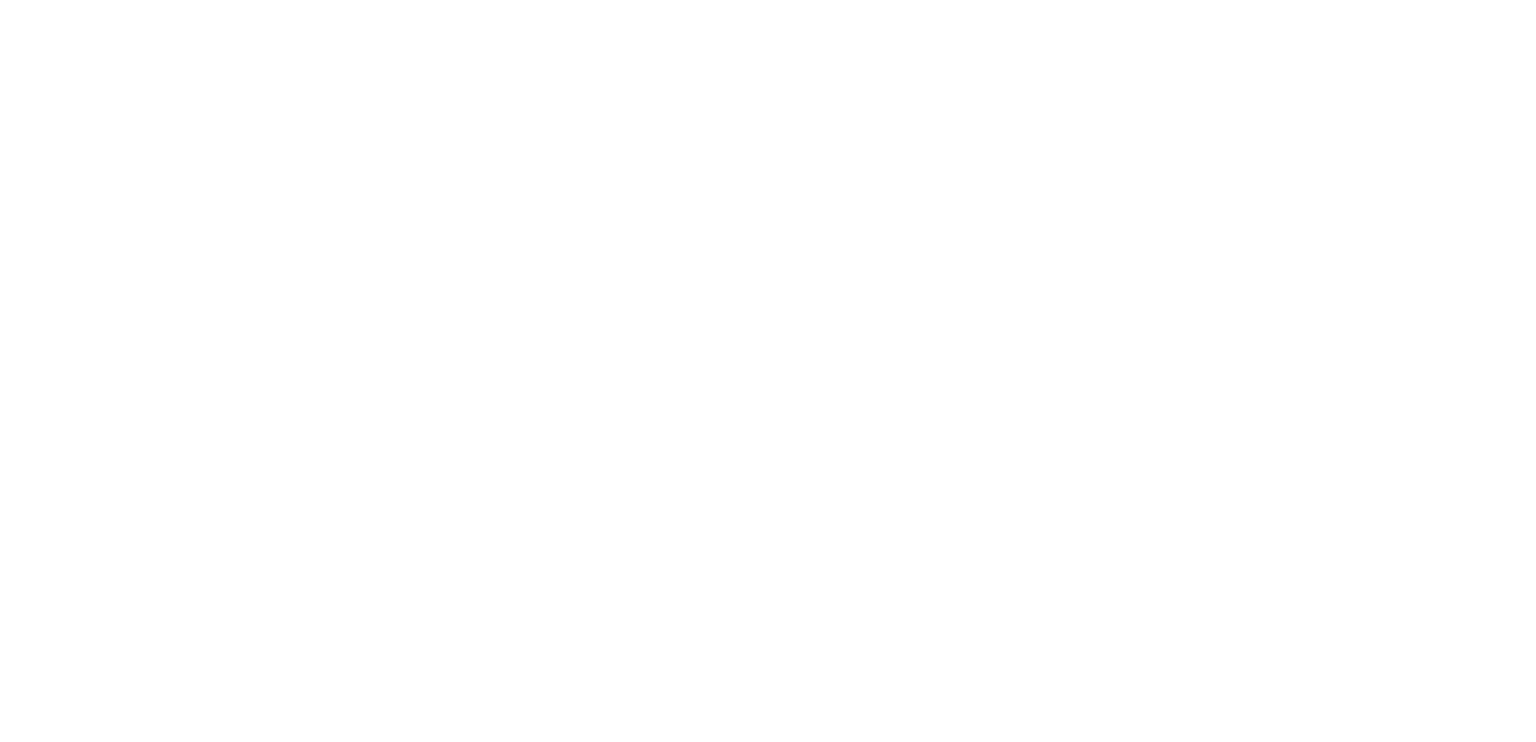 scroll, scrollTop: 0, scrollLeft: 0, axis: both 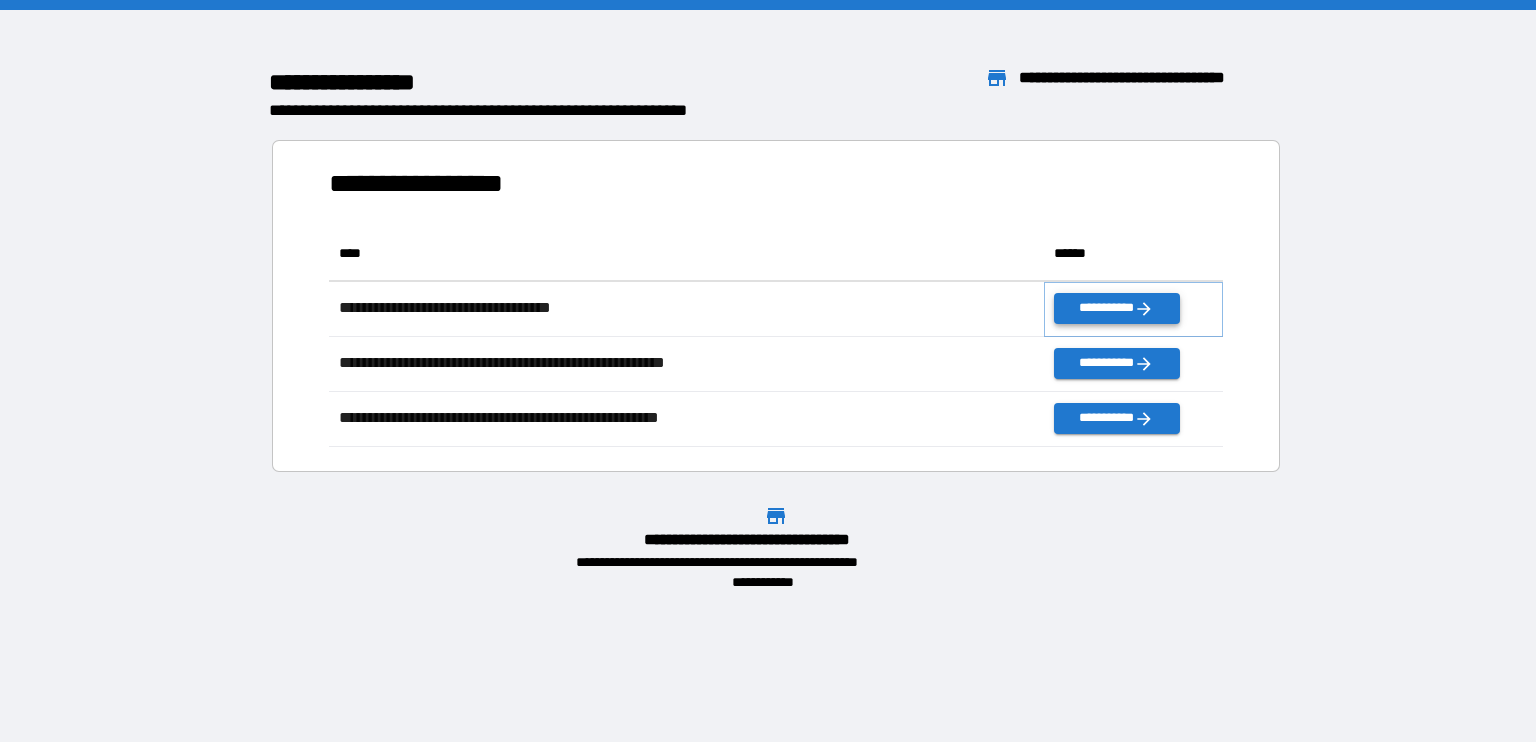 click on "**********" at bounding box center (1116, 308) 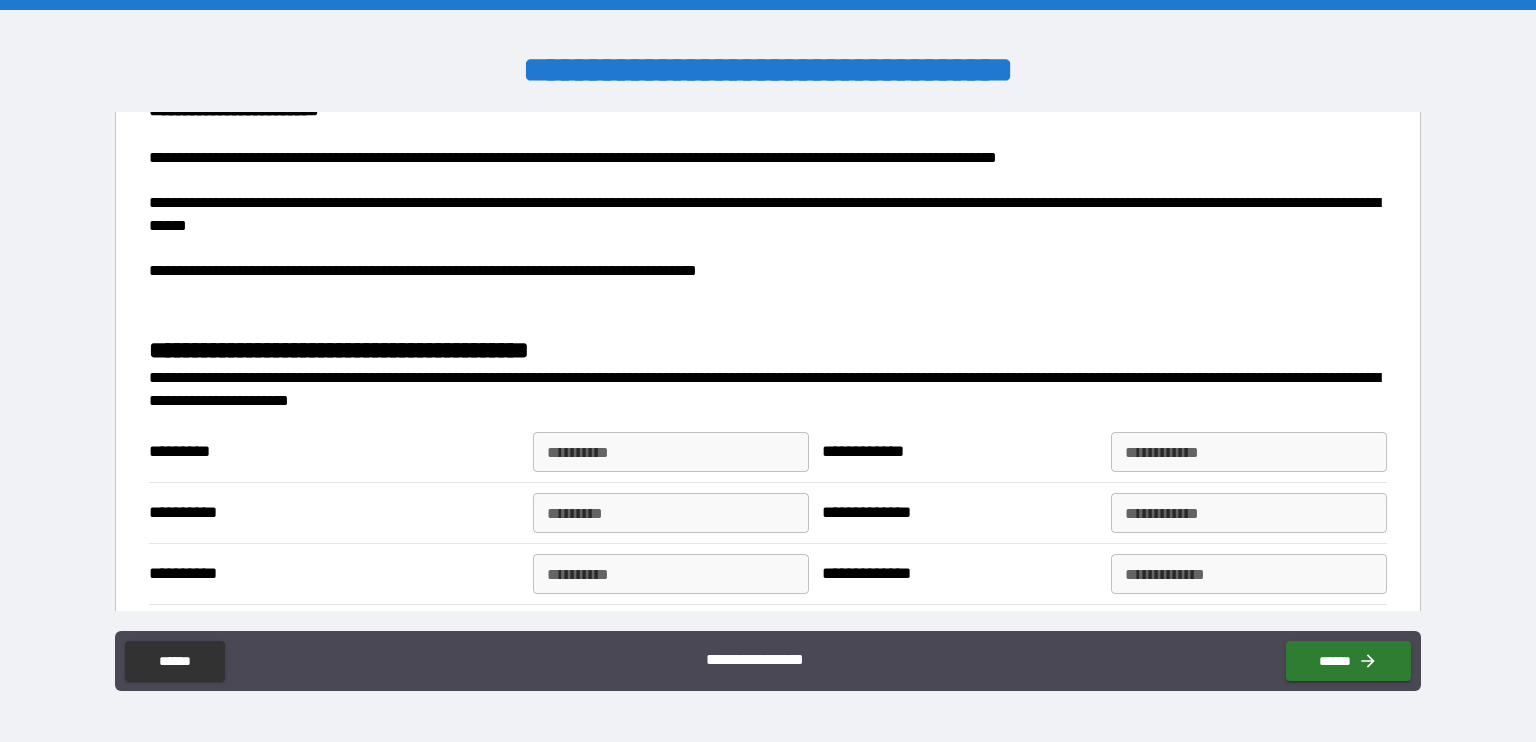 scroll, scrollTop: 1716, scrollLeft: 0, axis: vertical 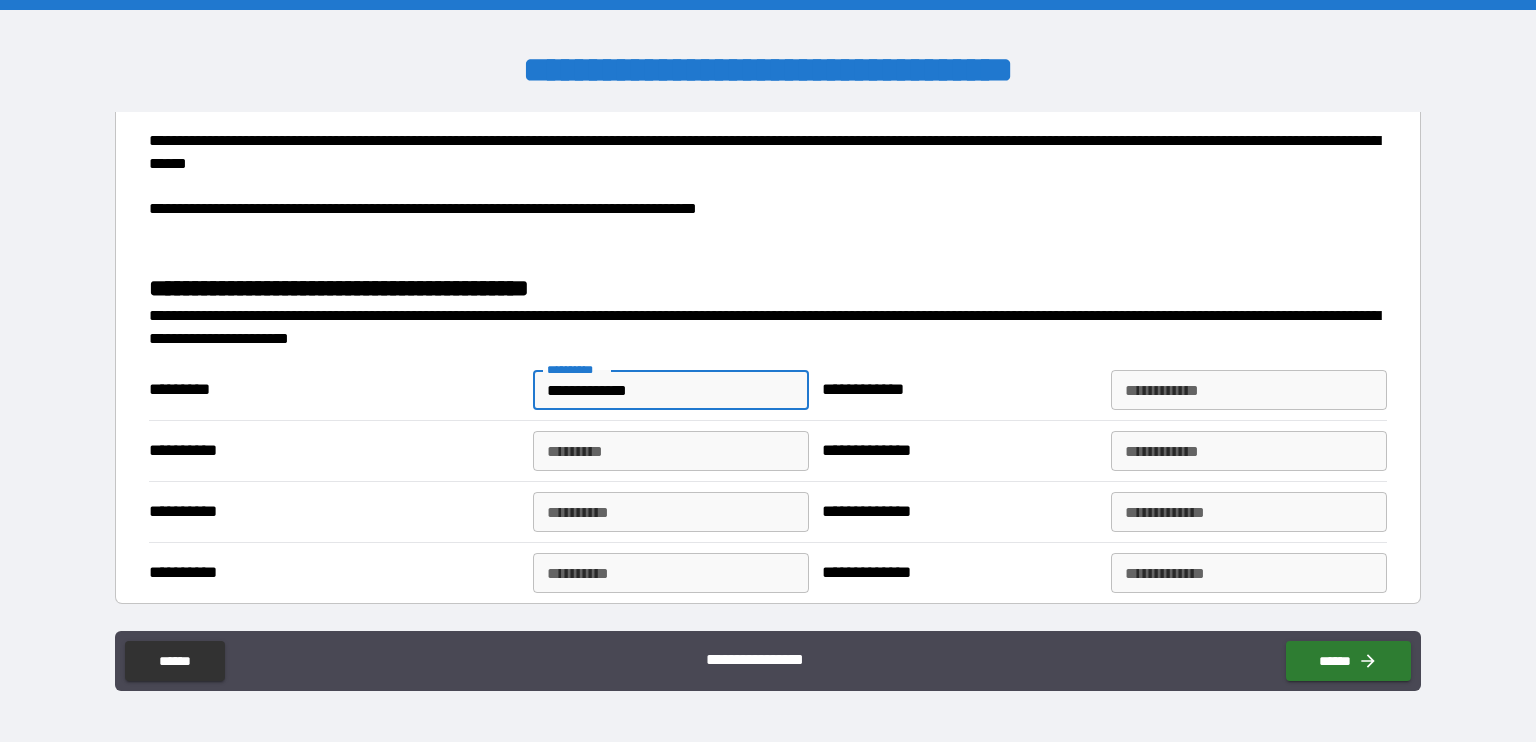 type on "**********" 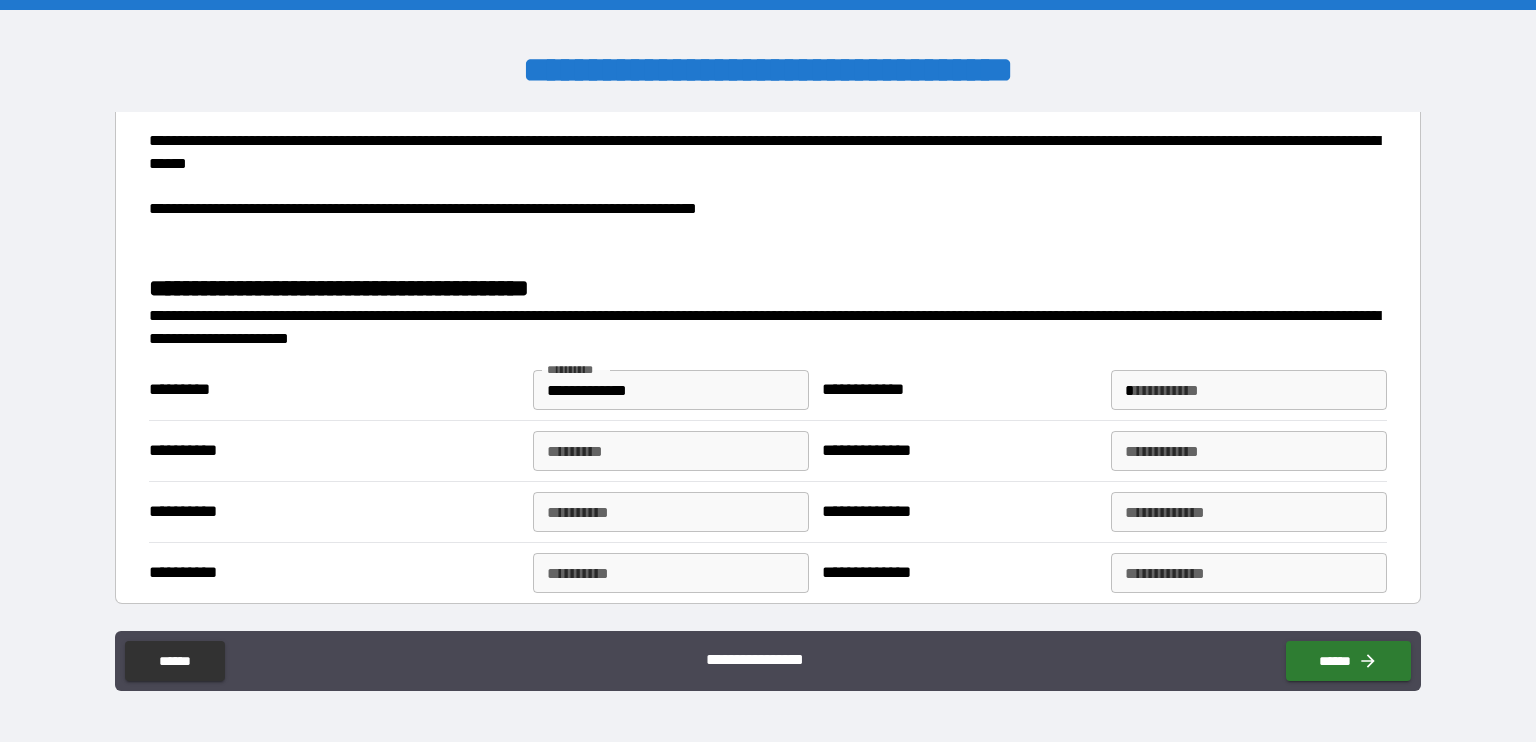 click on "*" at bounding box center [1249, 390] 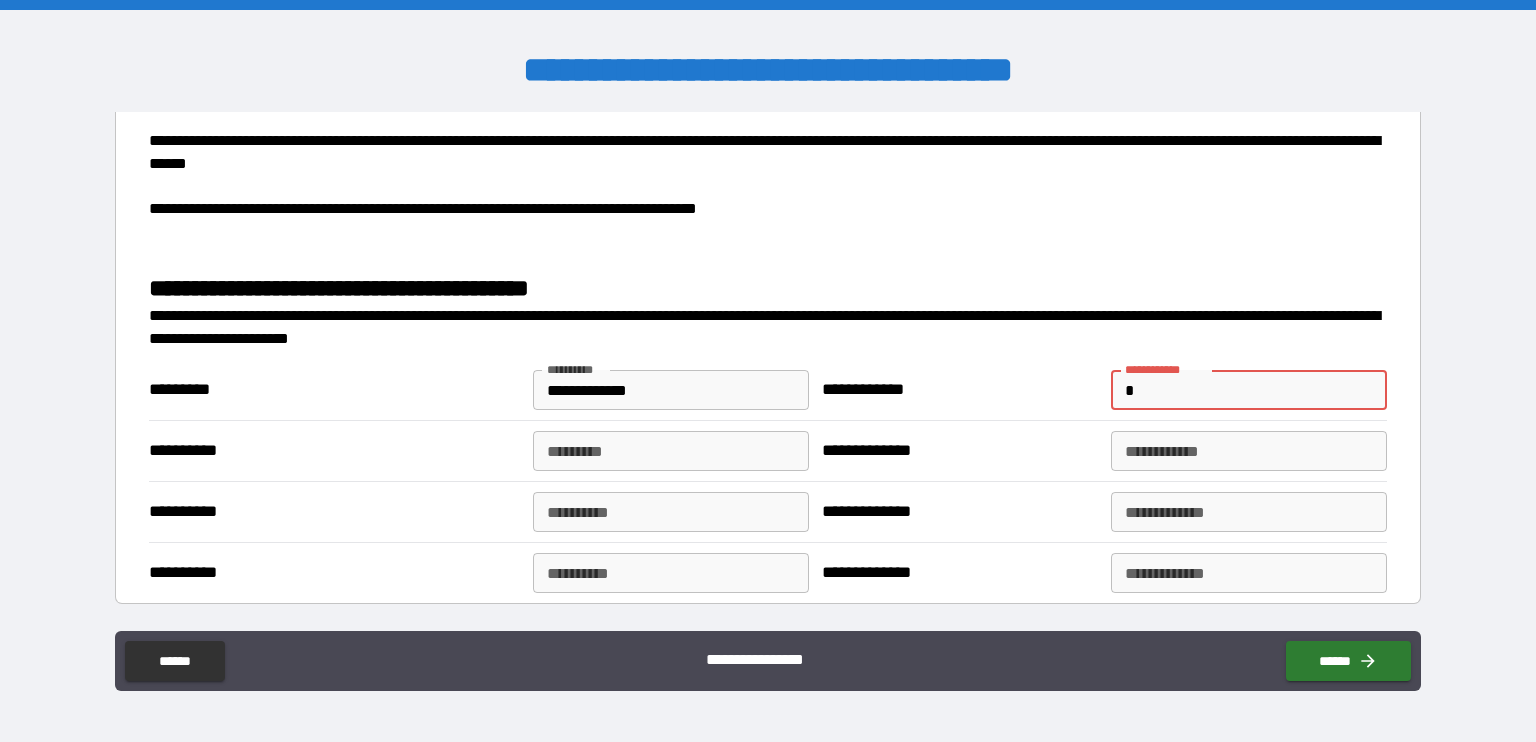 click on "*" at bounding box center [1249, 390] 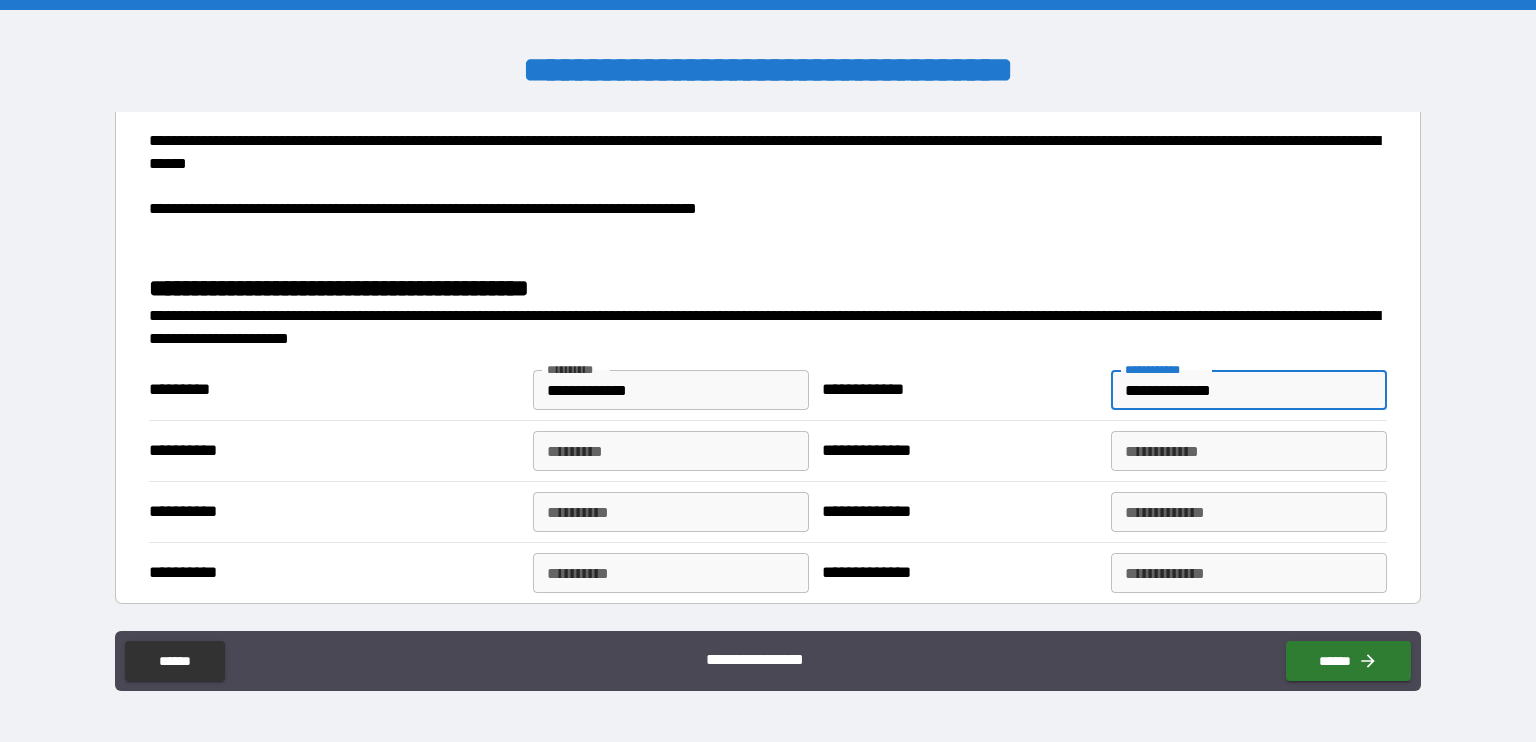 type on "**********" 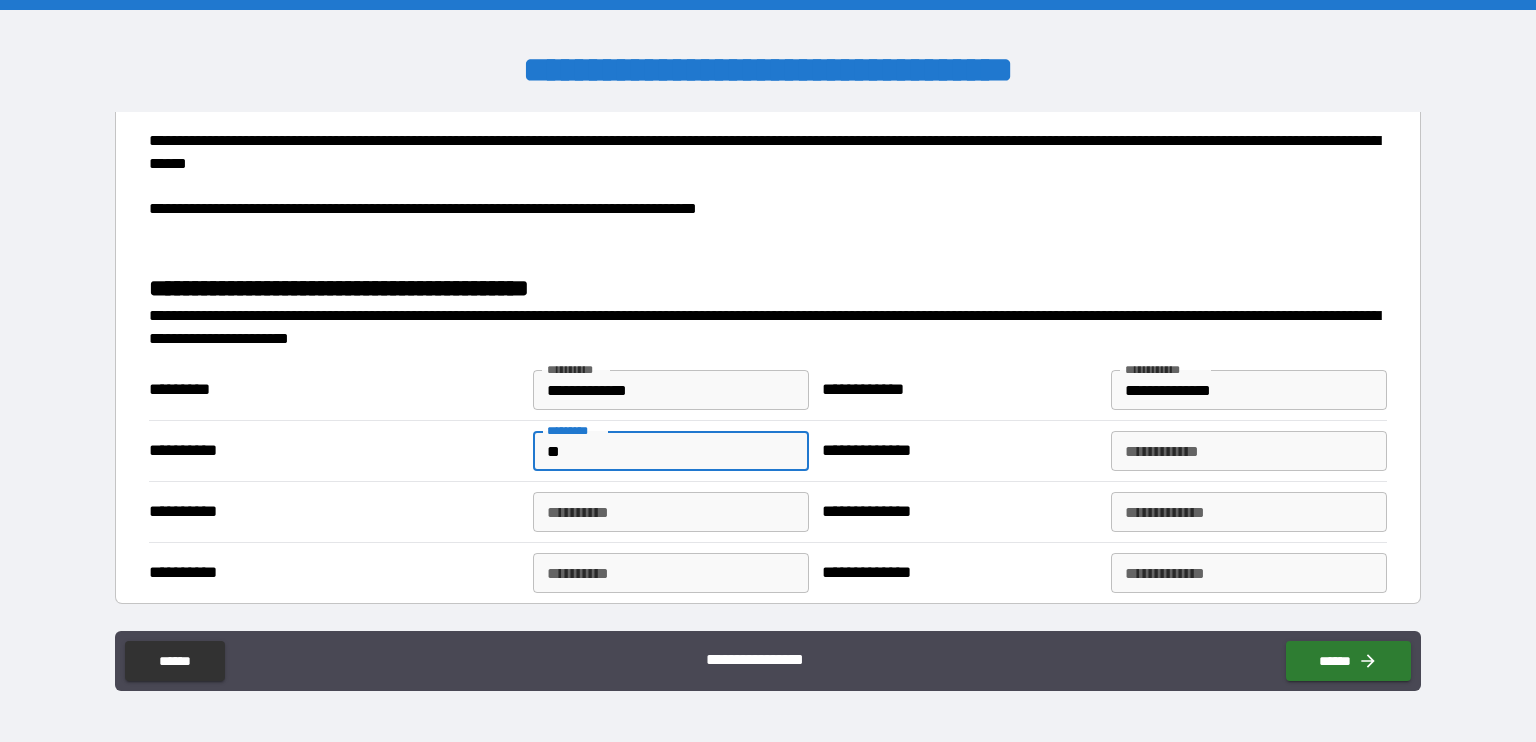 type on "*" 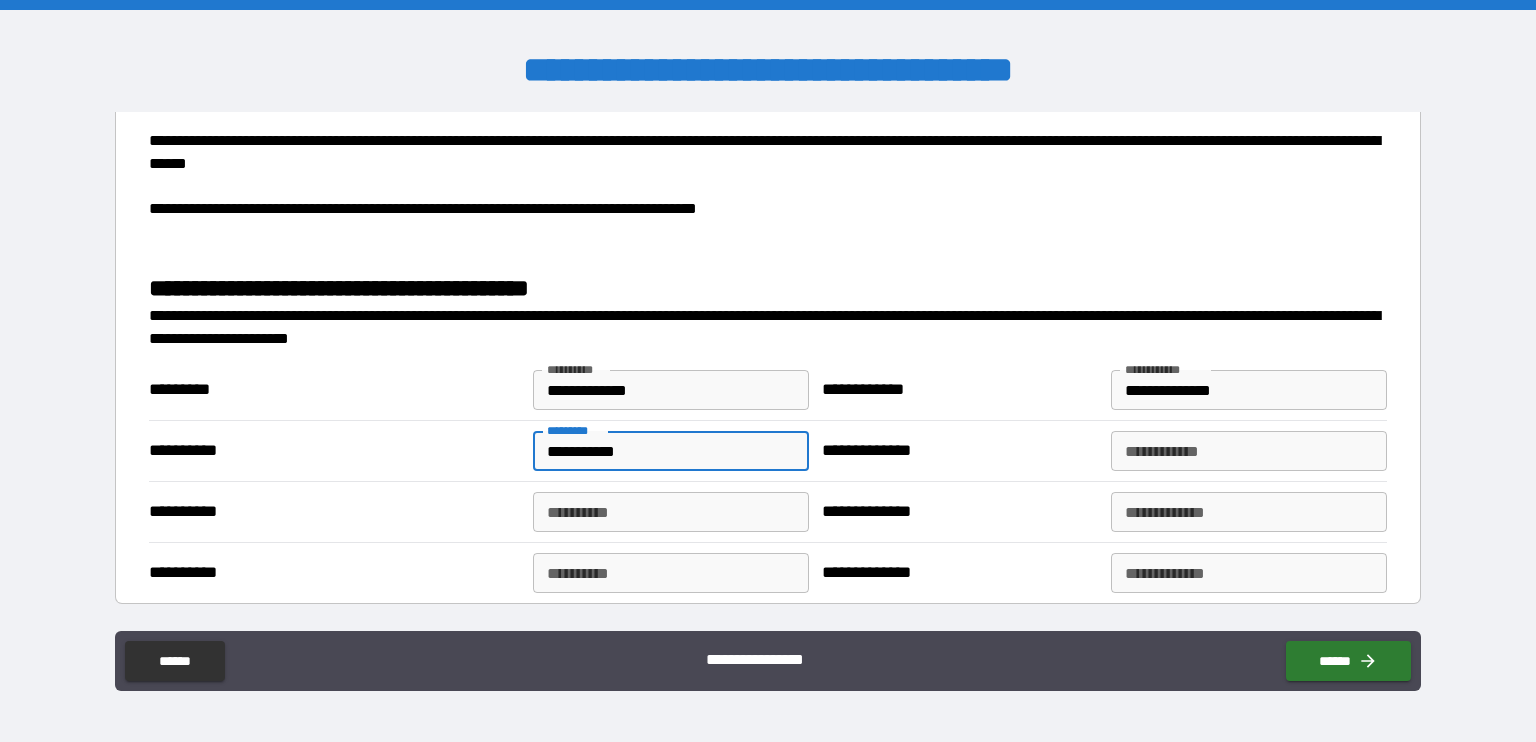 type on "**********" 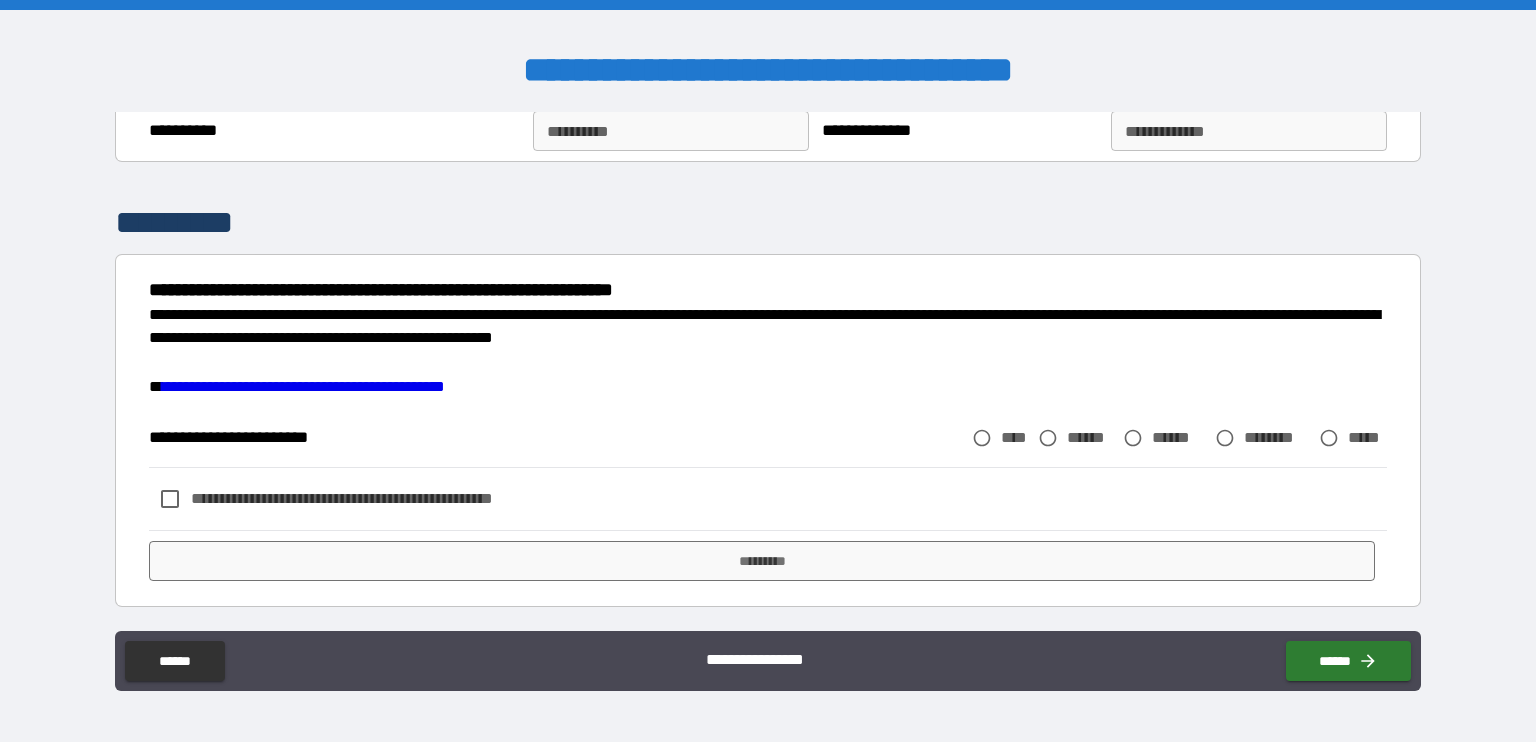 scroll, scrollTop: 2245, scrollLeft: 0, axis: vertical 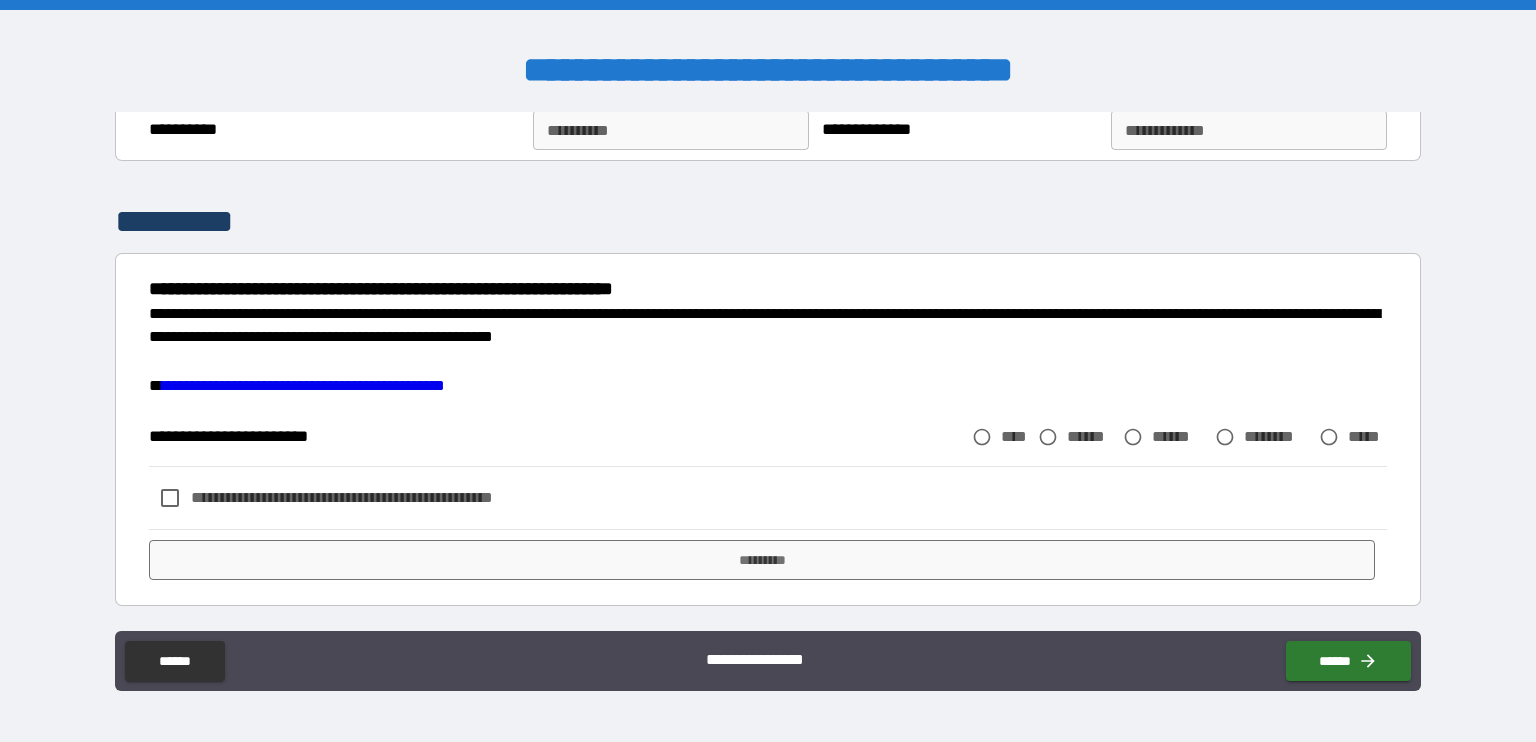 type on "**********" 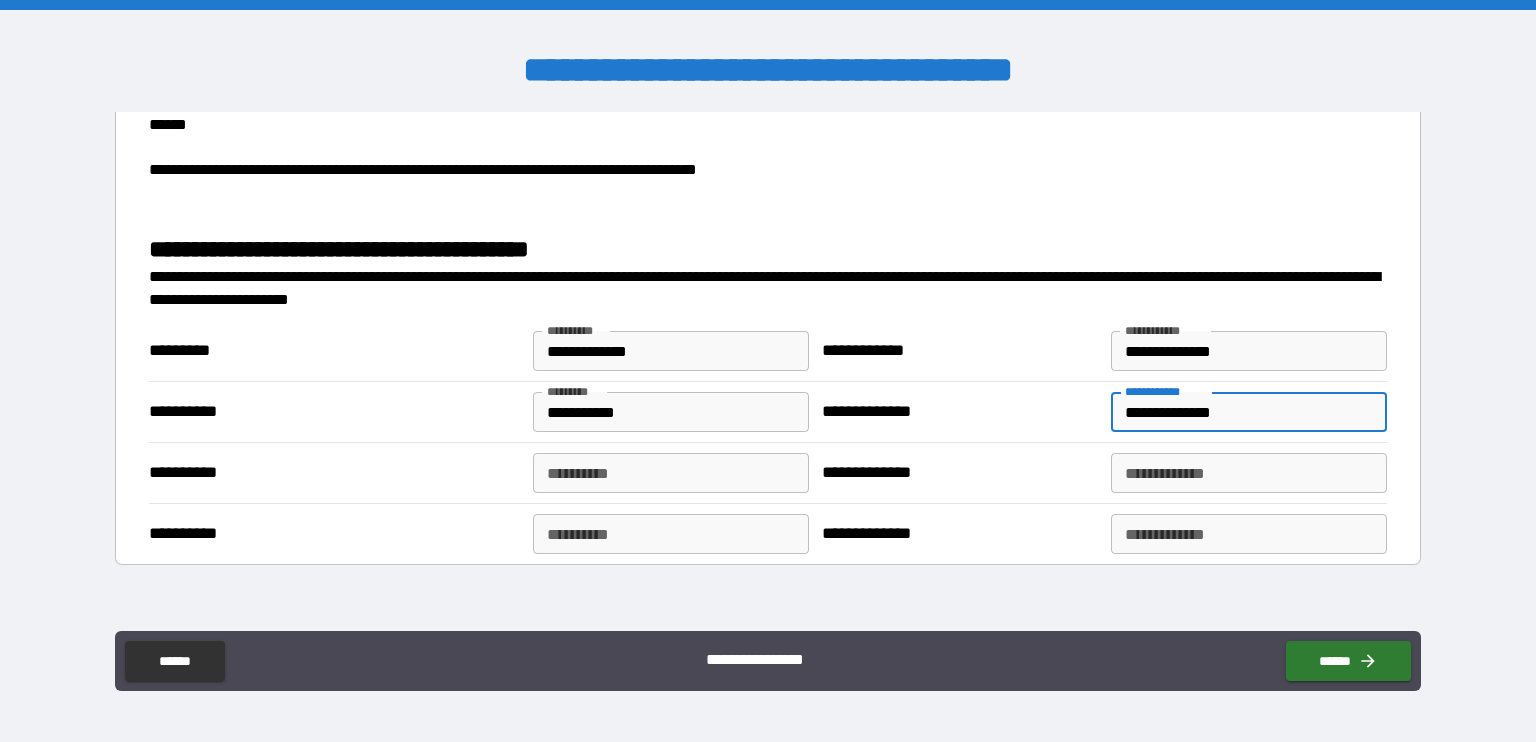 scroll, scrollTop: 2245, scrollLeft: 0, axis: vertical 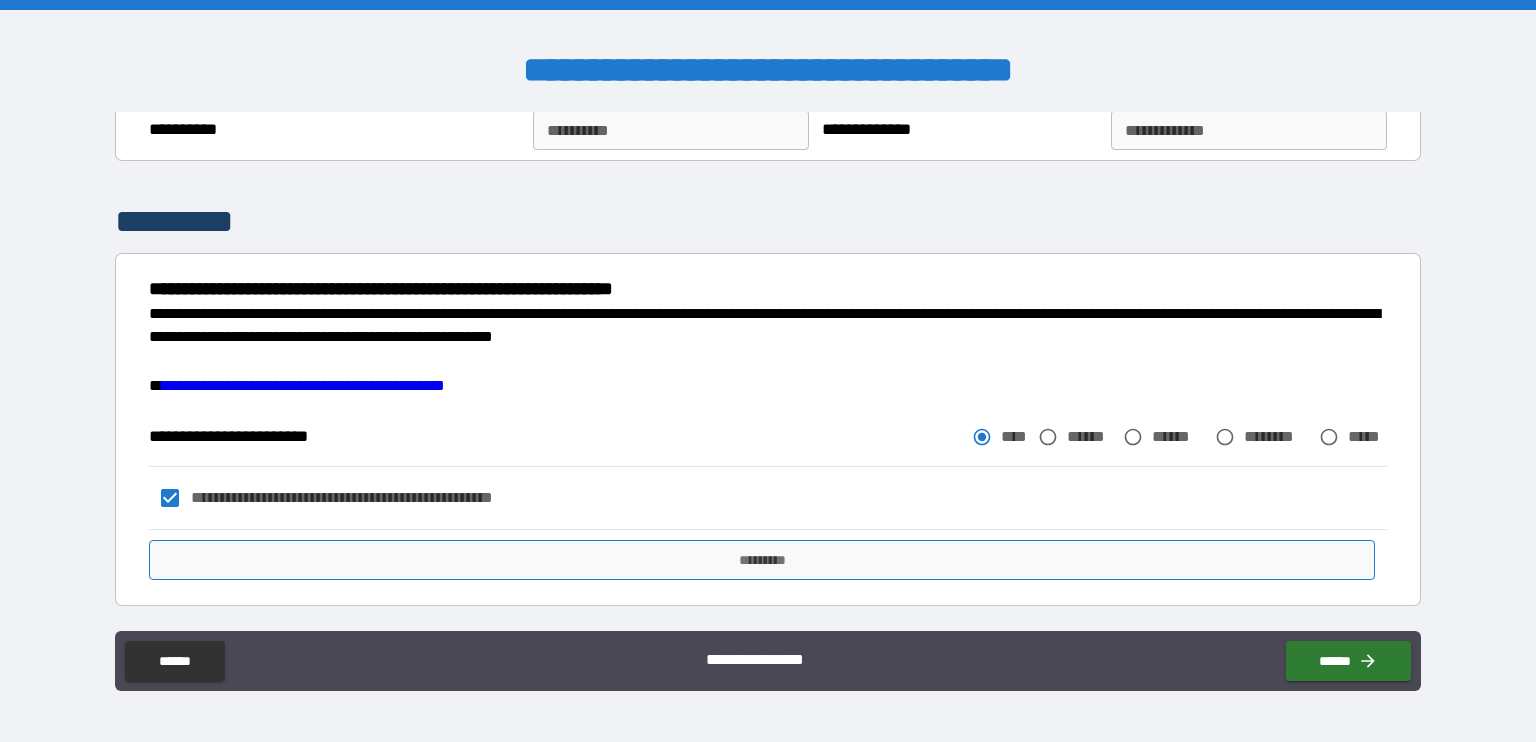 click on "*********" at bounding box center (762, 560) 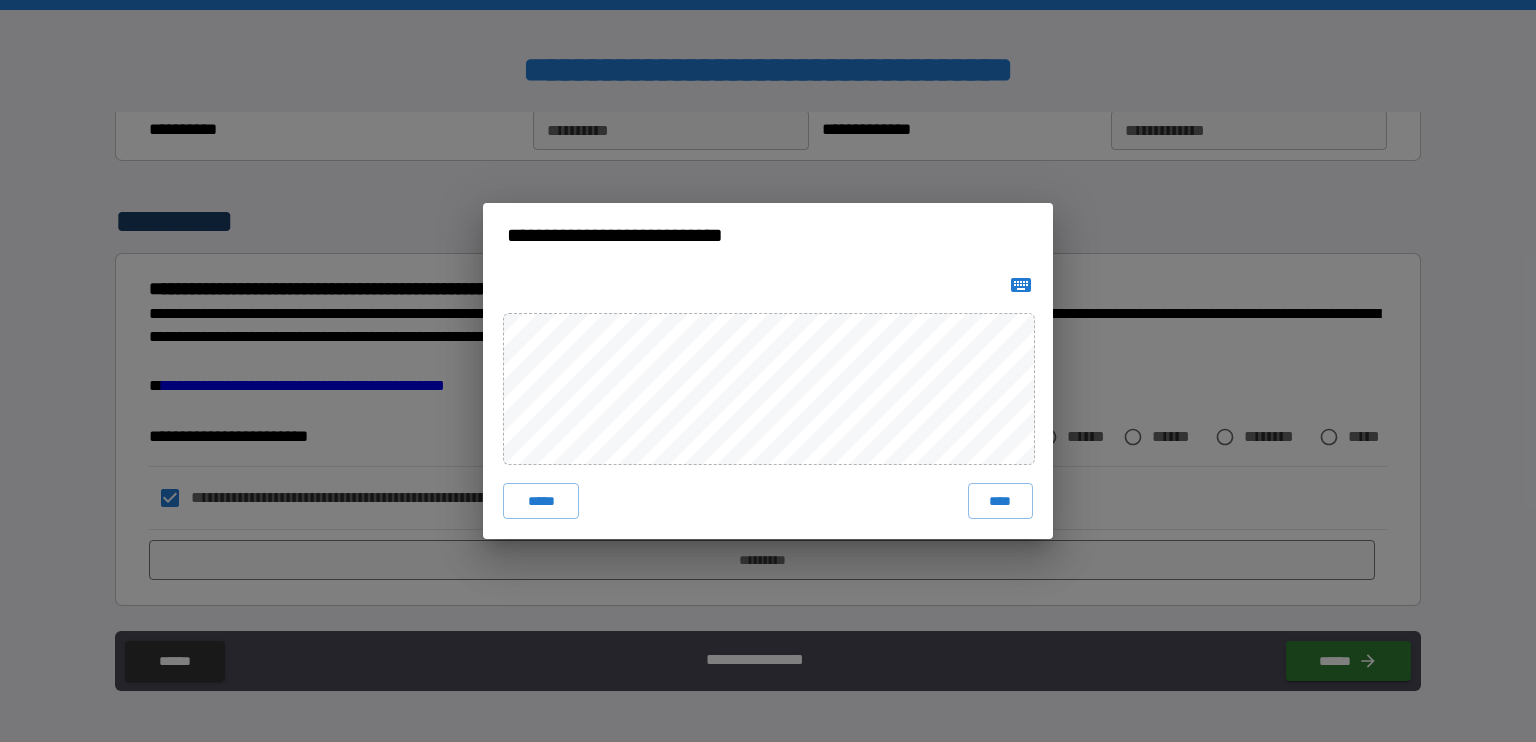 click 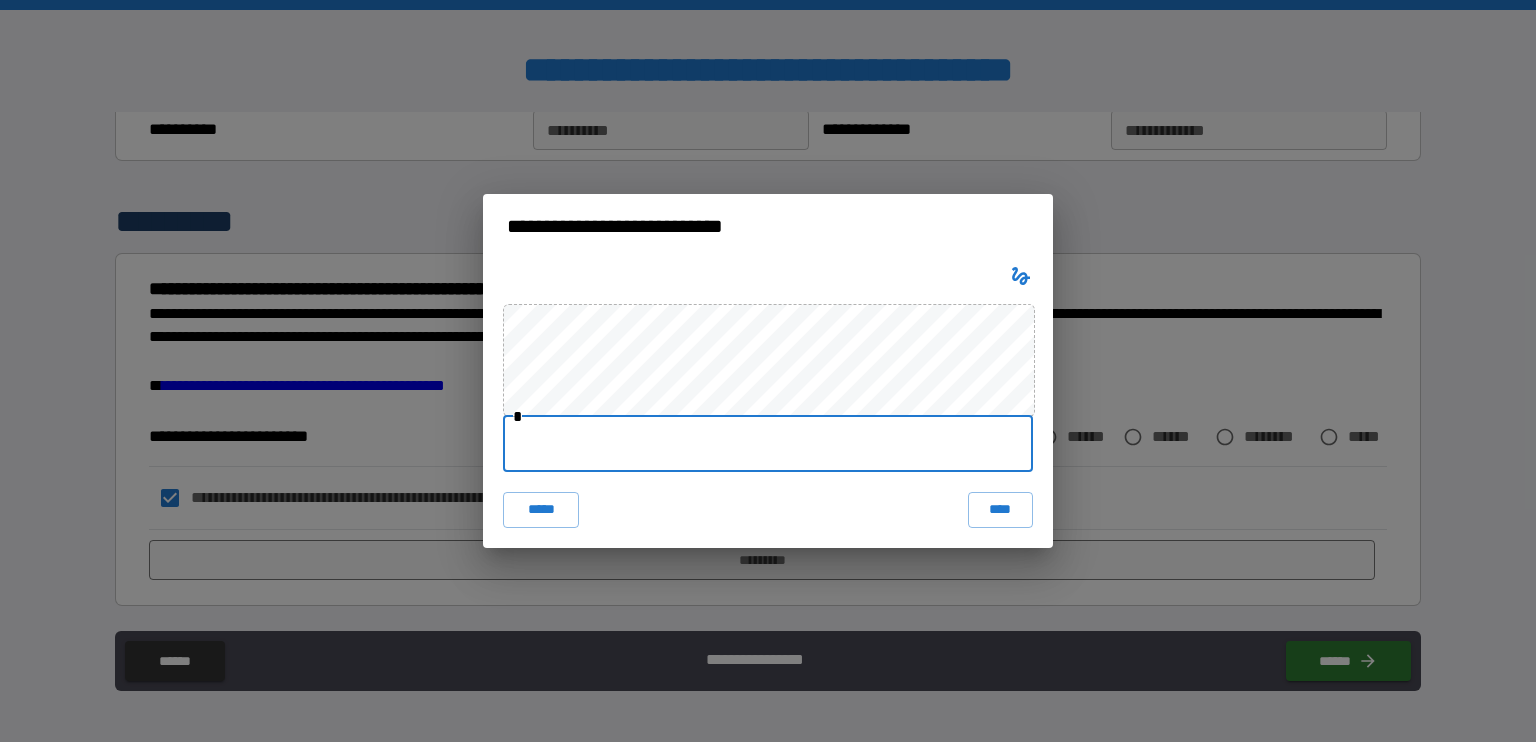 click at bounding box center (768, 444) 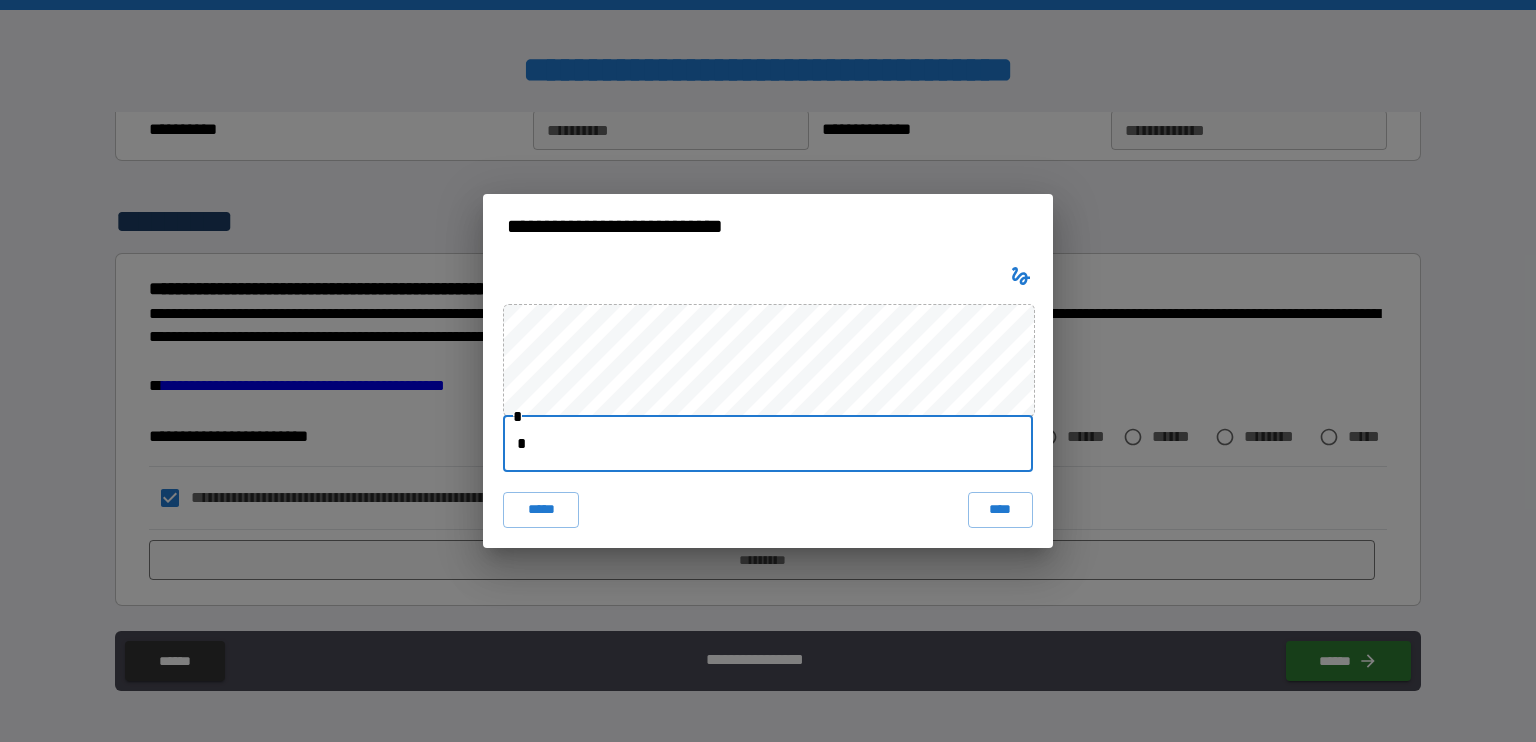 type on "**********" 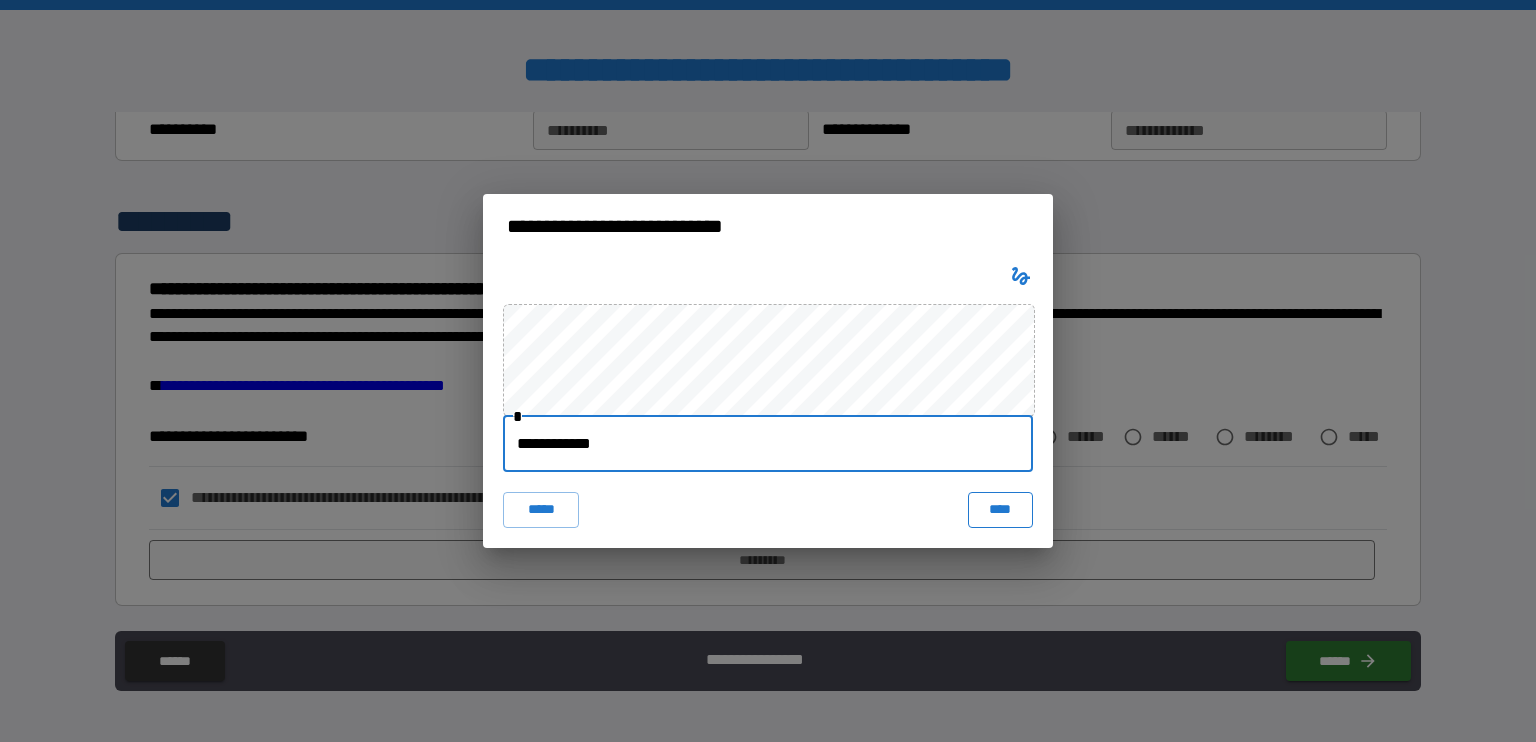 click on "****" at bounding box center (1000, 510) 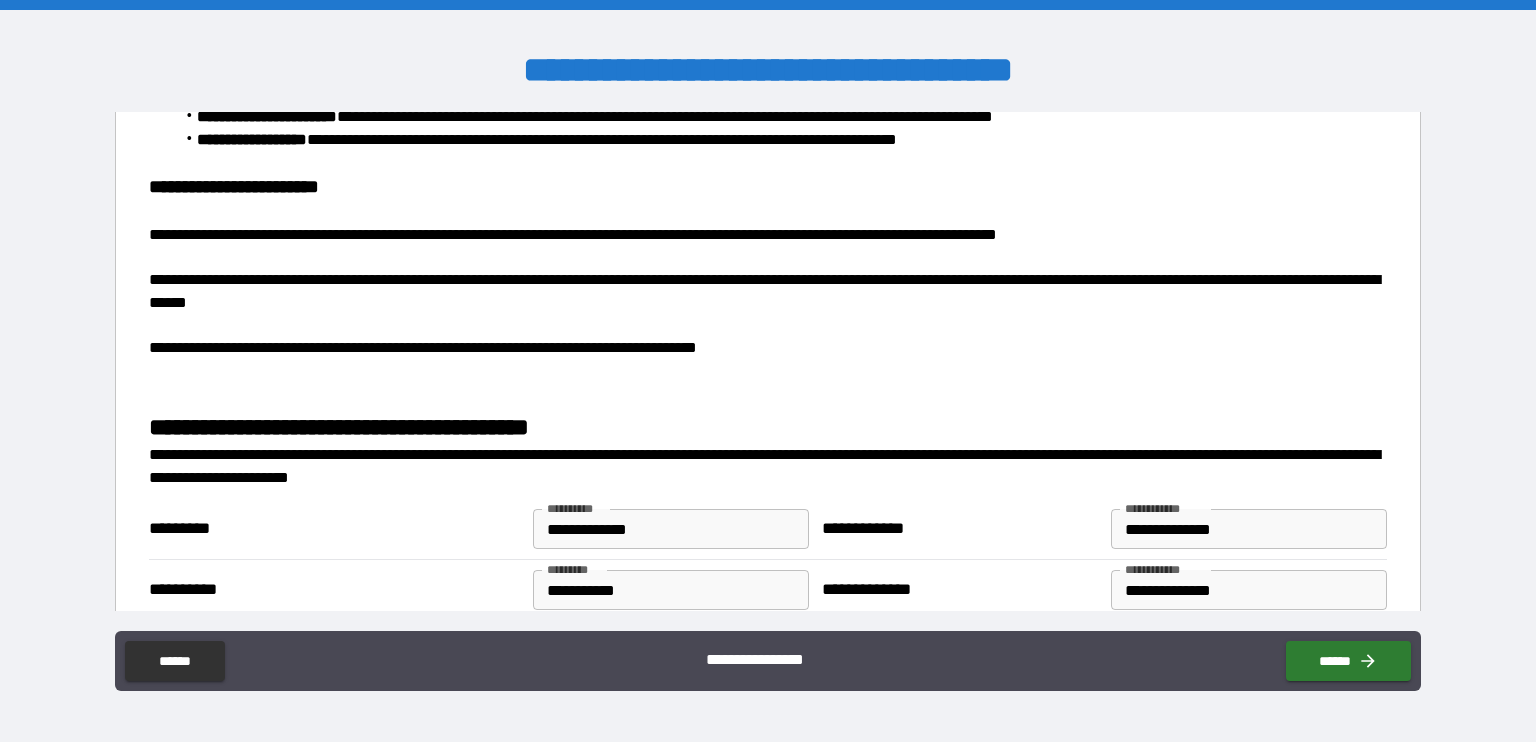 scroll, scrollTop: 1635, scrollLeft: 0, axis: vertical 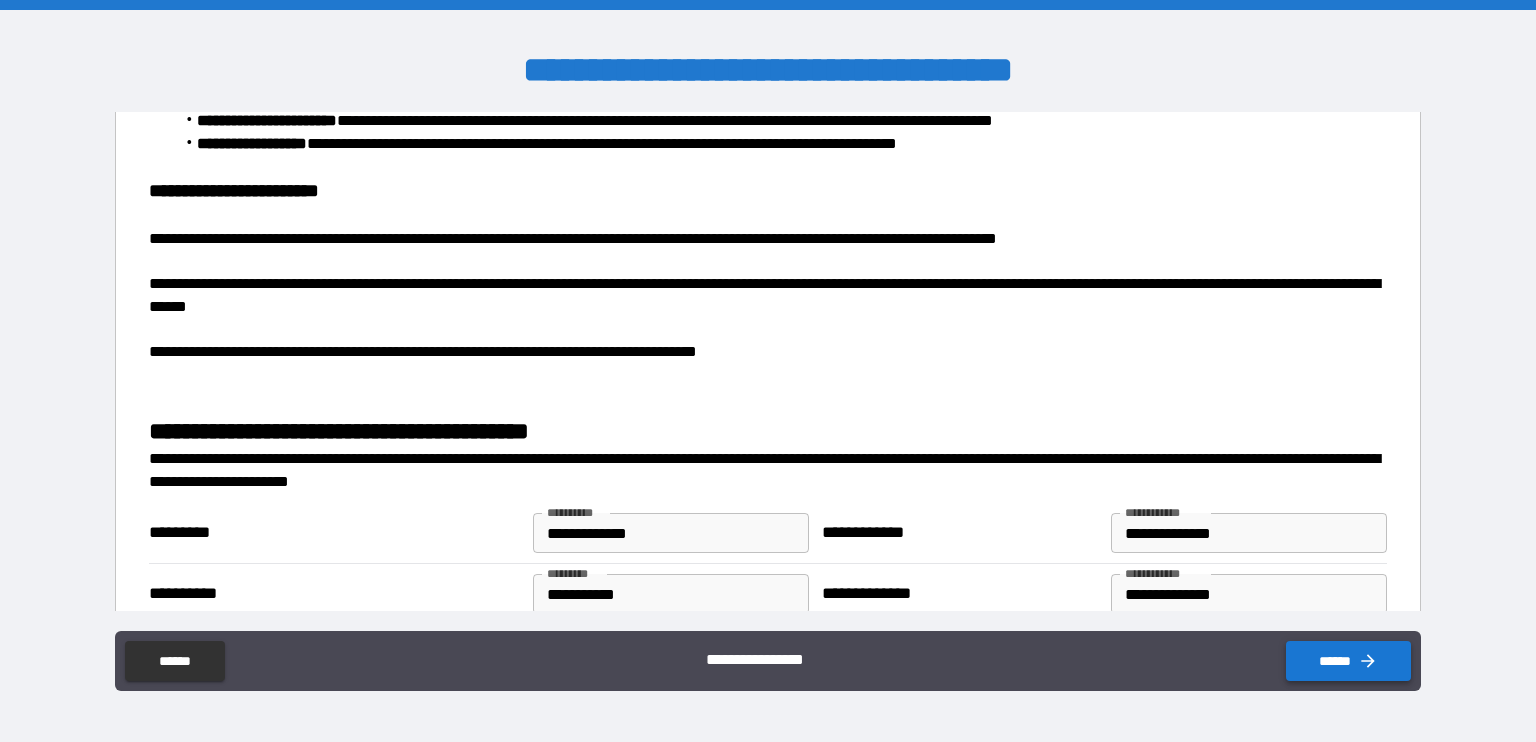 click on "******" at bounding box center [1348, 661] 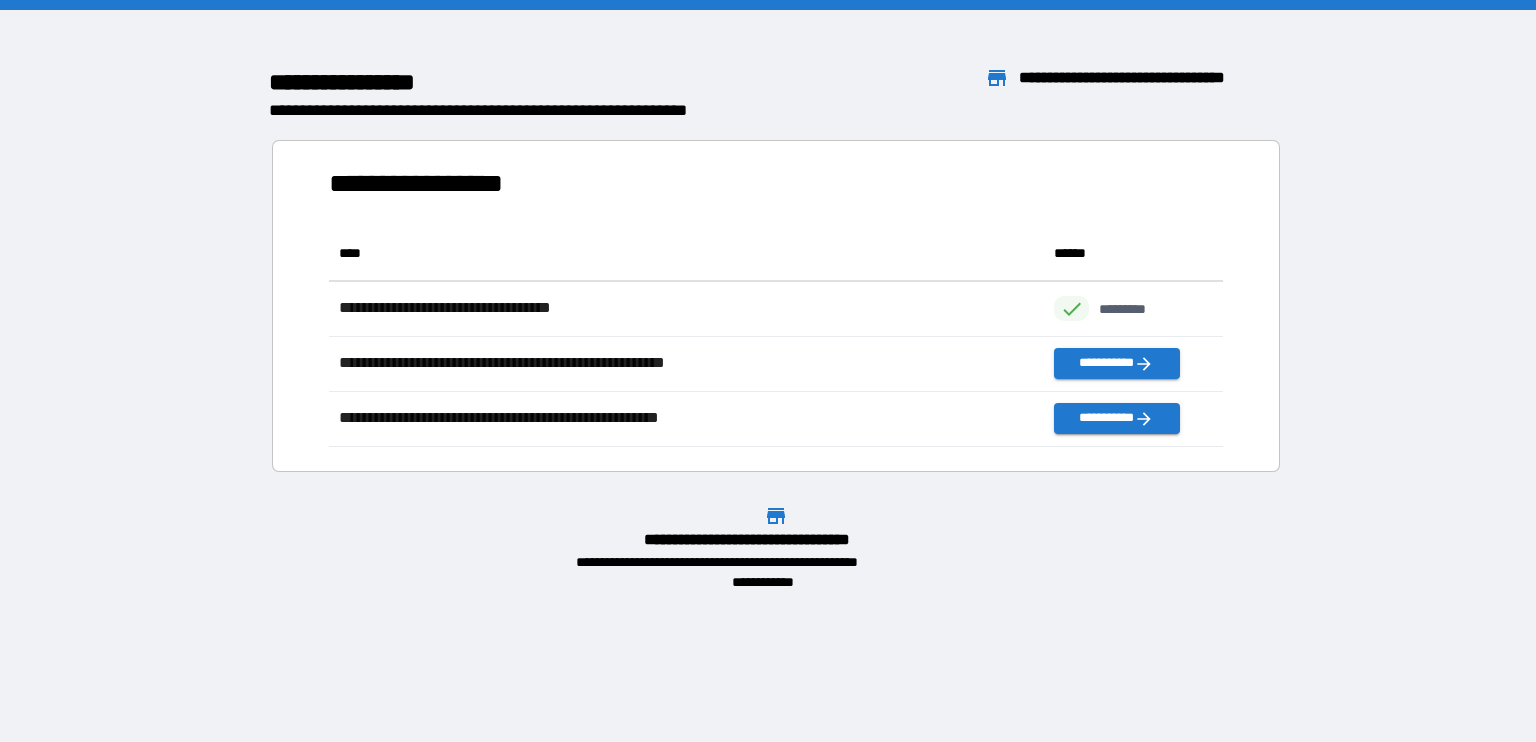 scroll, scrollTop: 16, scrollLeft: 16, axis: both 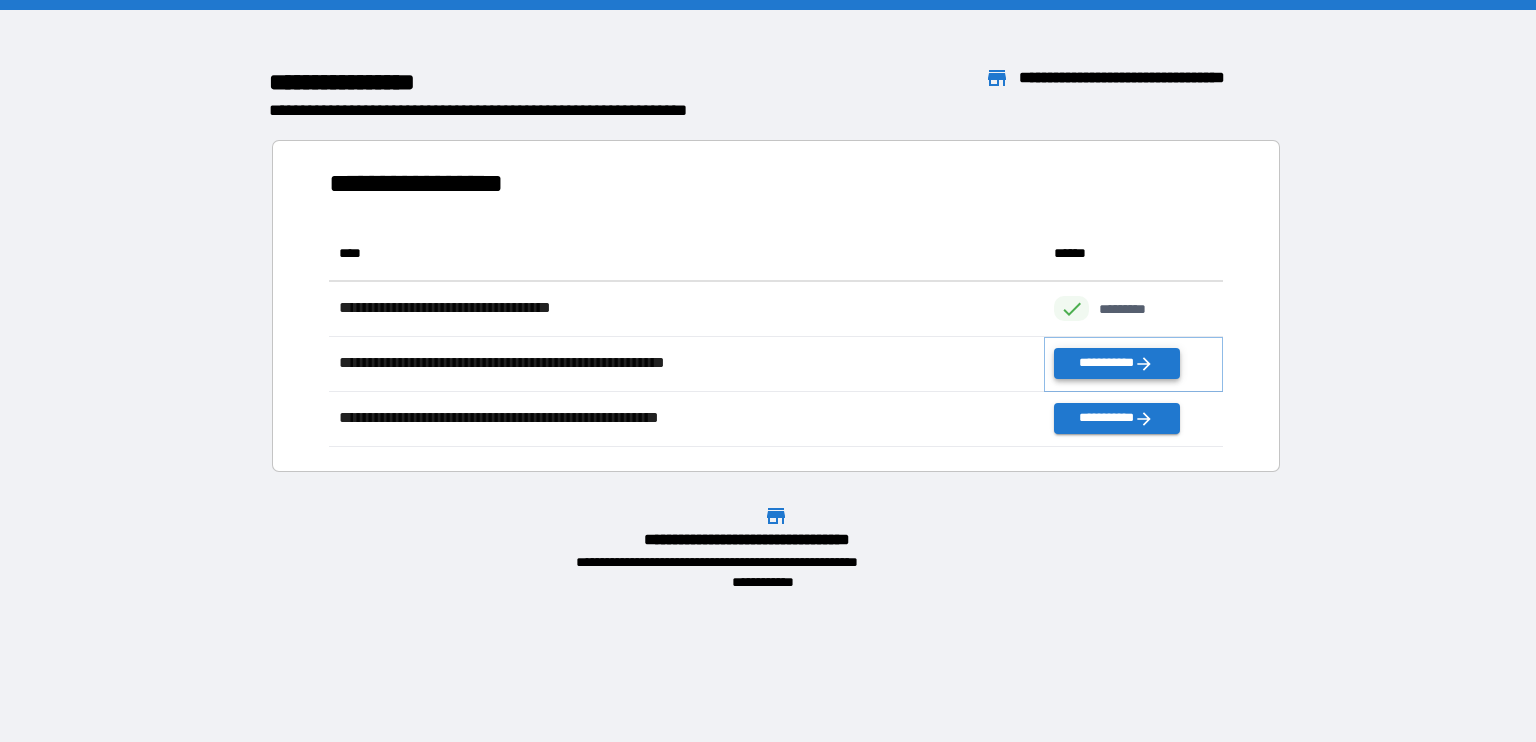 click on "**********" at bounding box center (1116, 363) 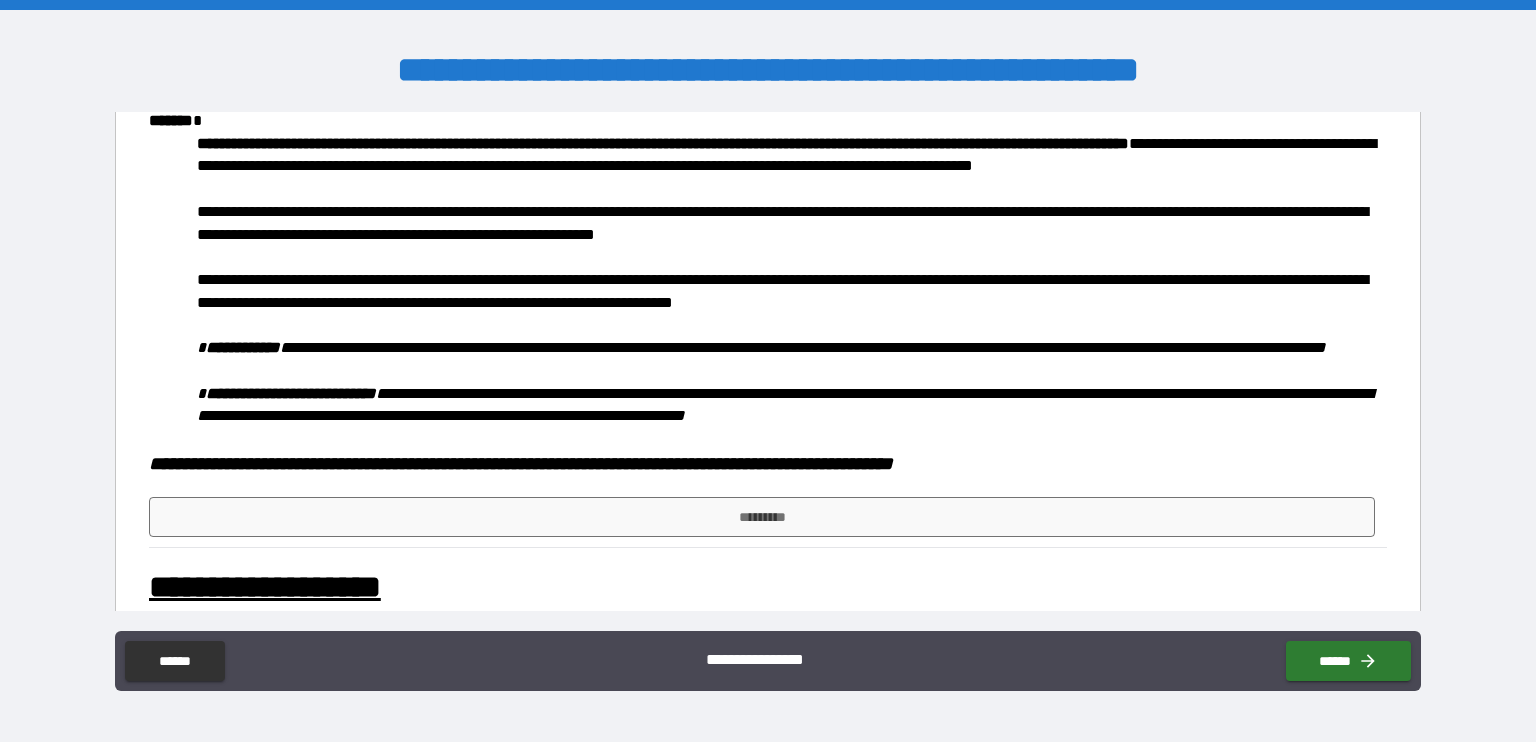 scroll, scrollTop: 568, scrollLeft: 0, axis: vertical 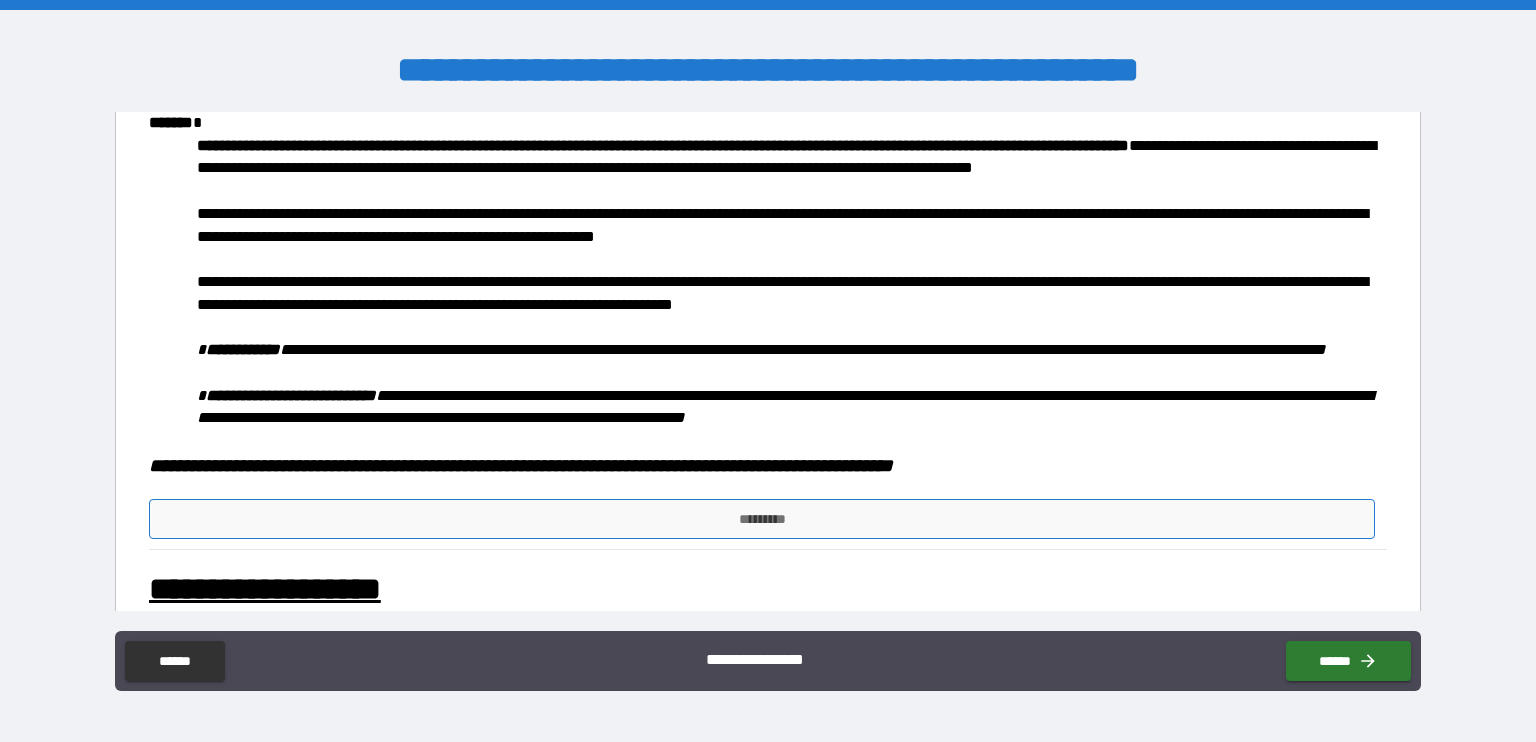 click on "*********" at bounding box center (762, 519) 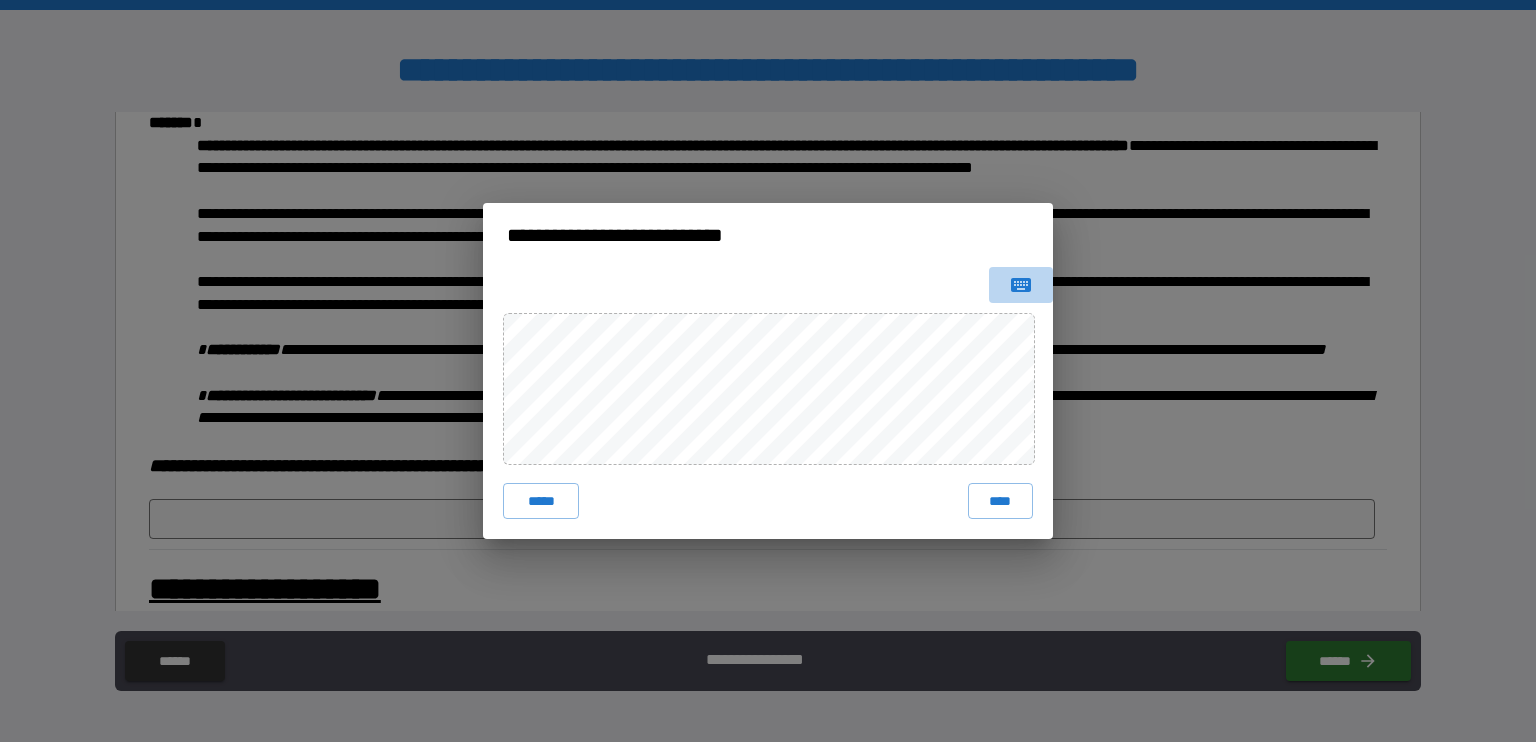 click 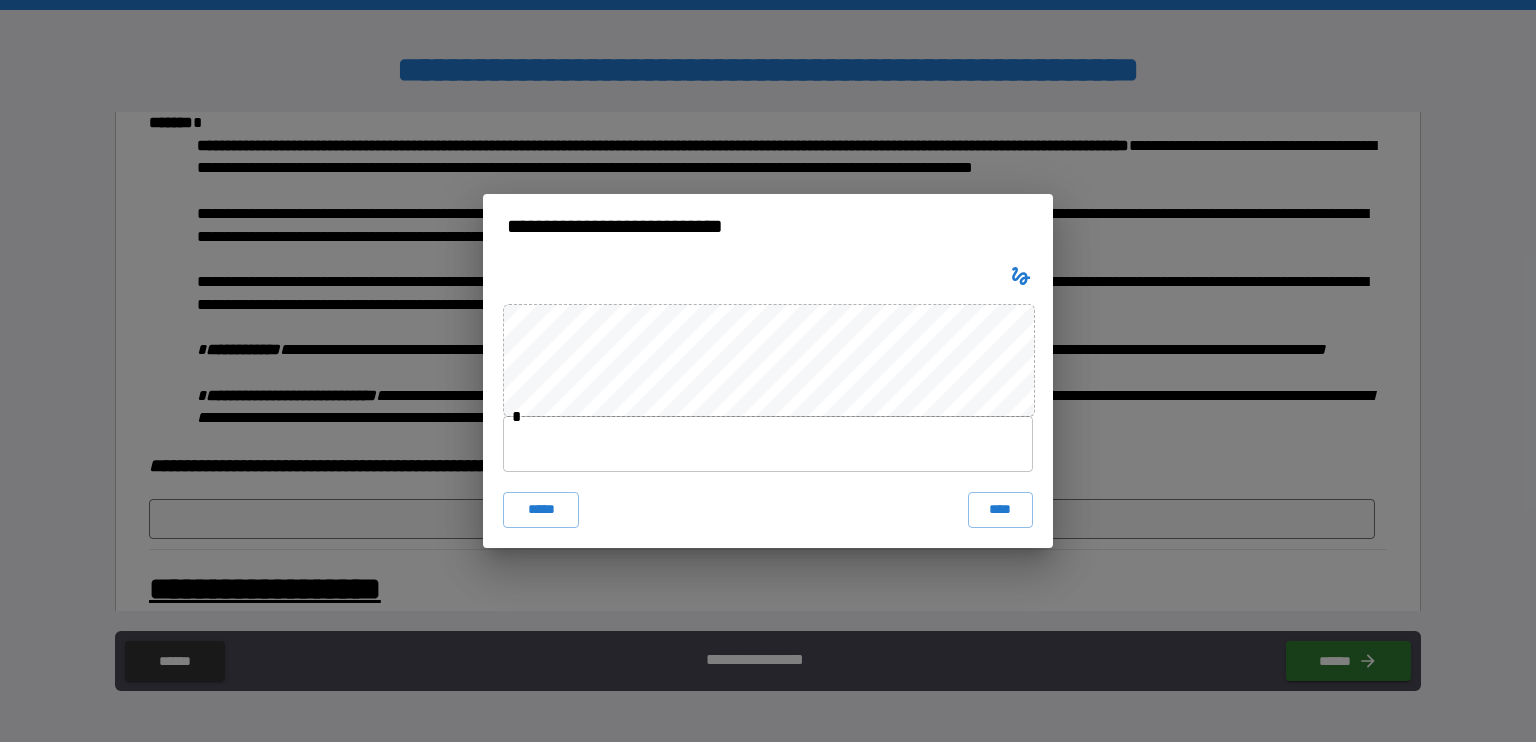click at bounding box center (768, 444) 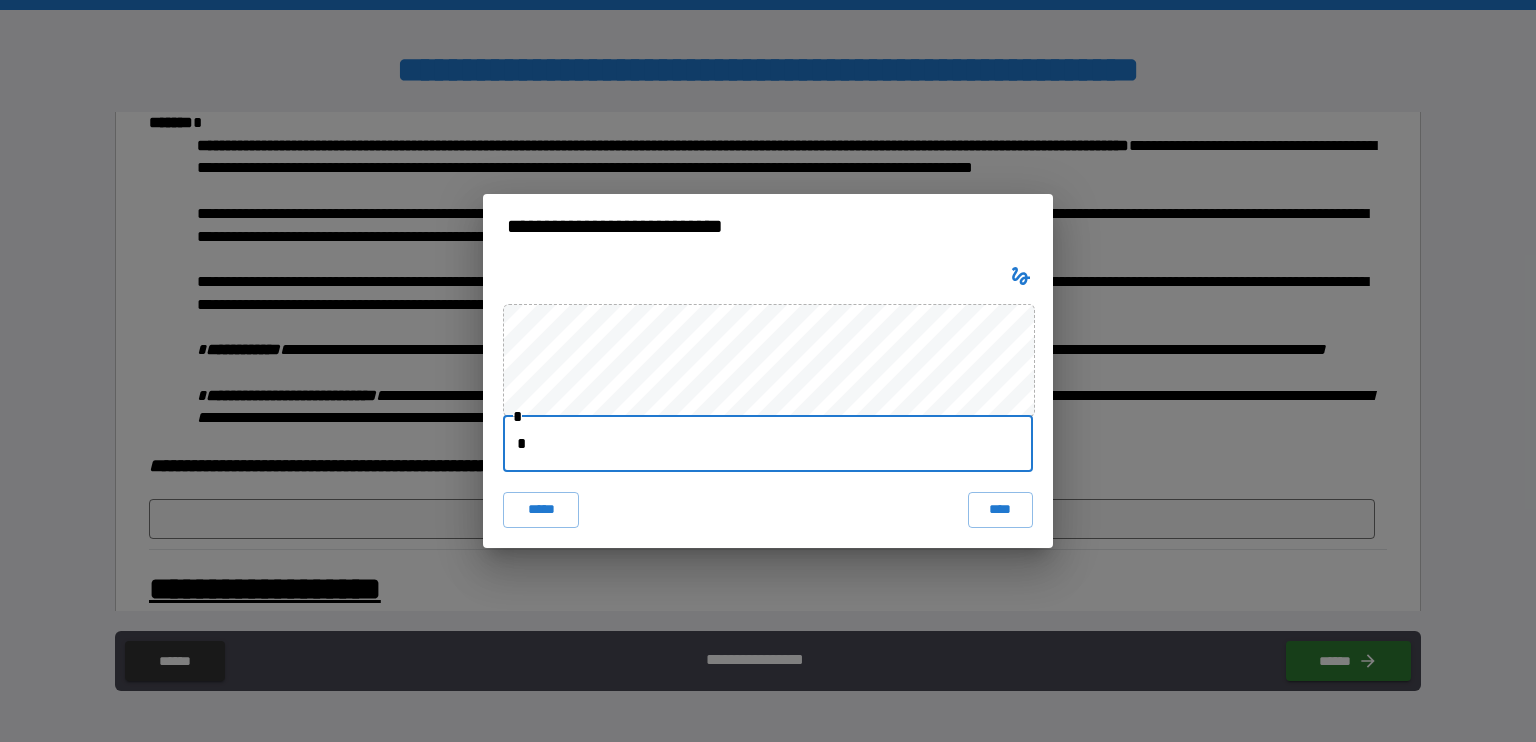 type on "**********" 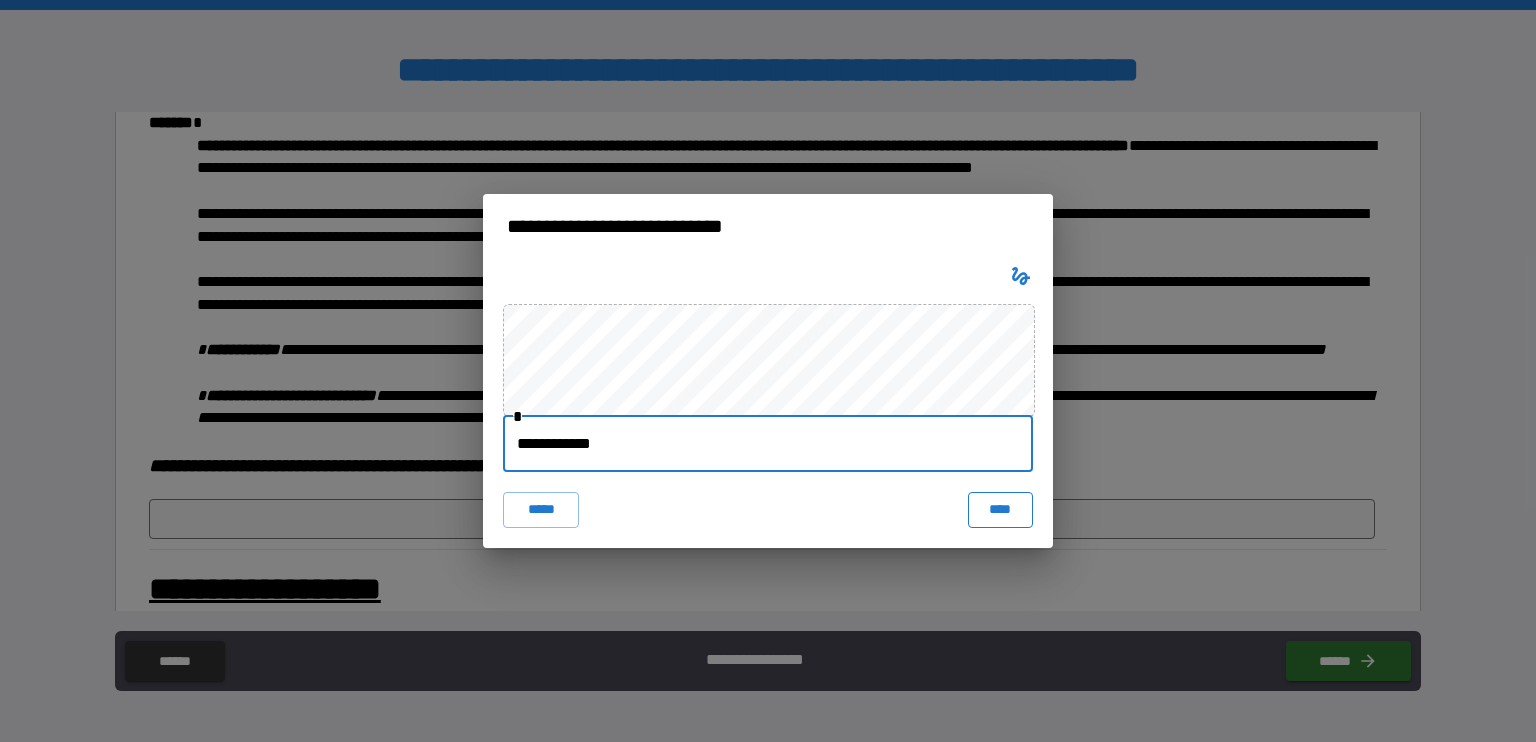 click on "****" at bounding box center (1000, 510) 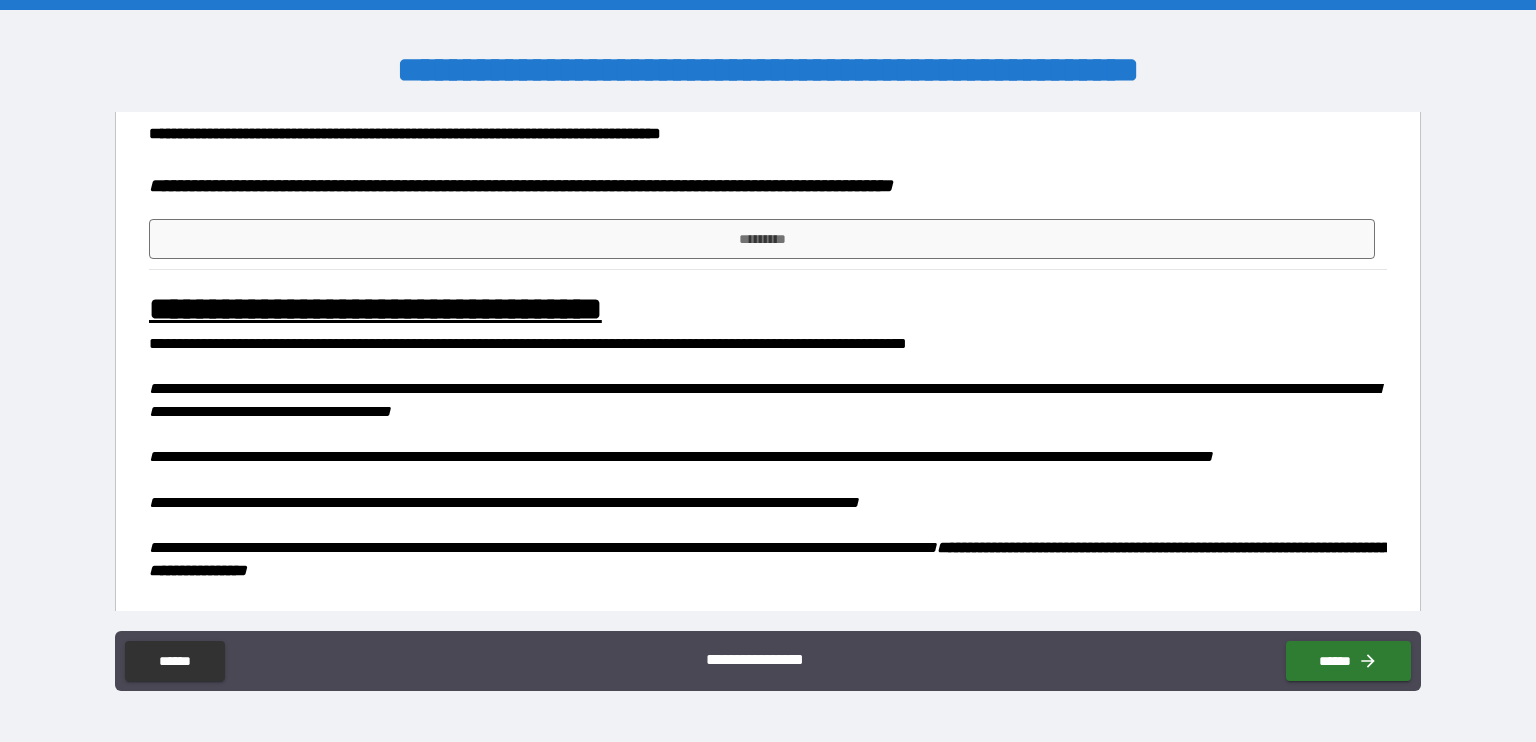 scroll, scrollTop: 1196, scrollLeft: 0, axis: vertical 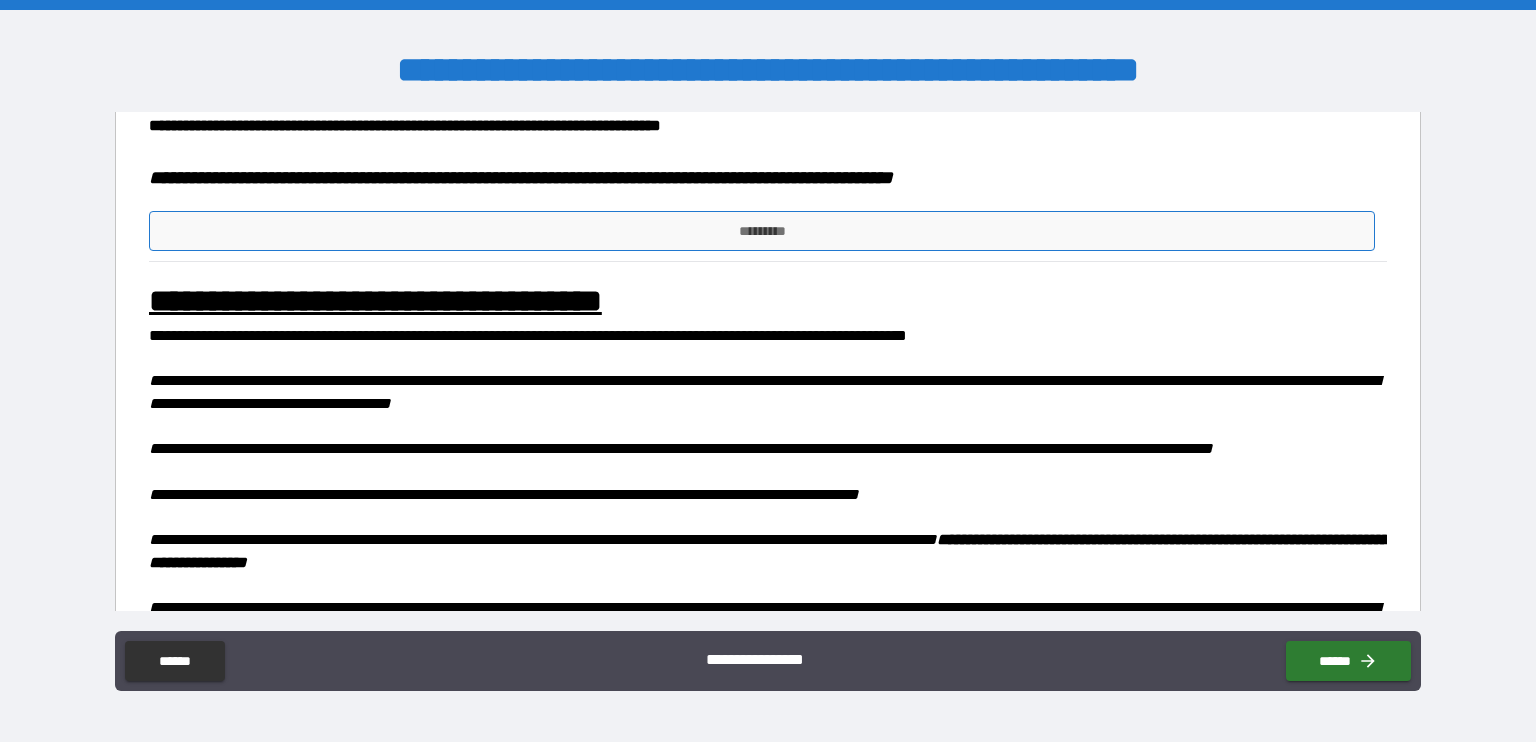 click on "*********" at bounding box center [762, 231] 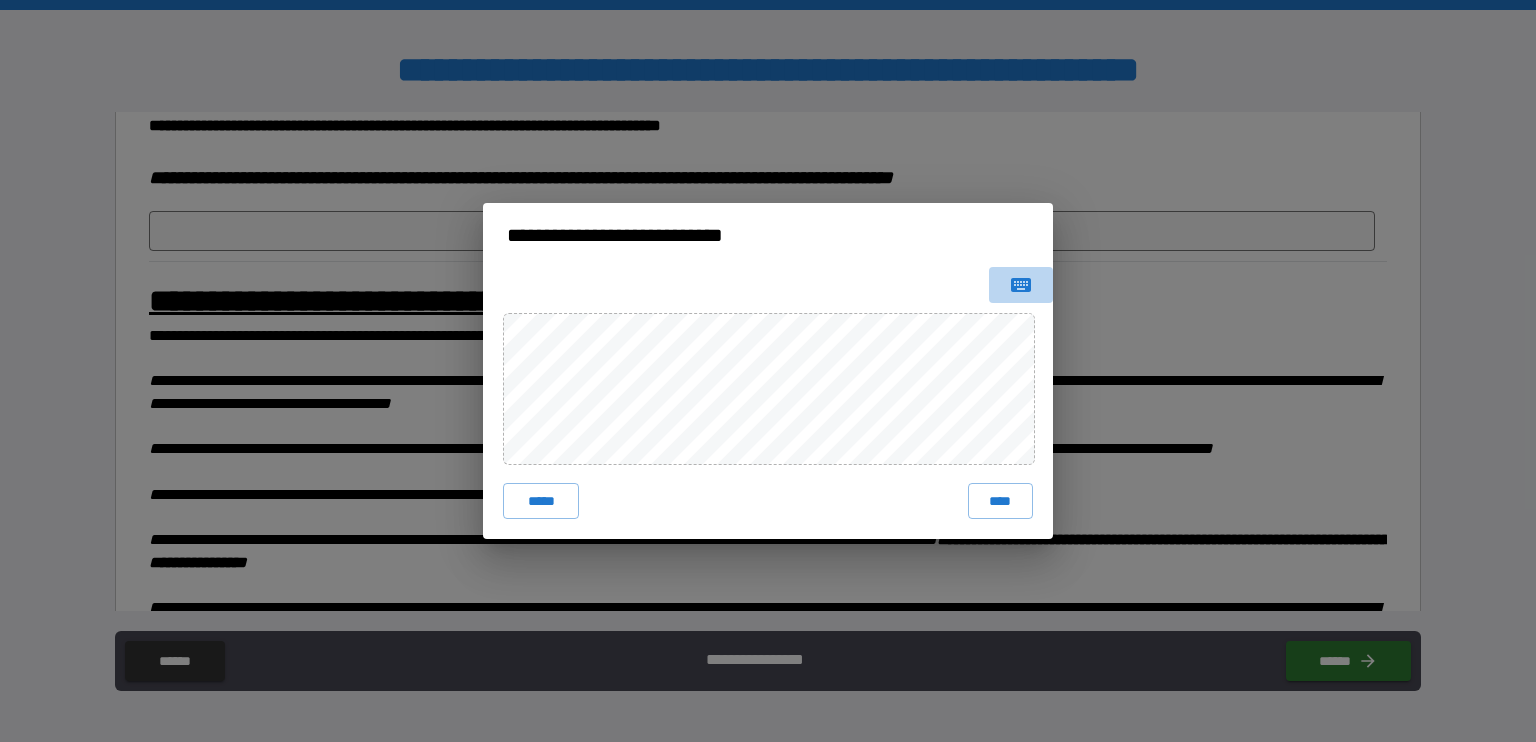 click 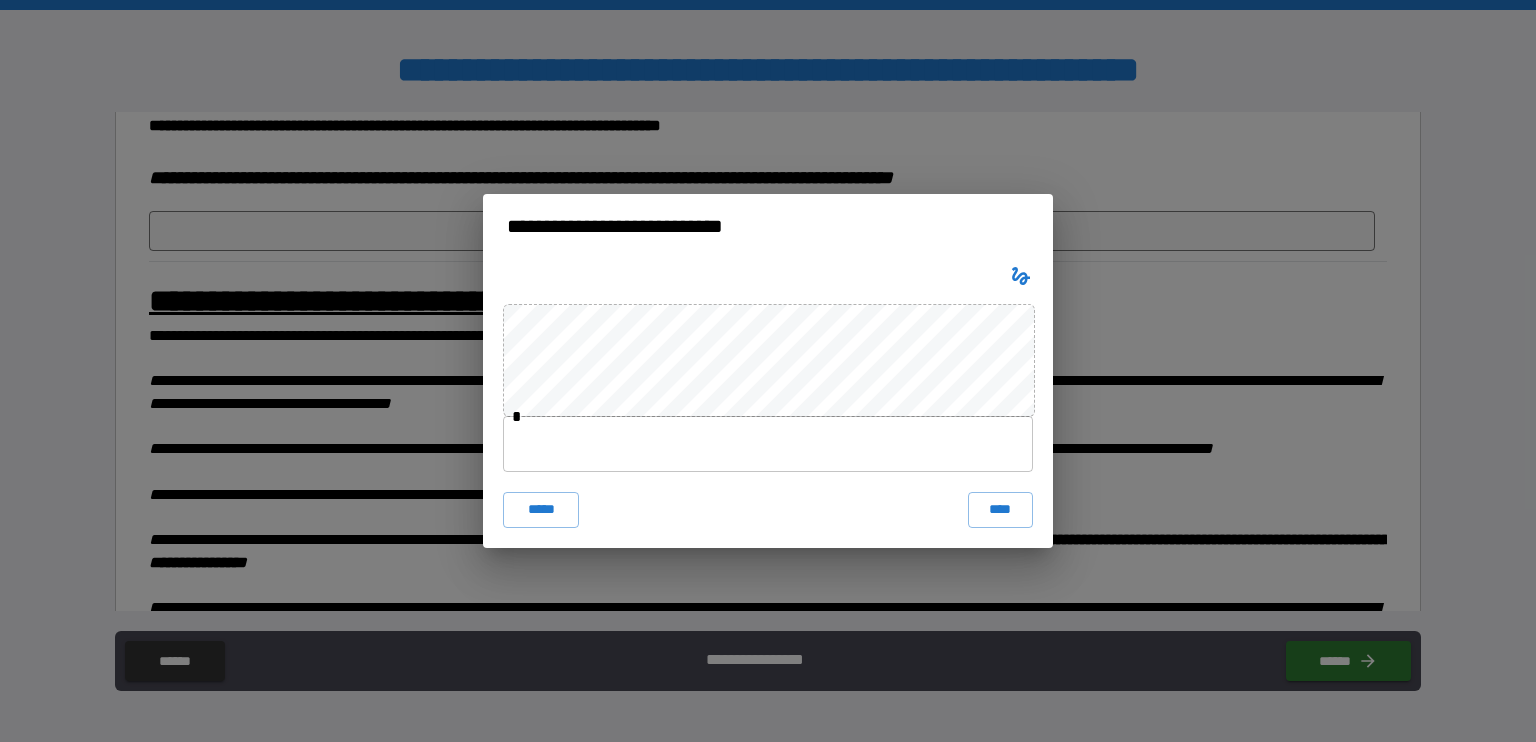 click at bounding box center (768, 444) 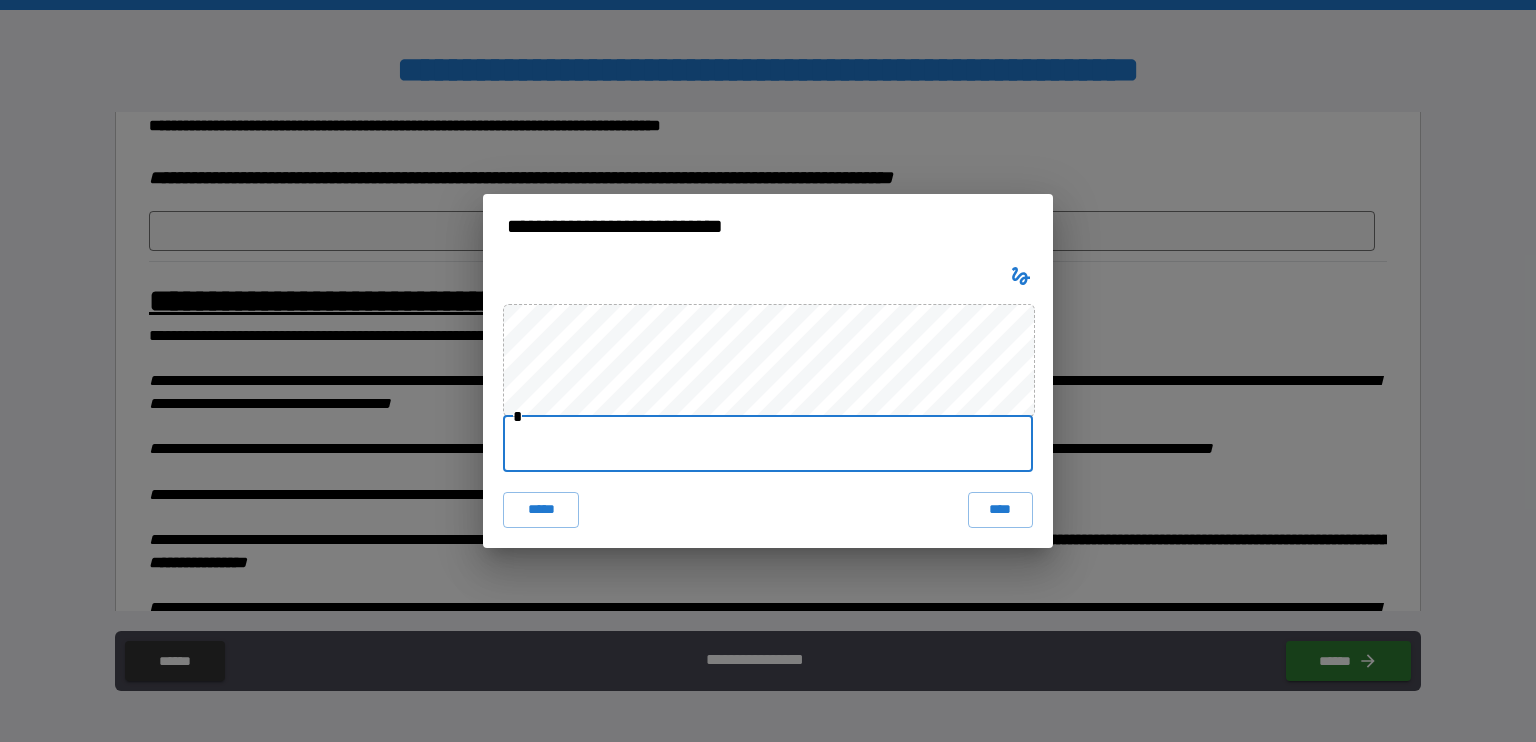 type on "**********" 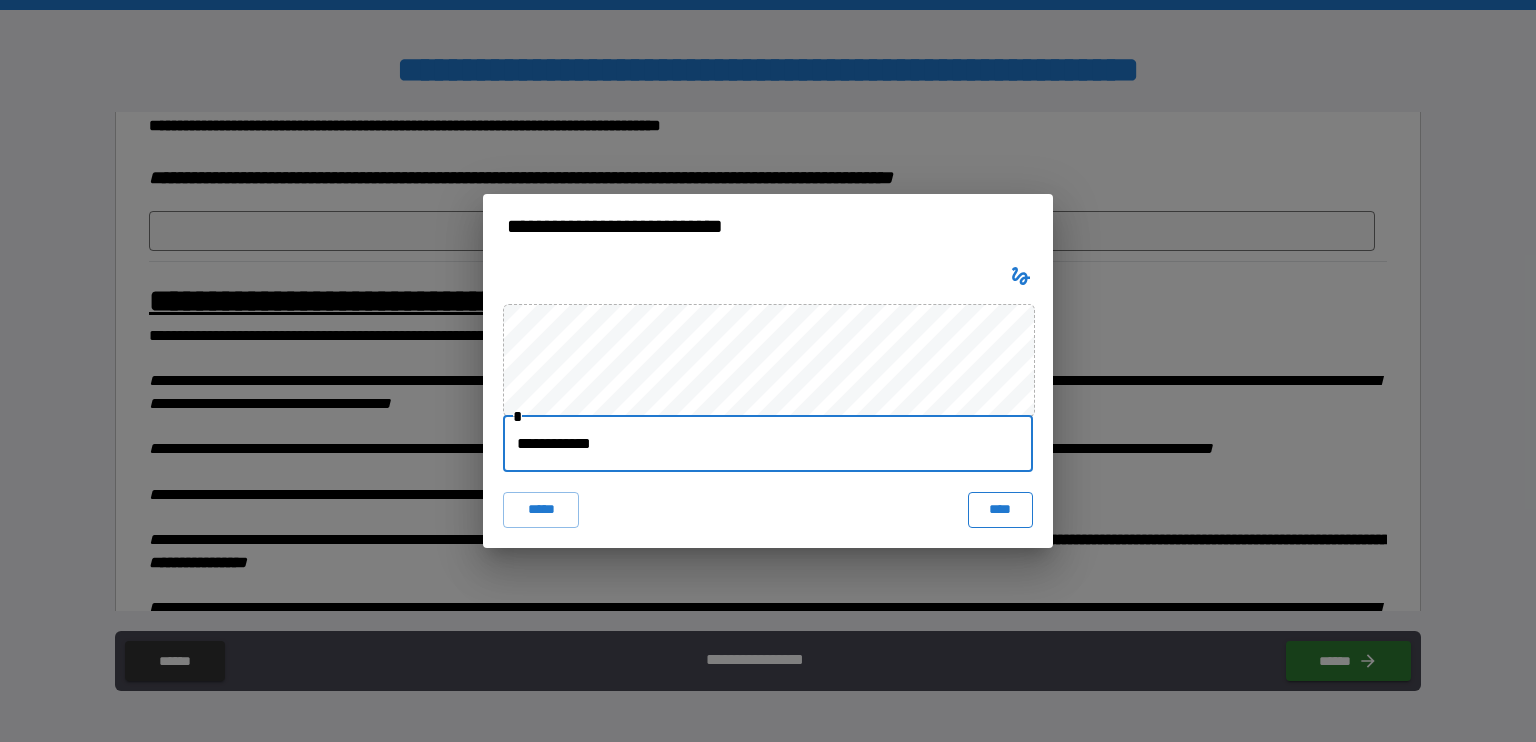 click on "****" at bounding box center (1000, 510) 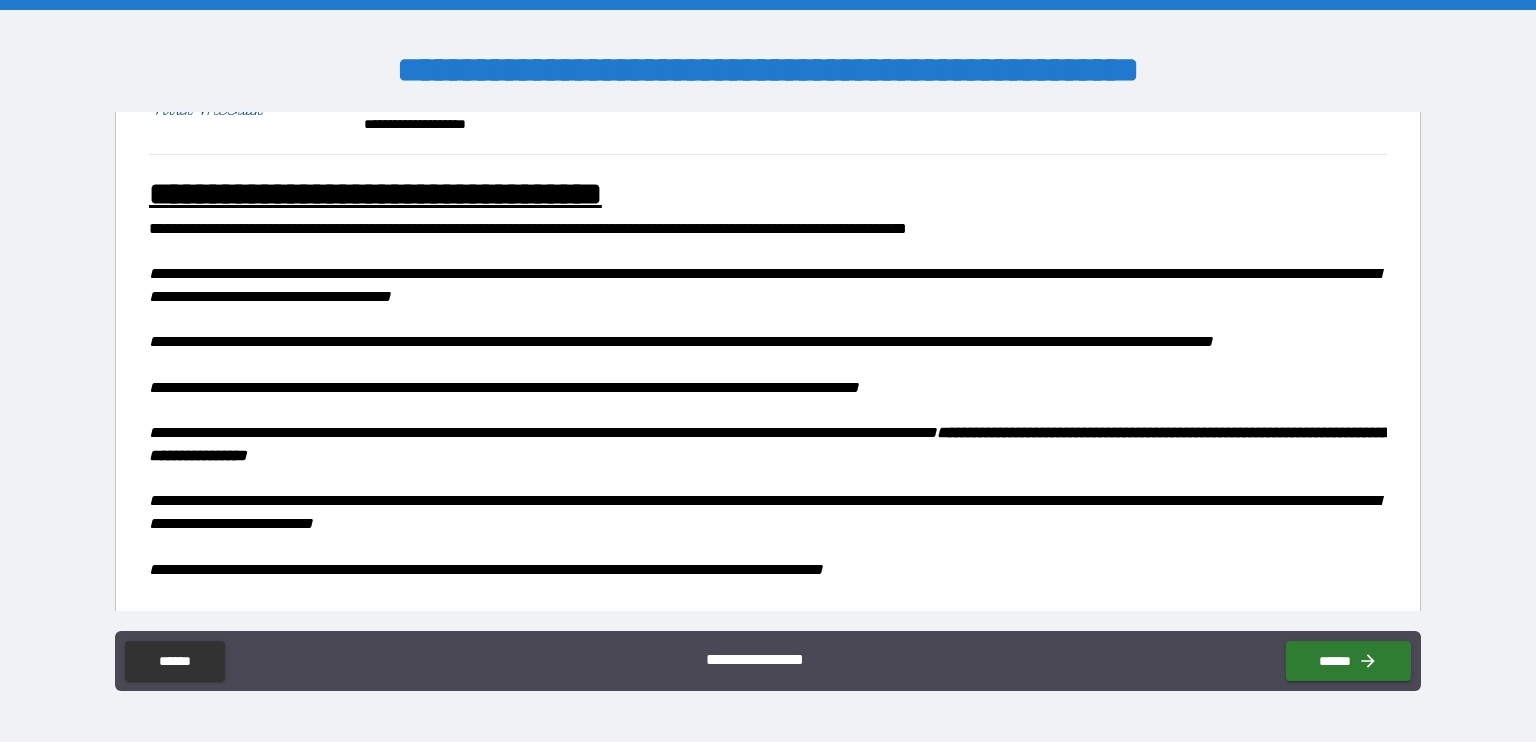 scroll, scrollTop: 1505, scrollLeft: 0, axis: vertical 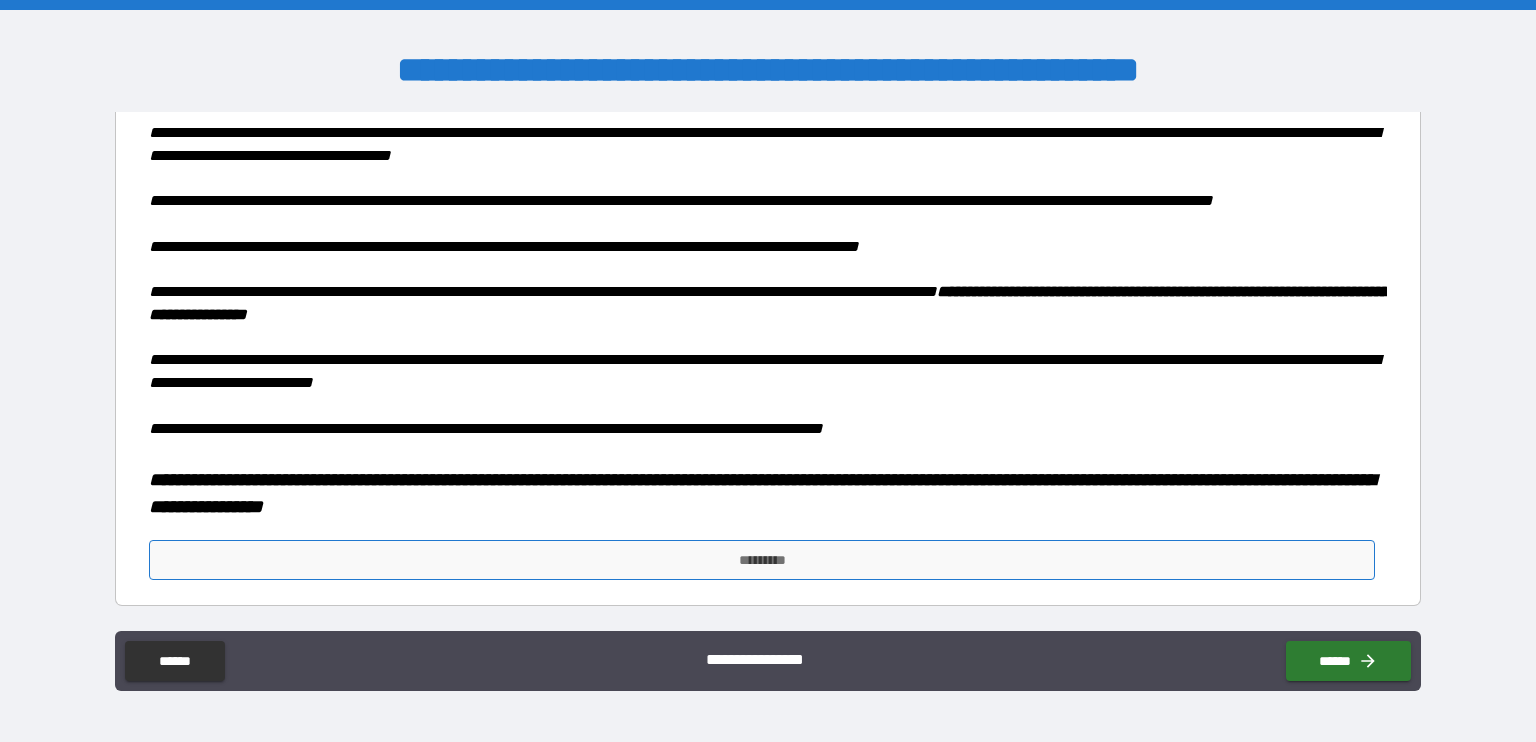 click on "*********" at bounding box center [762, 560] 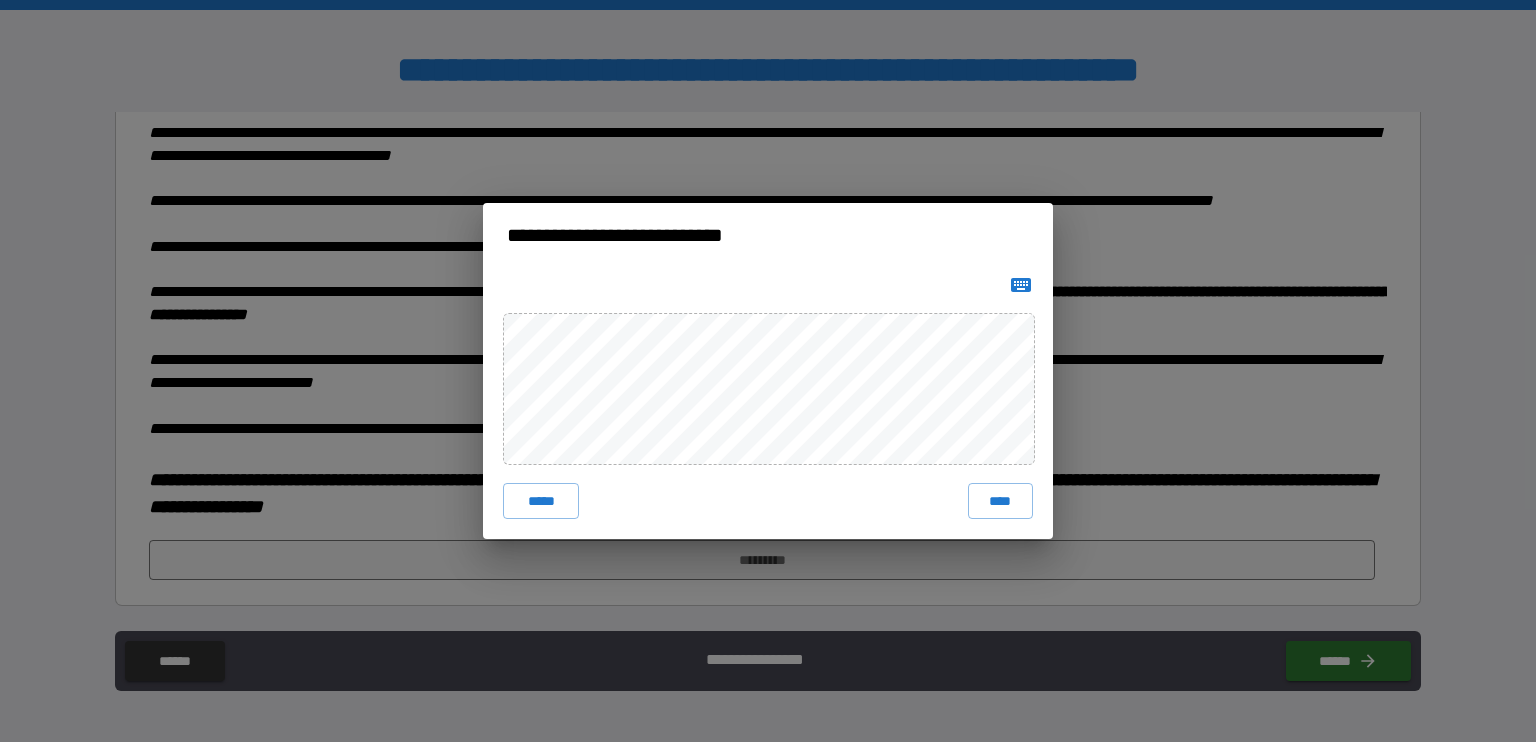 click on "***** ****" at bounding box center [768, 403] 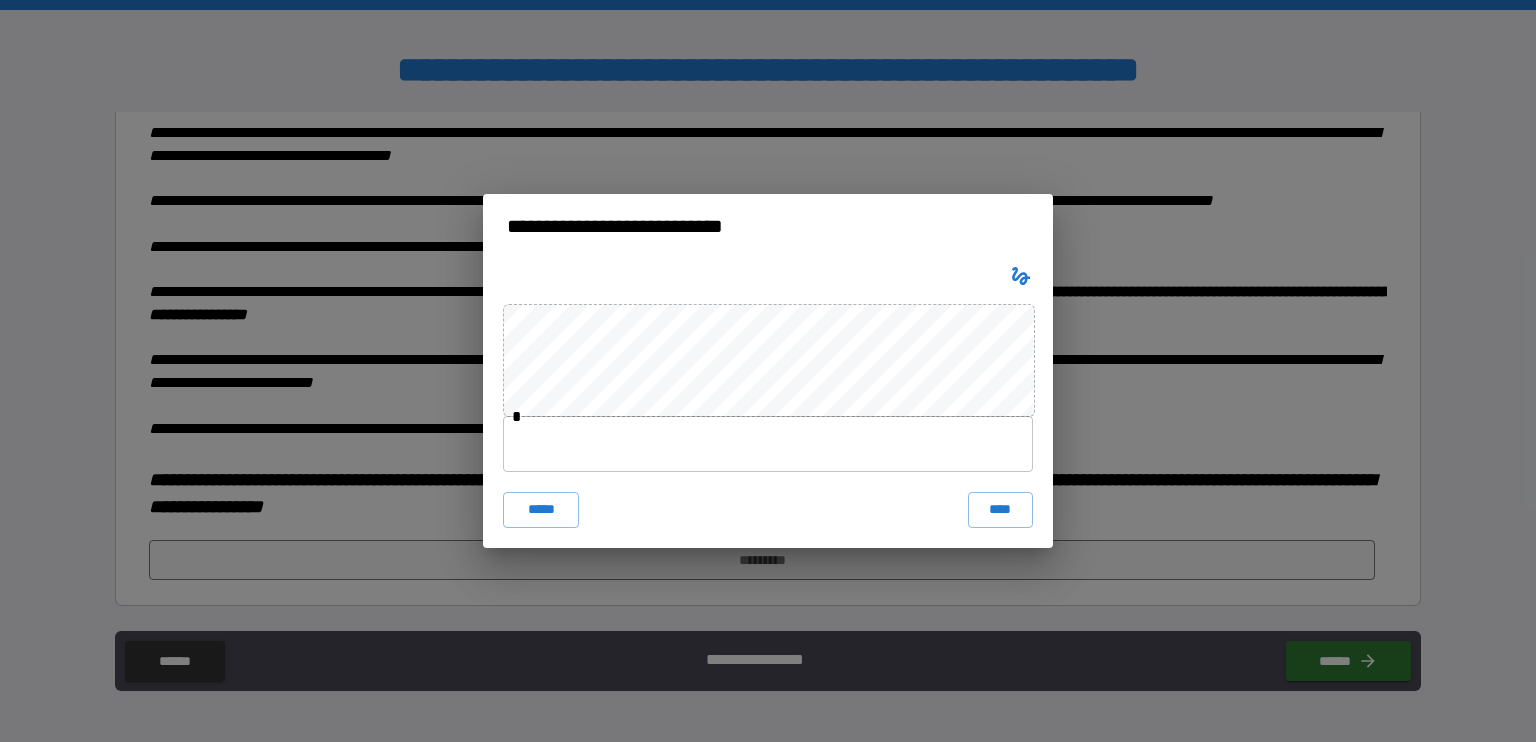 click at bounding box center (768, 444) 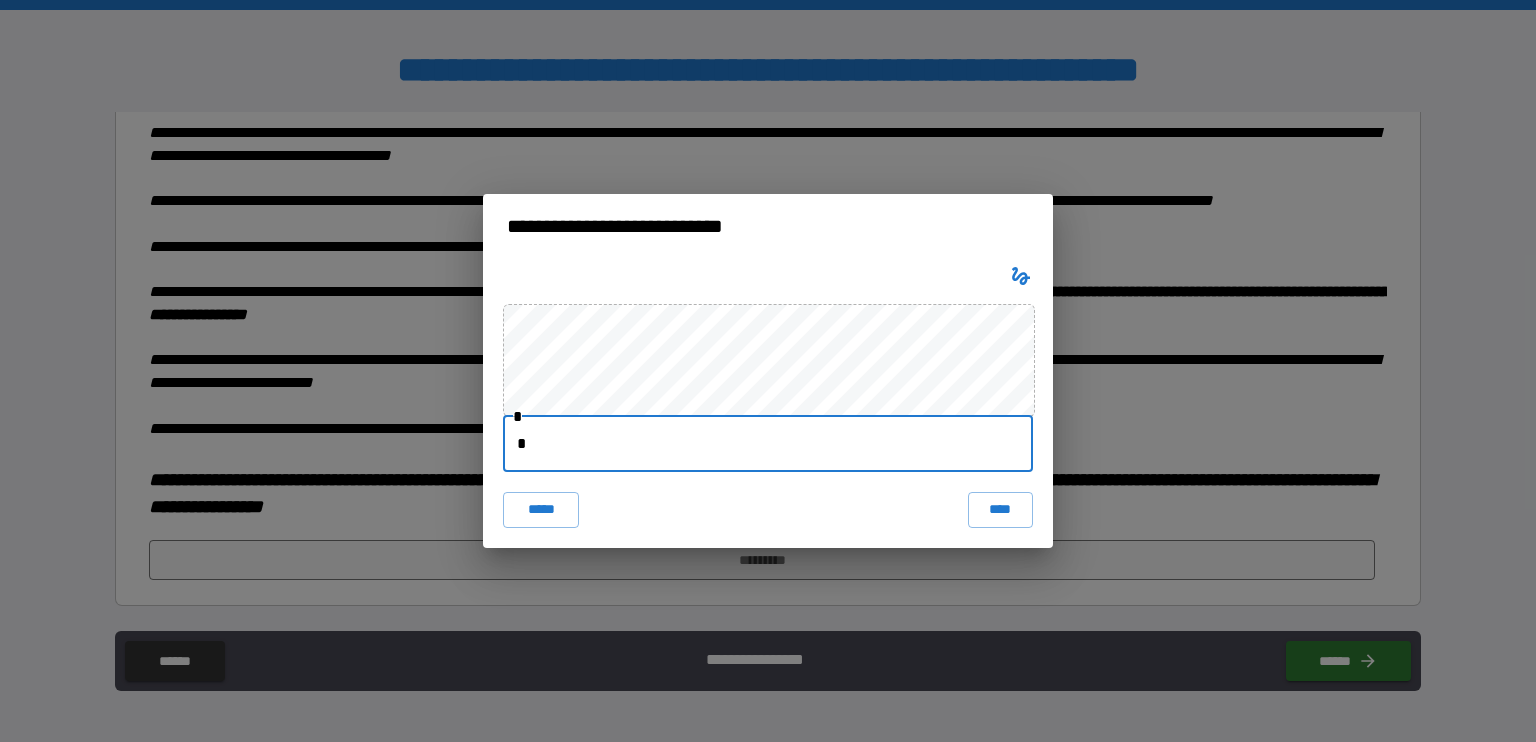 type on "**********" 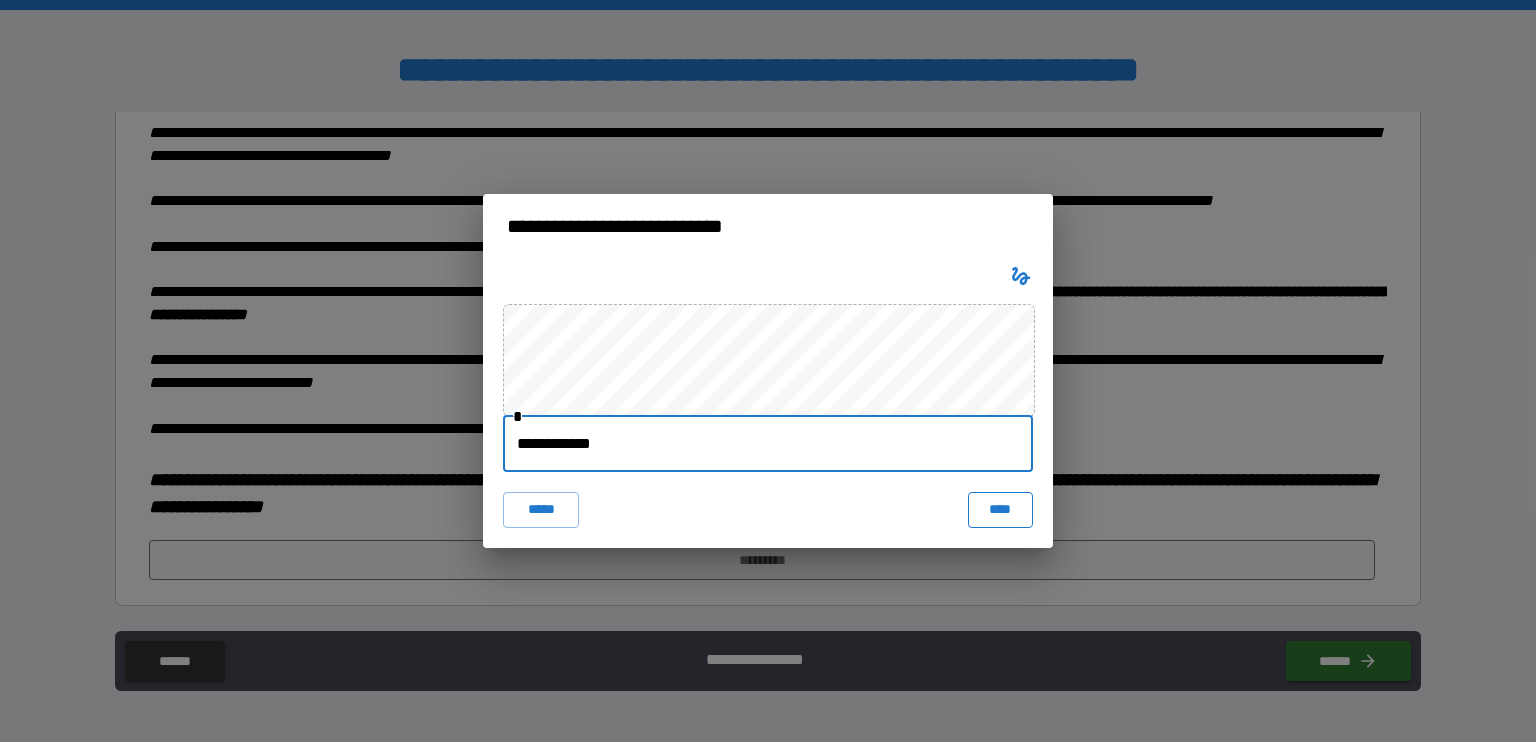 click on "****" at bounding box center [1000, 510] 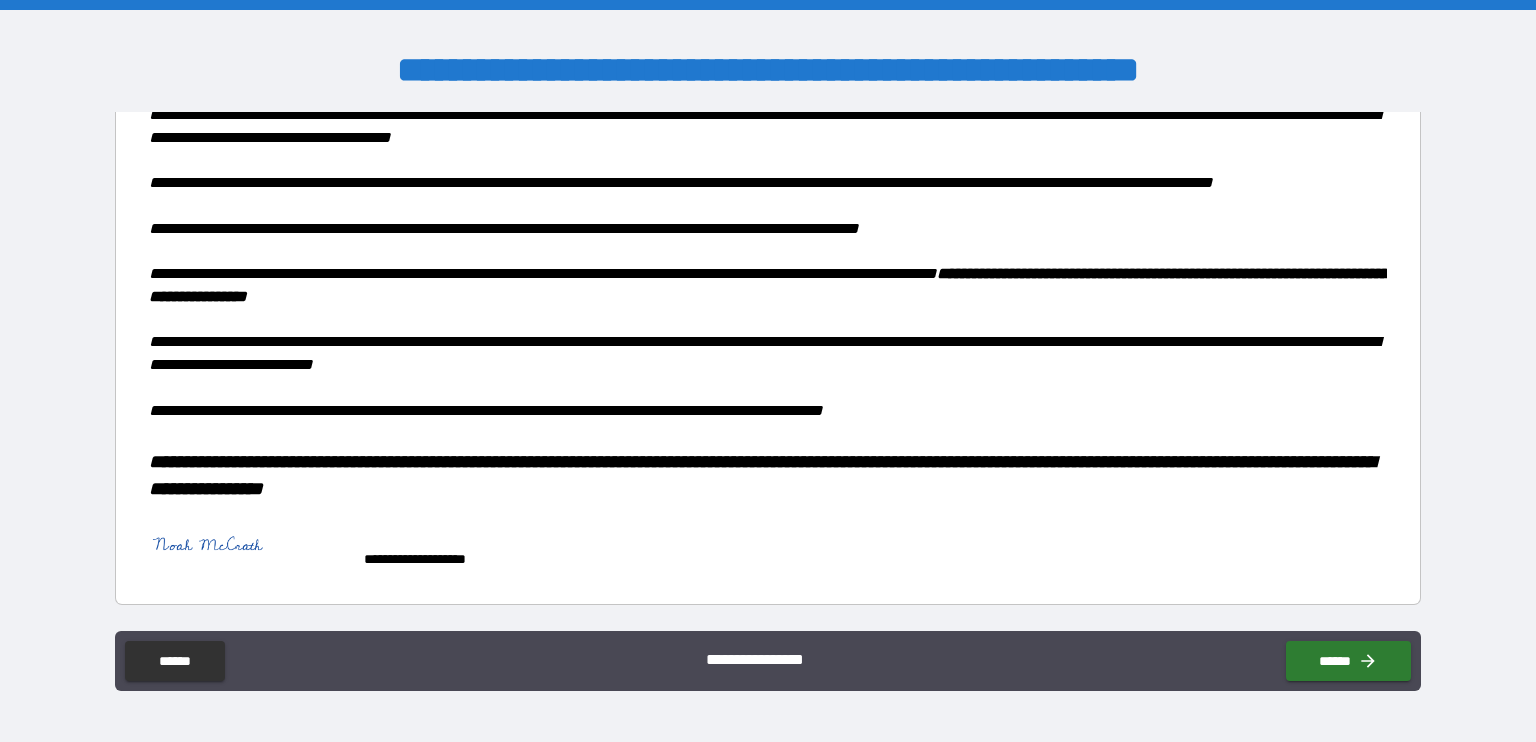 scroll, scrollTop: 1522, scrollLeft: 0, axis: vertical 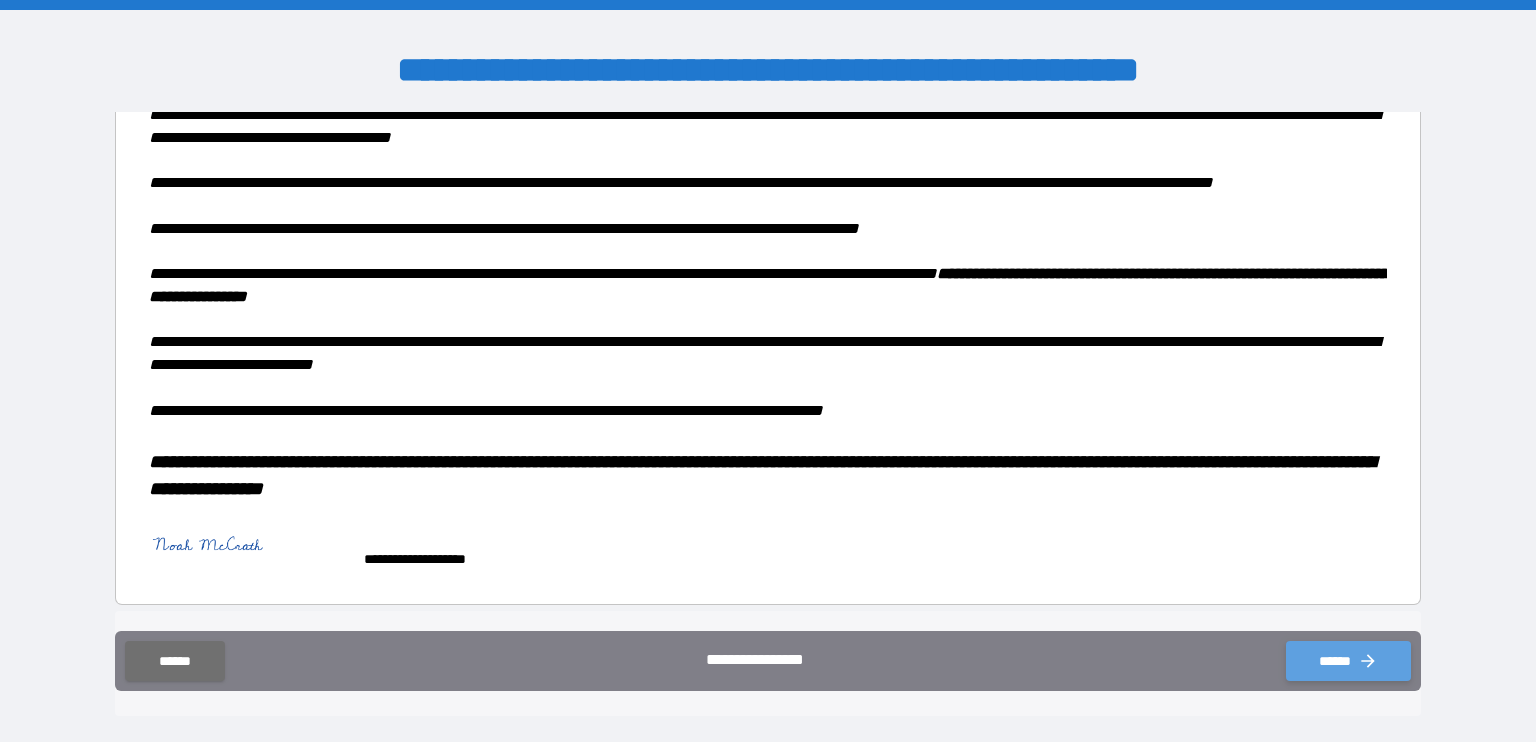 click on "******" at bounding box center [1348, 661] 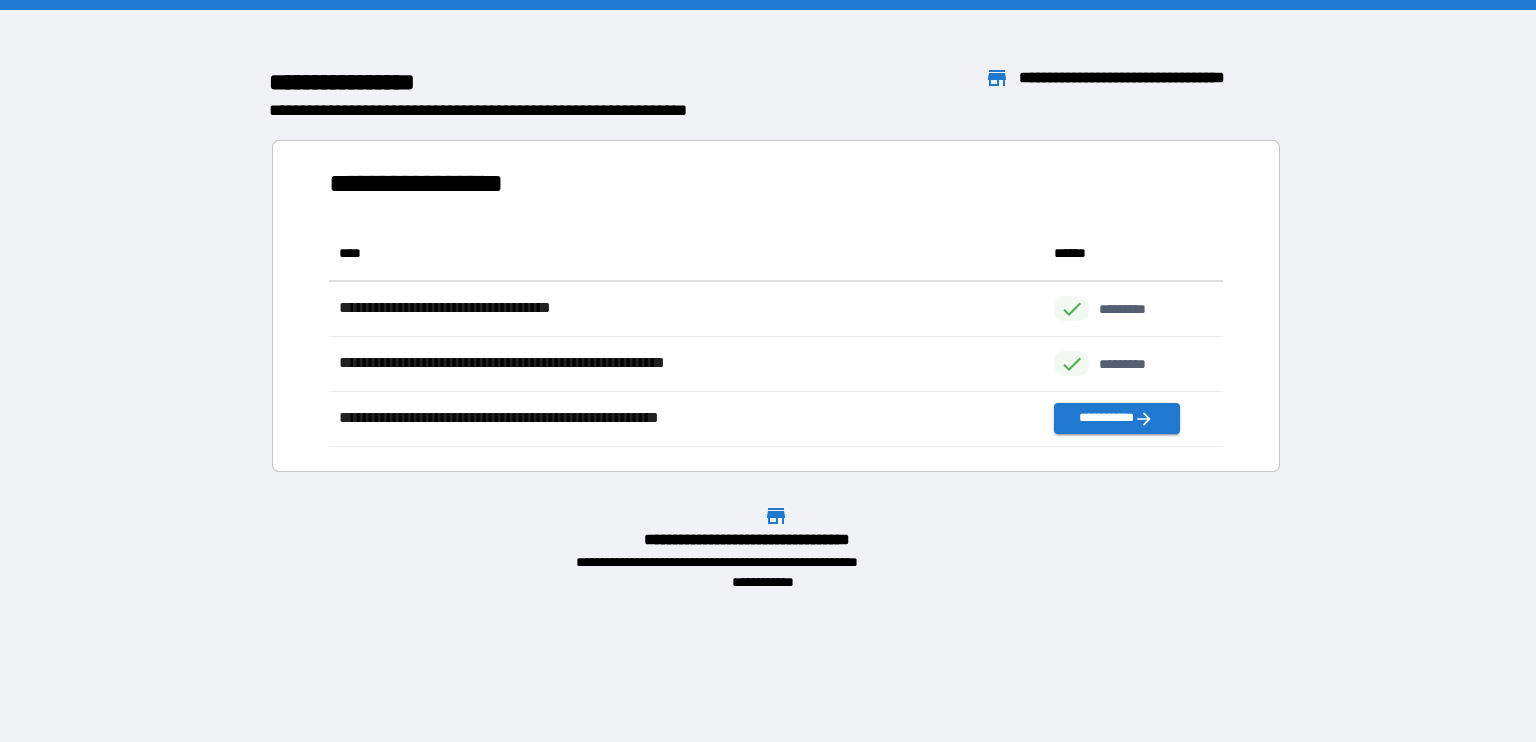 scroll, scrollTop: 16, scrollLeft: 16, axis: both 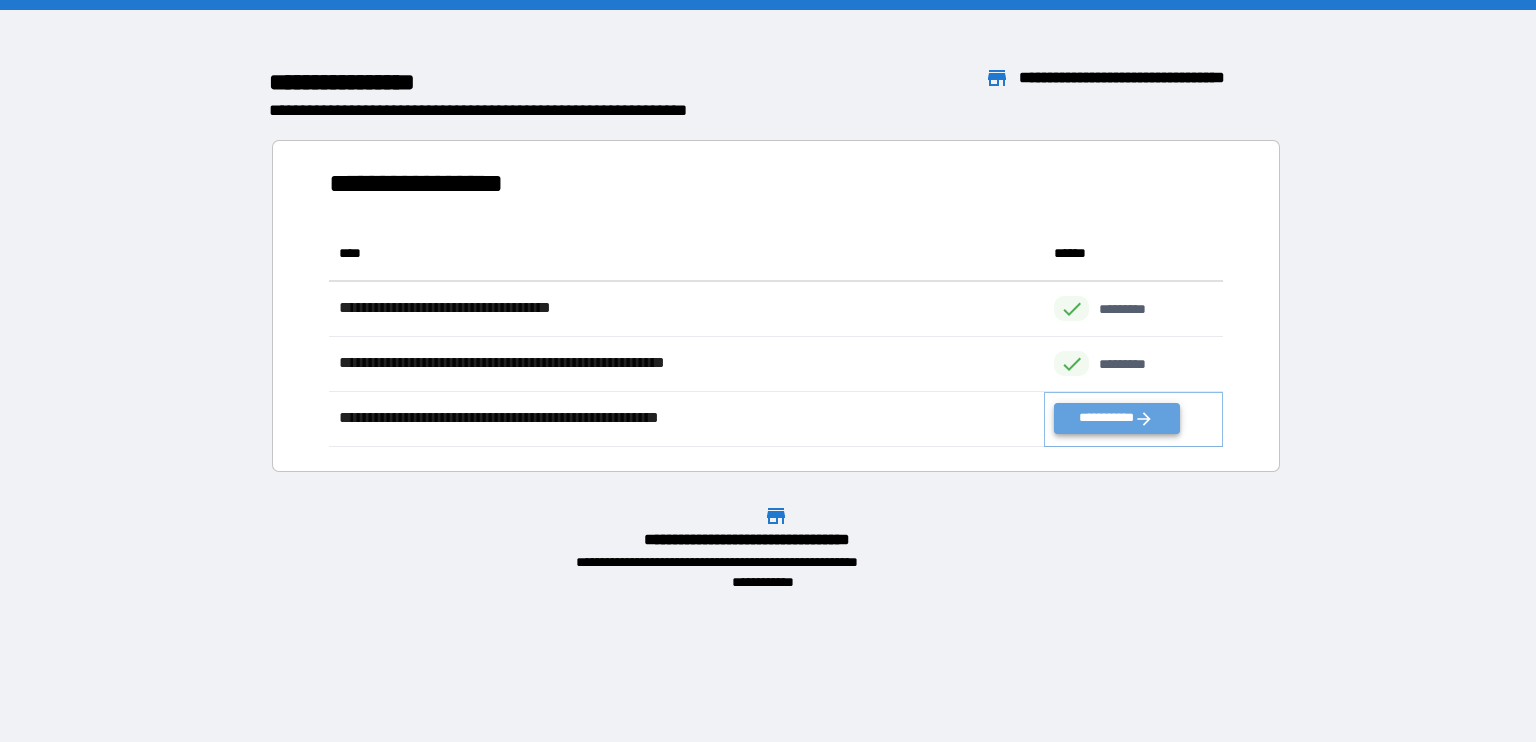 click on "**********" at bounding box center [1116, 418] 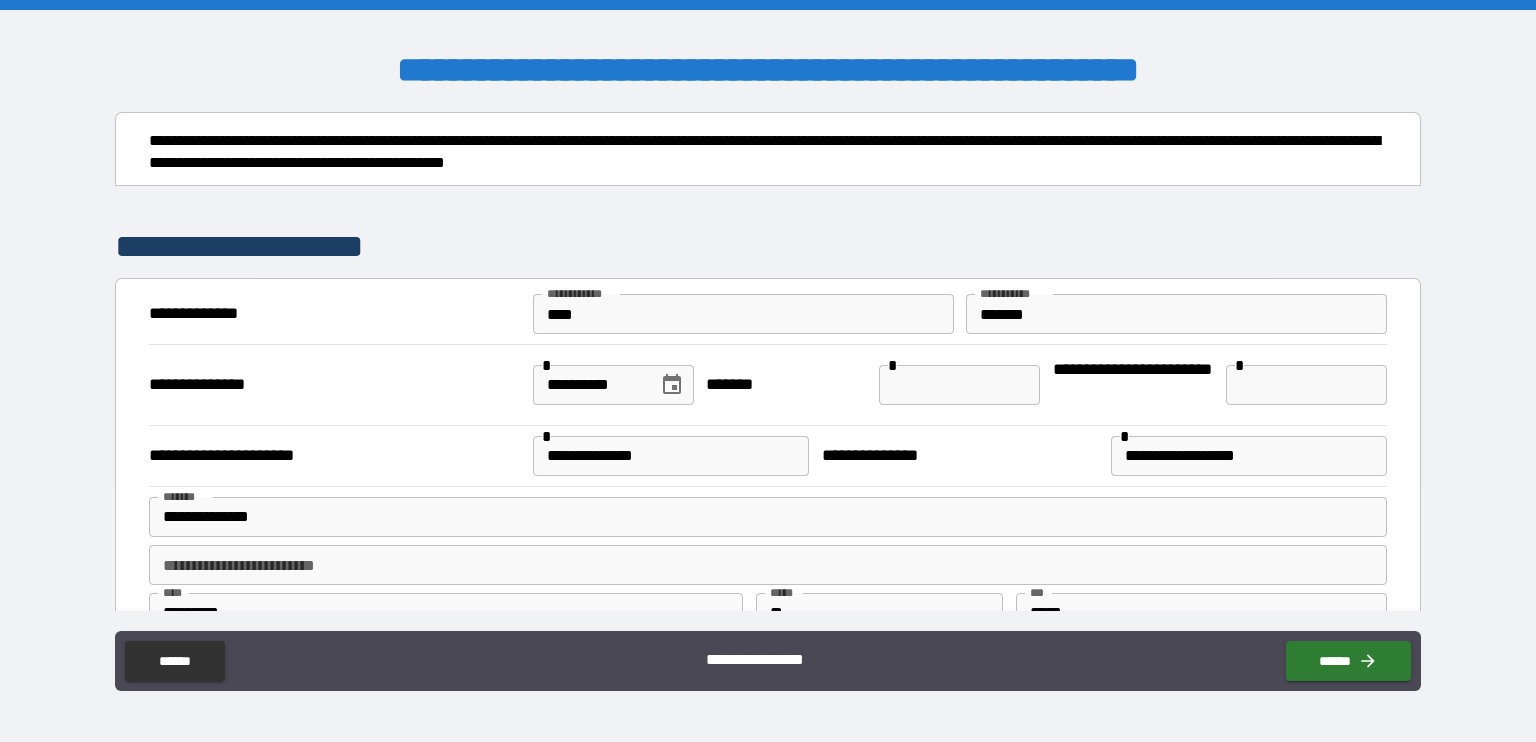 click at bounding box center [959, 385] 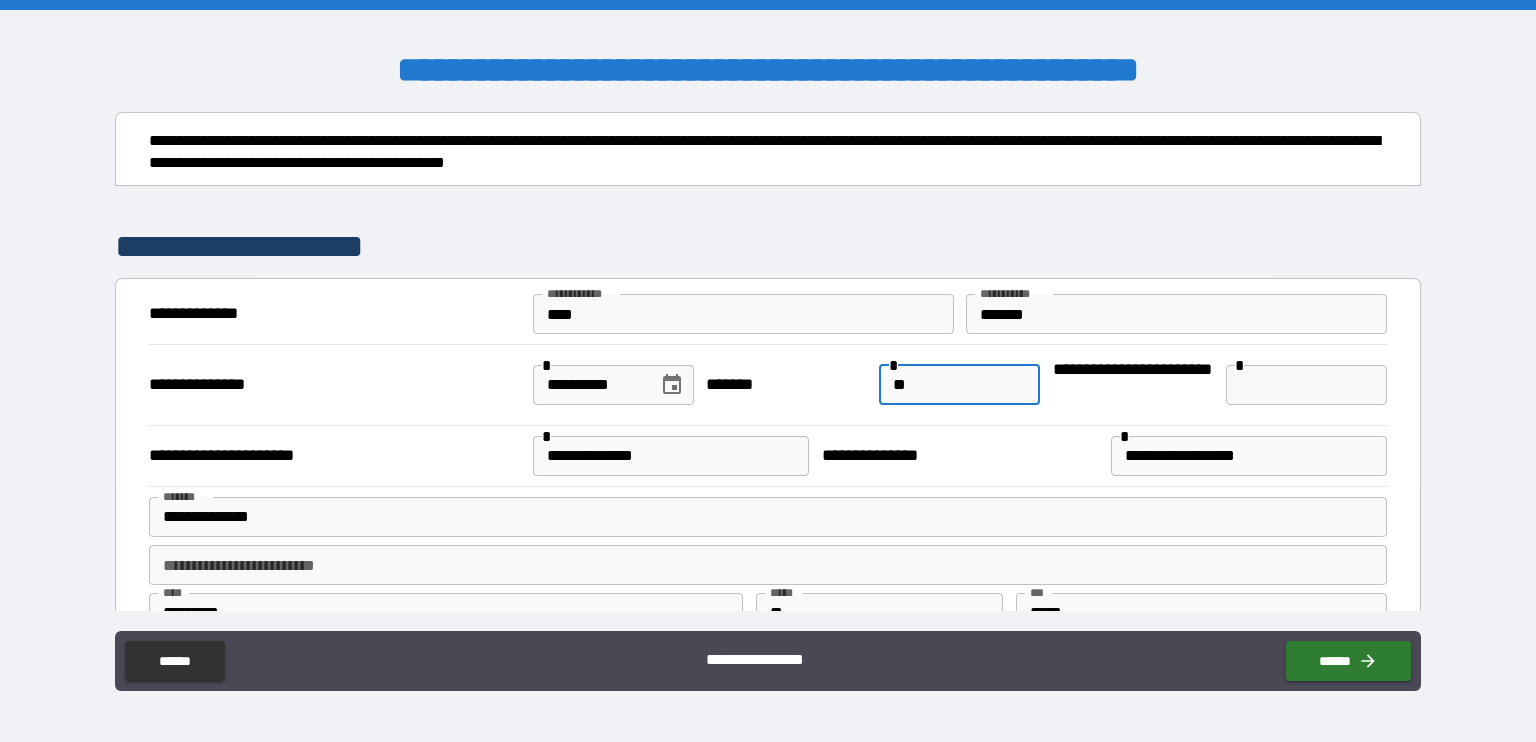 click on "**" at bounding box center [959, 385] 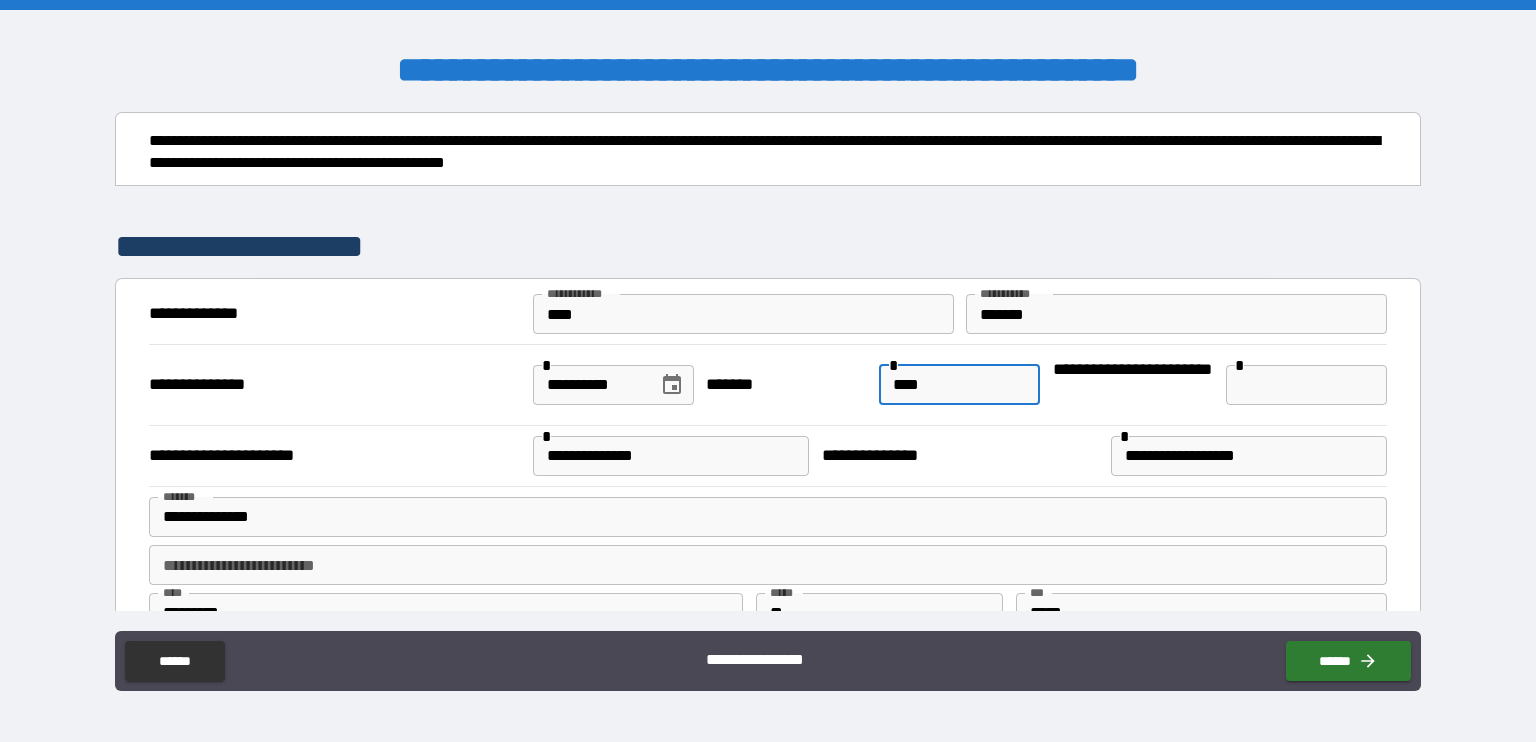 type on "****" 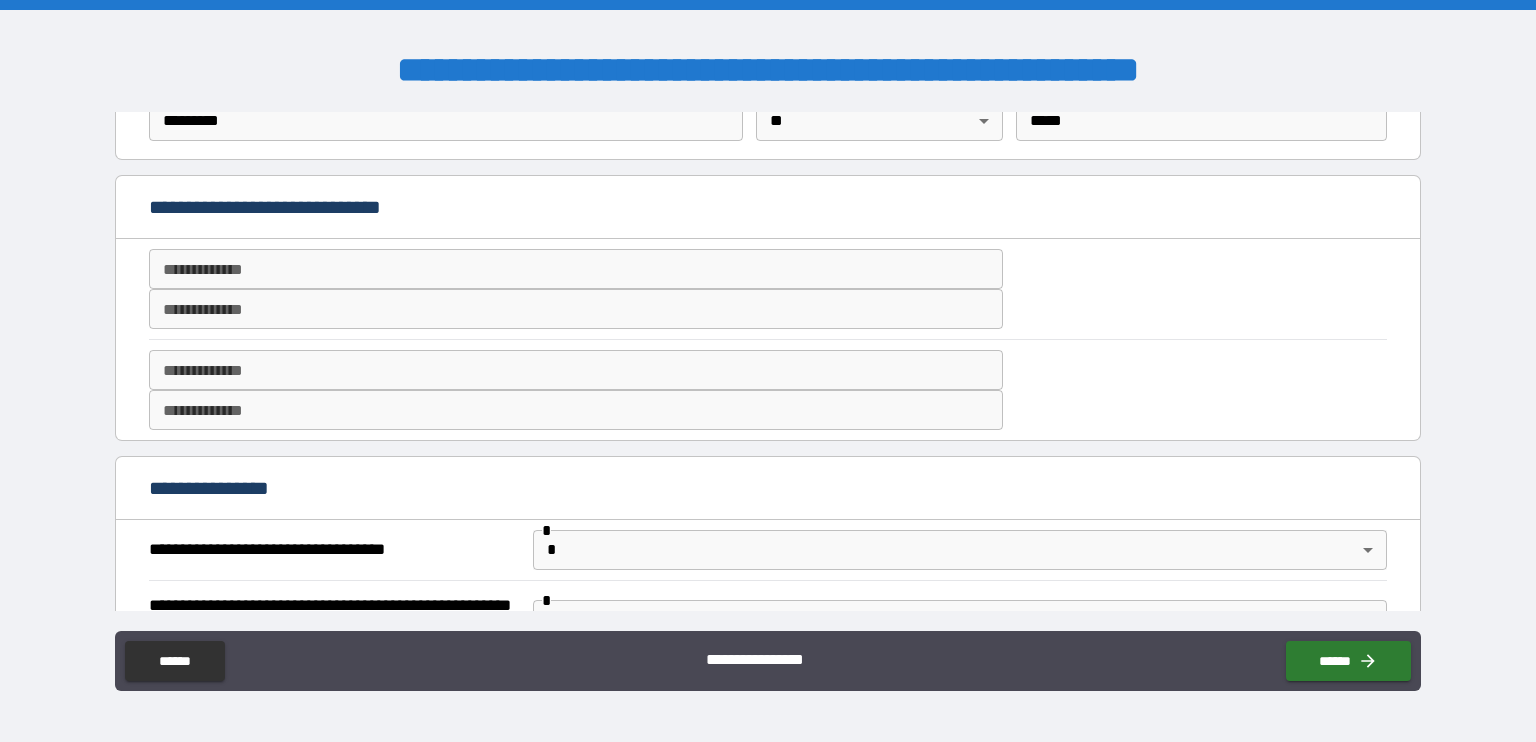 scroll, scrollTop: 495, scrollLeft: 0, axis: vertical 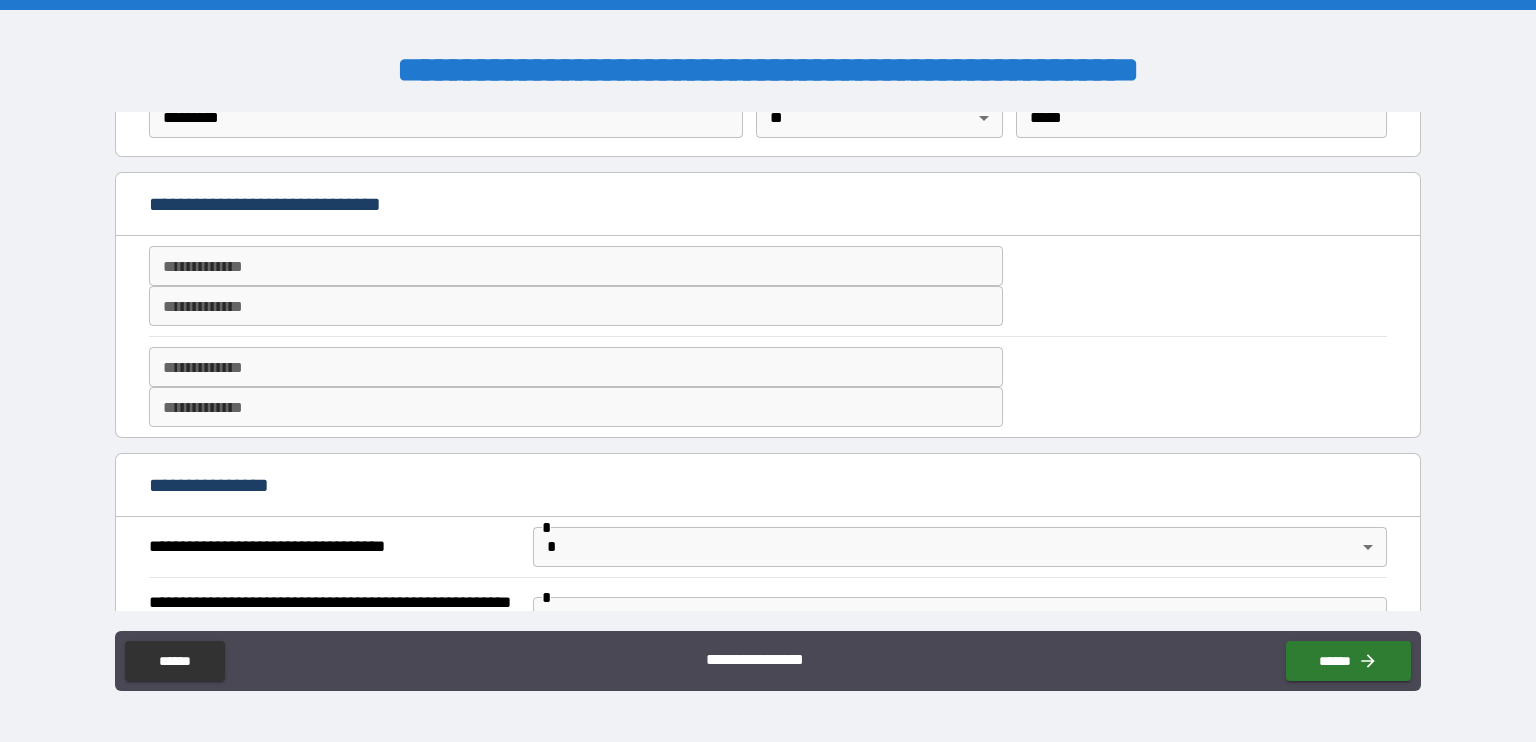 click on "**********" at bounding box center (576, 306) 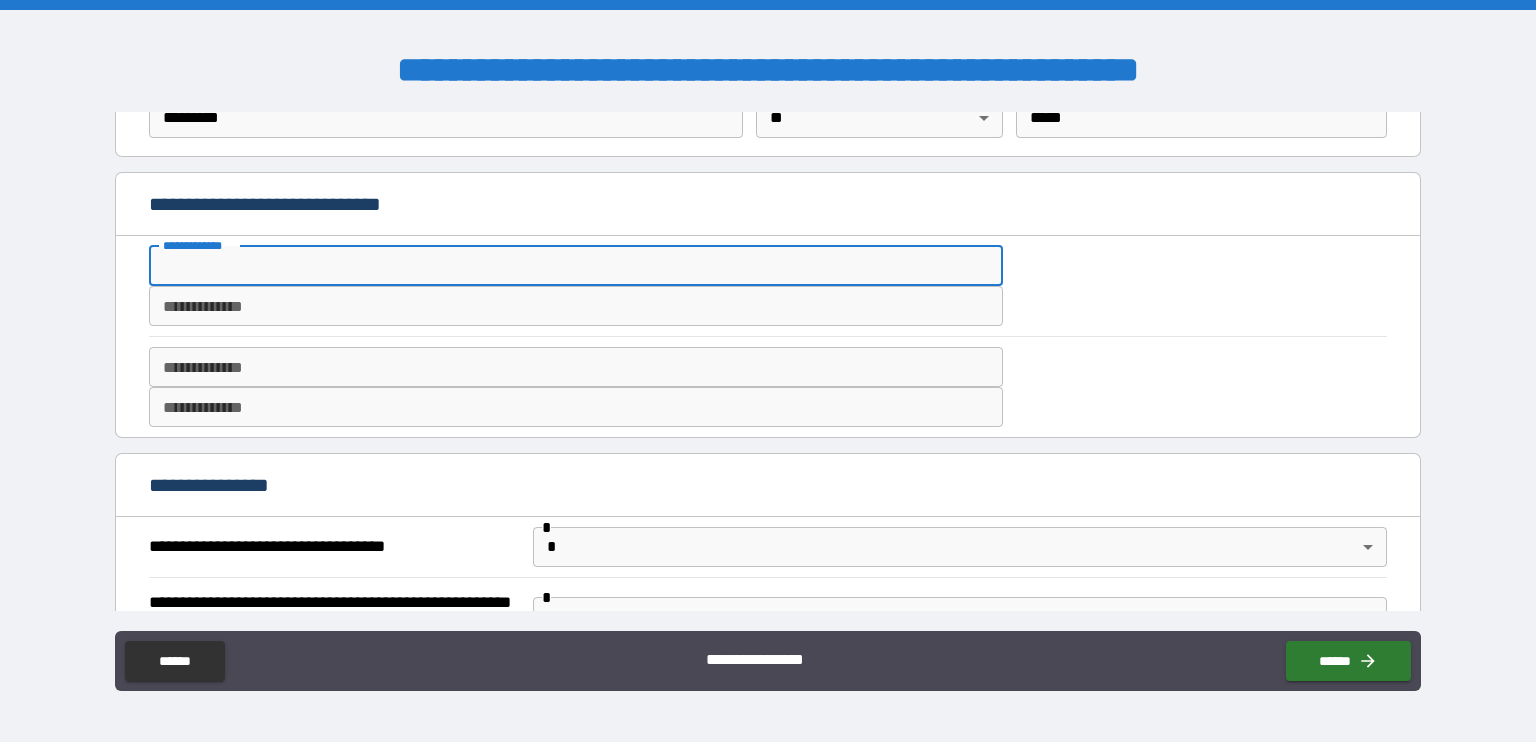 click on "**********" at bounding box center (576, 266) 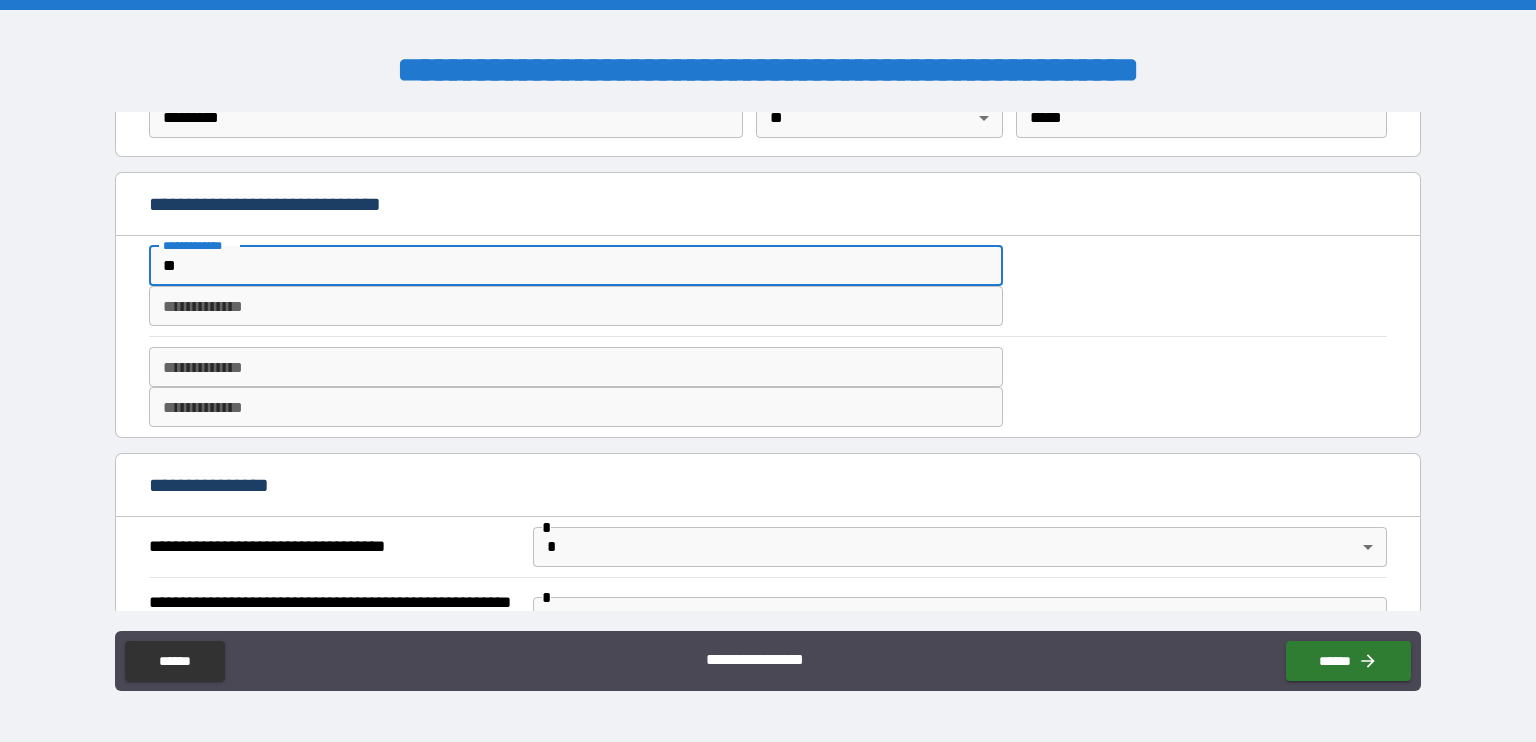 click on "**" at bounding box center (576, 266) 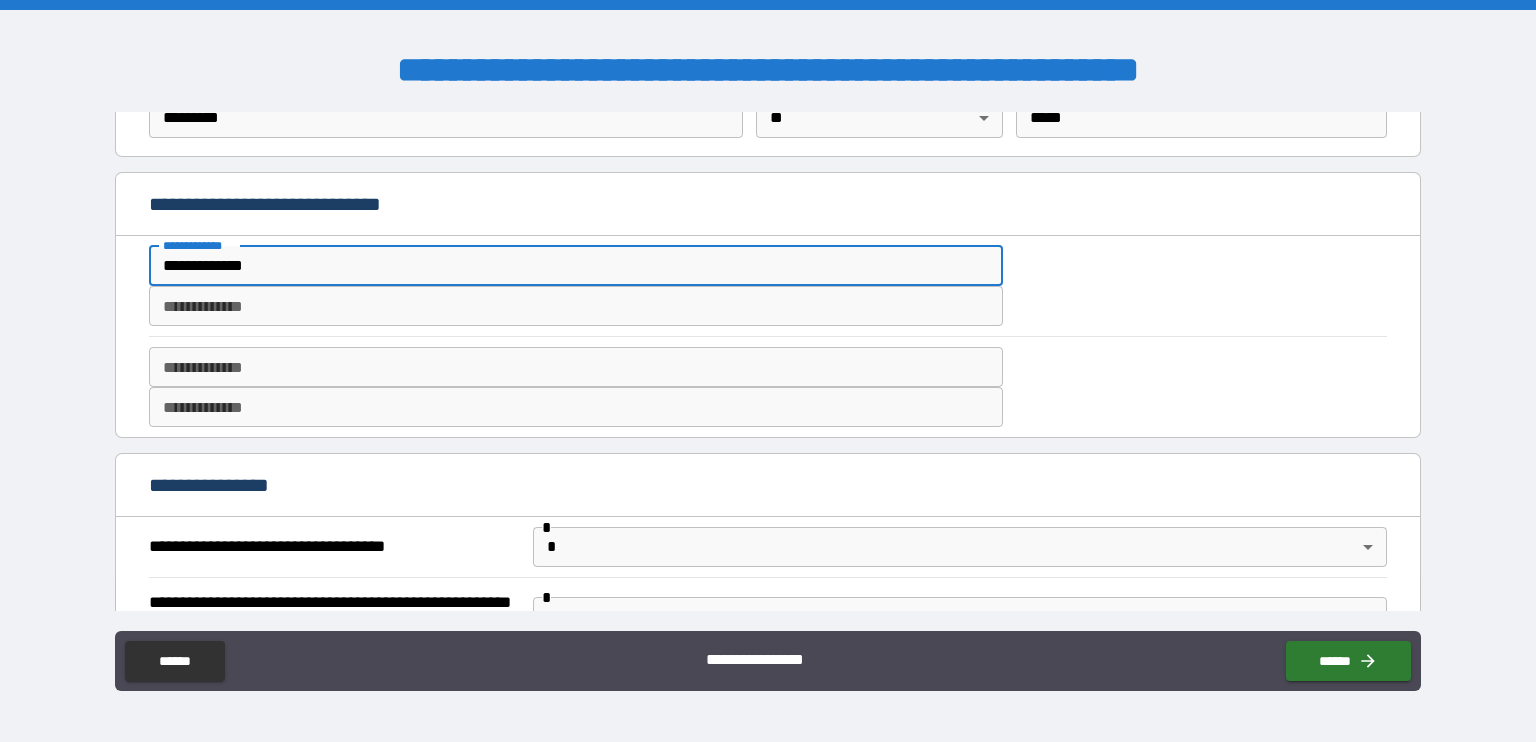 scroll, scrollTop: 0, scrollLeft: 0, axis: both 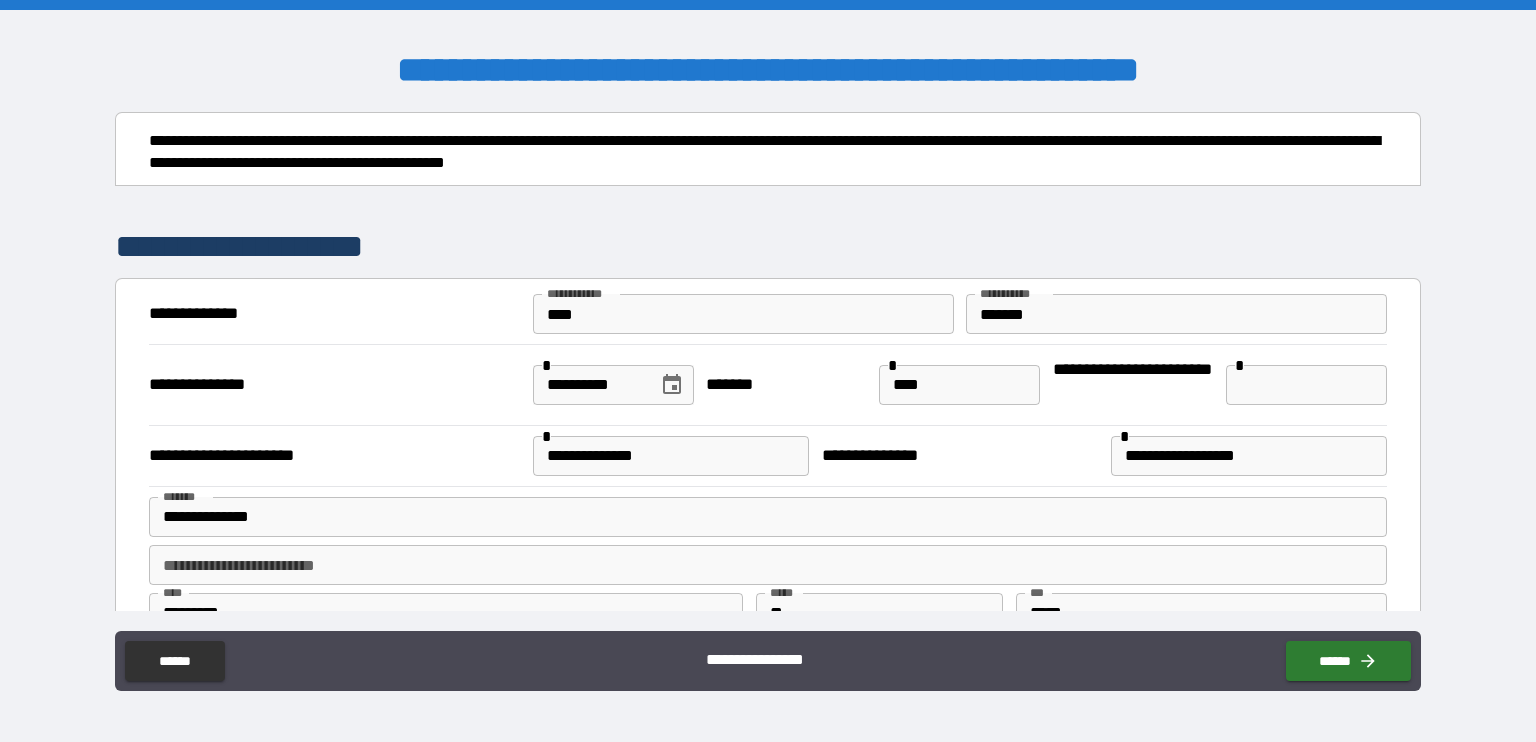 type on "**********" 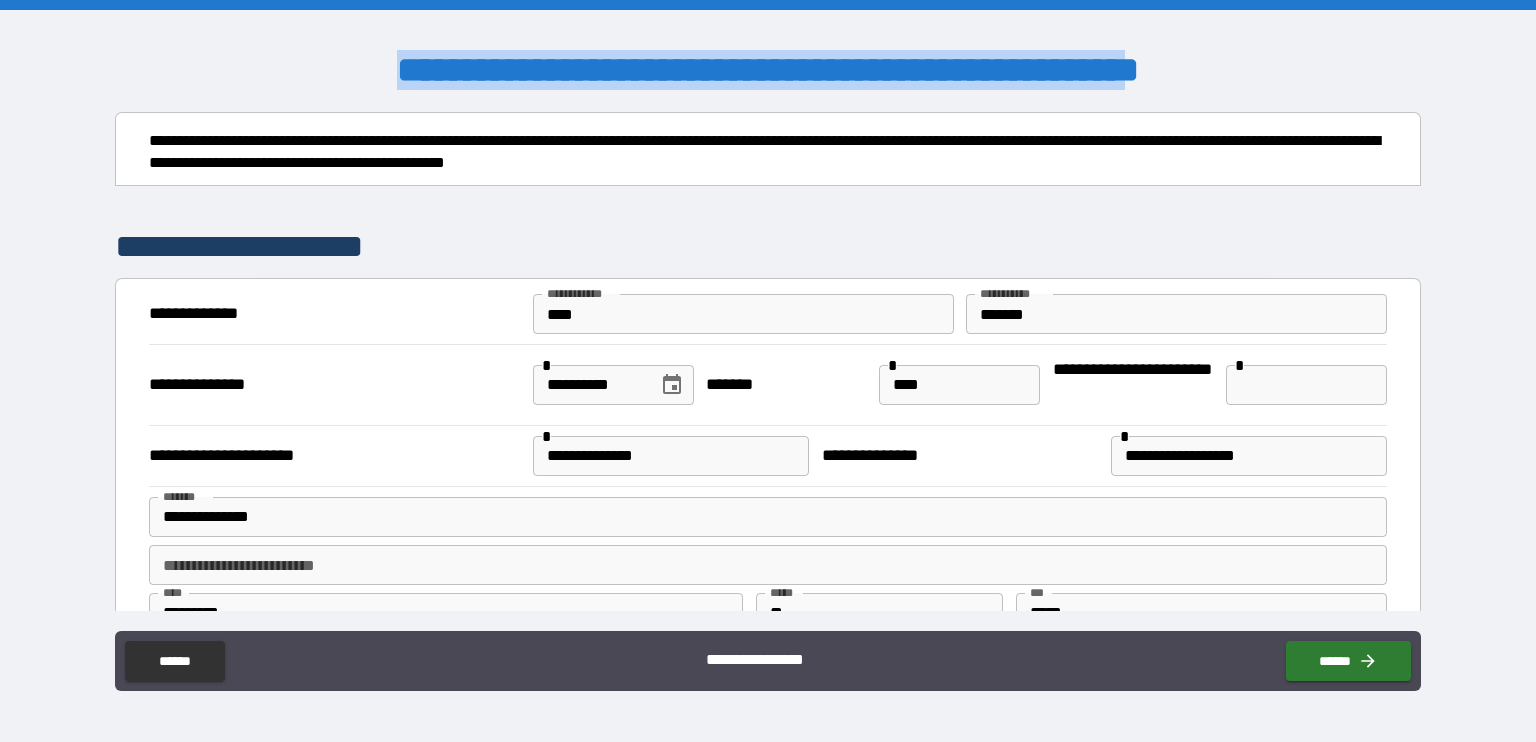 drag, startPoint x: 1242, startPoint y: 76, endPoint x: 279, endPoint y: 78, distance: 963.0021 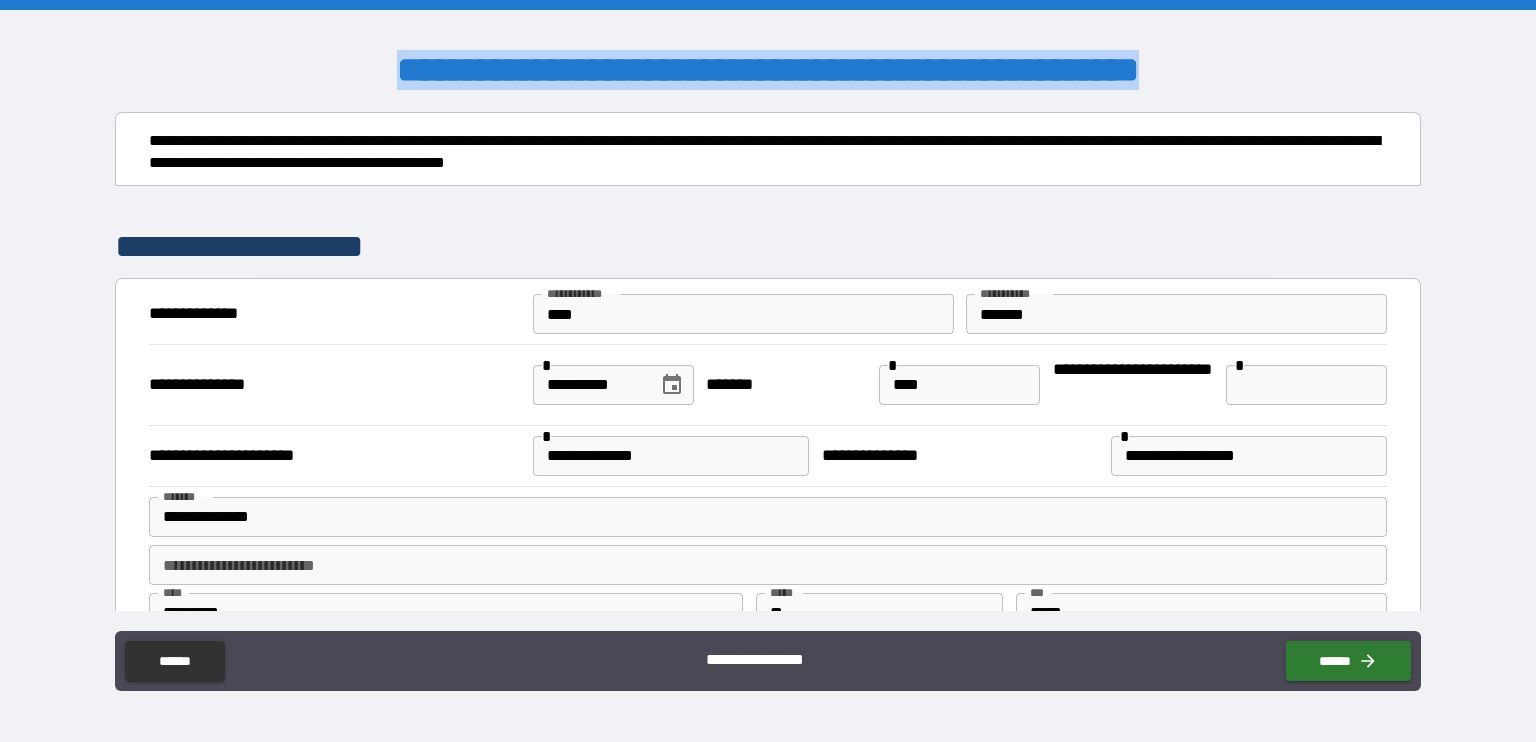 drag, startPoint x: 286, startPoint y: 74, endPoint x: 1318, endPoint y: 68, distance: 1032.0175 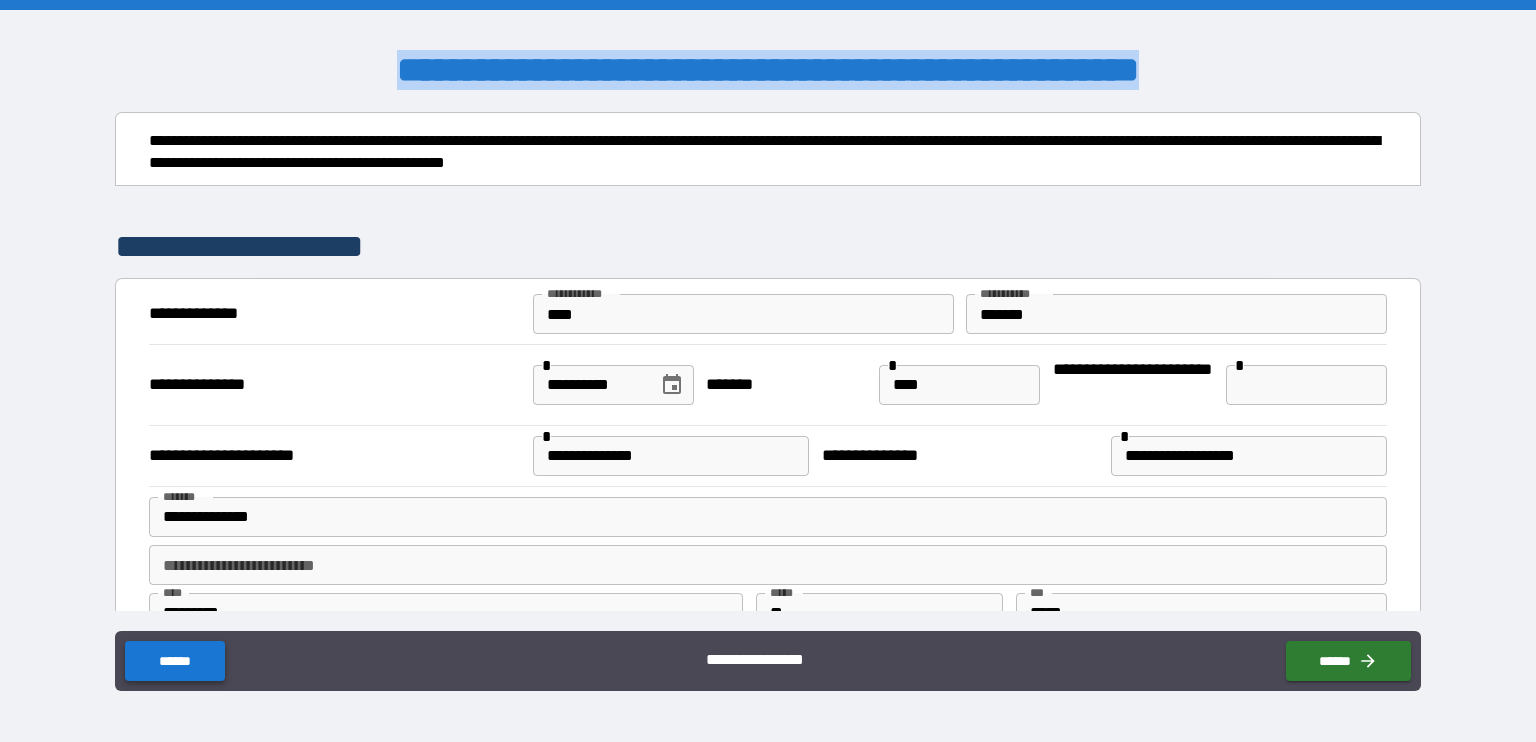 click on "******" at bounding box center (174, 661) 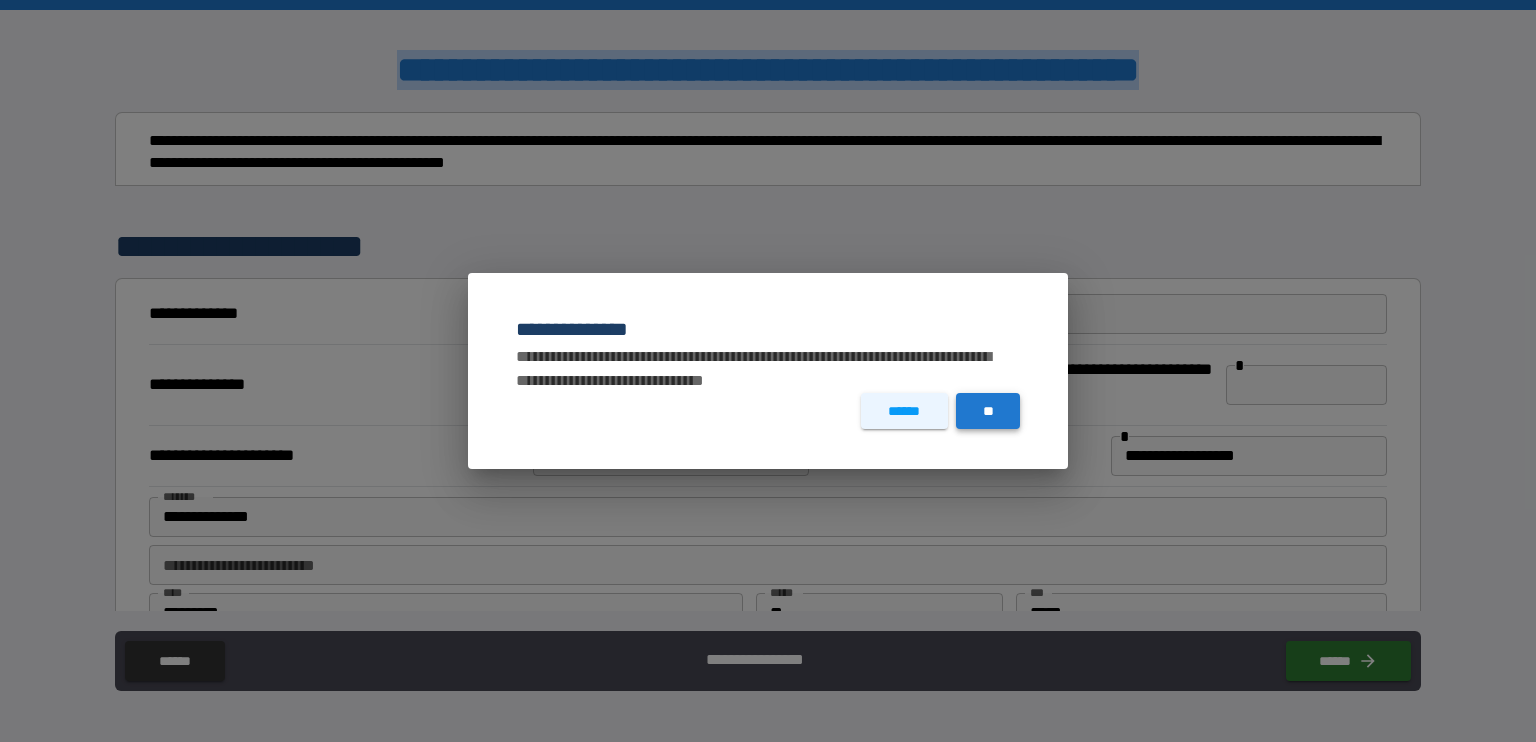 click on "**" at bounding box center (988, 411) 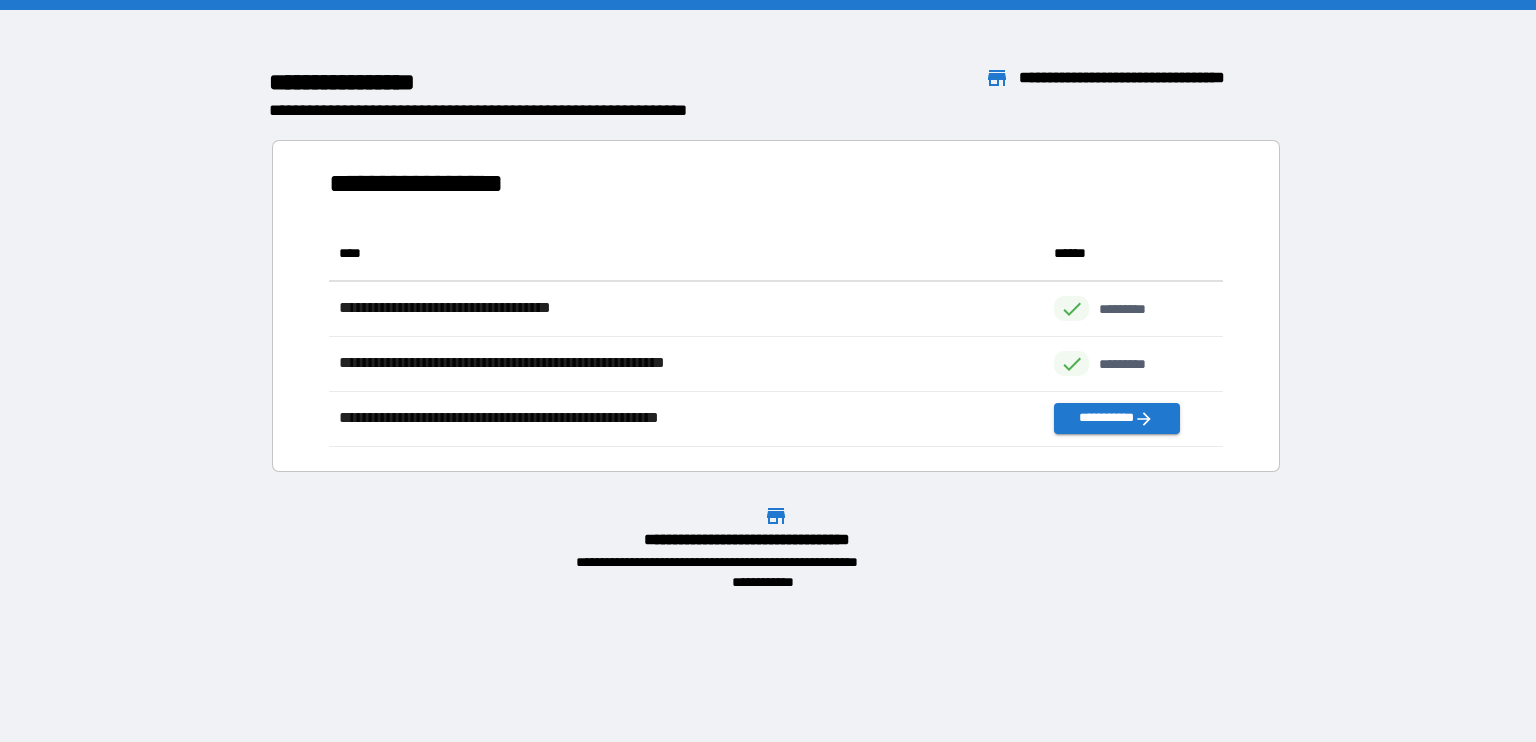 scroll, scrollTop: 16, scrollLeft: 16, axis: both 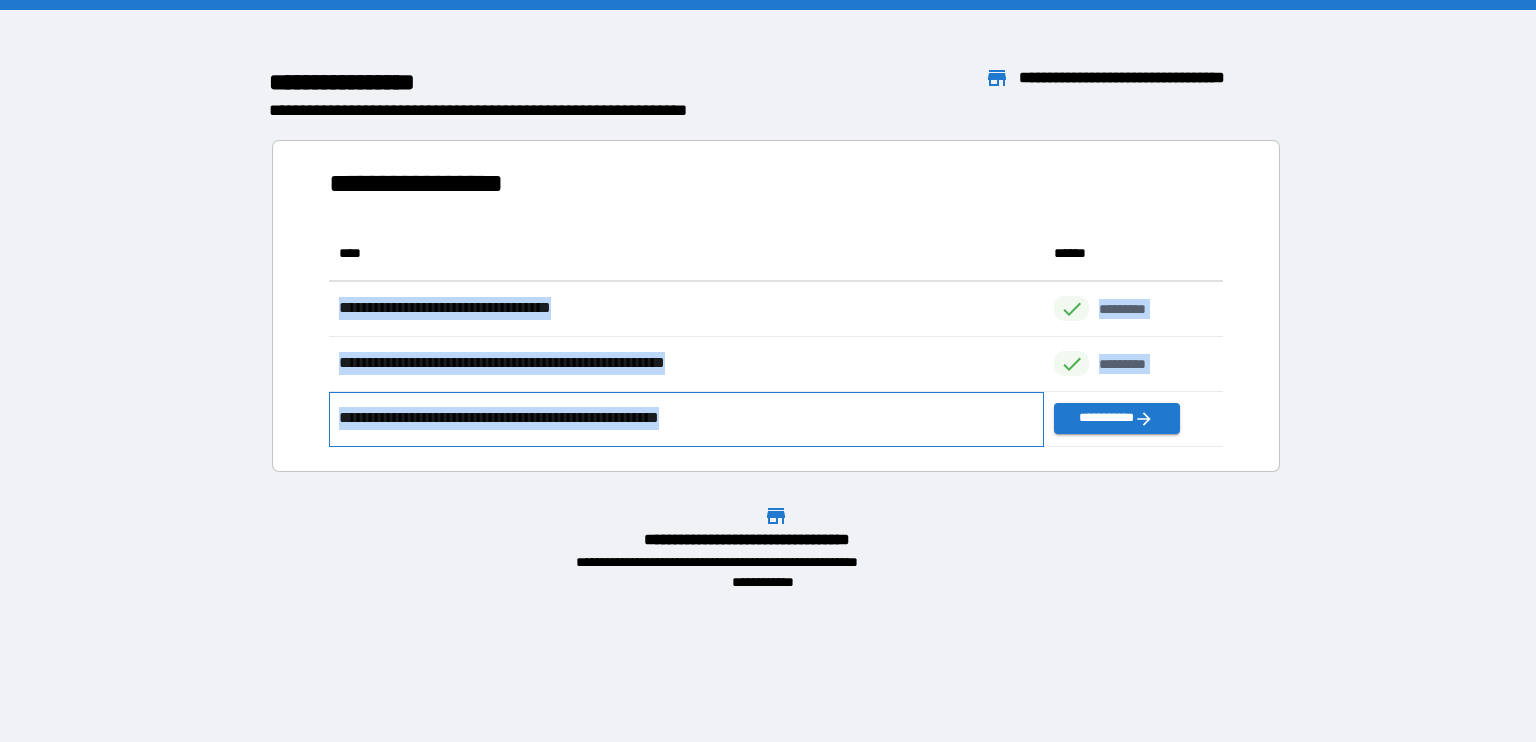 drag, startPoint x: 756, startPoint y: 426, endPoint x: 326, endPoint y: 426, distance: 430 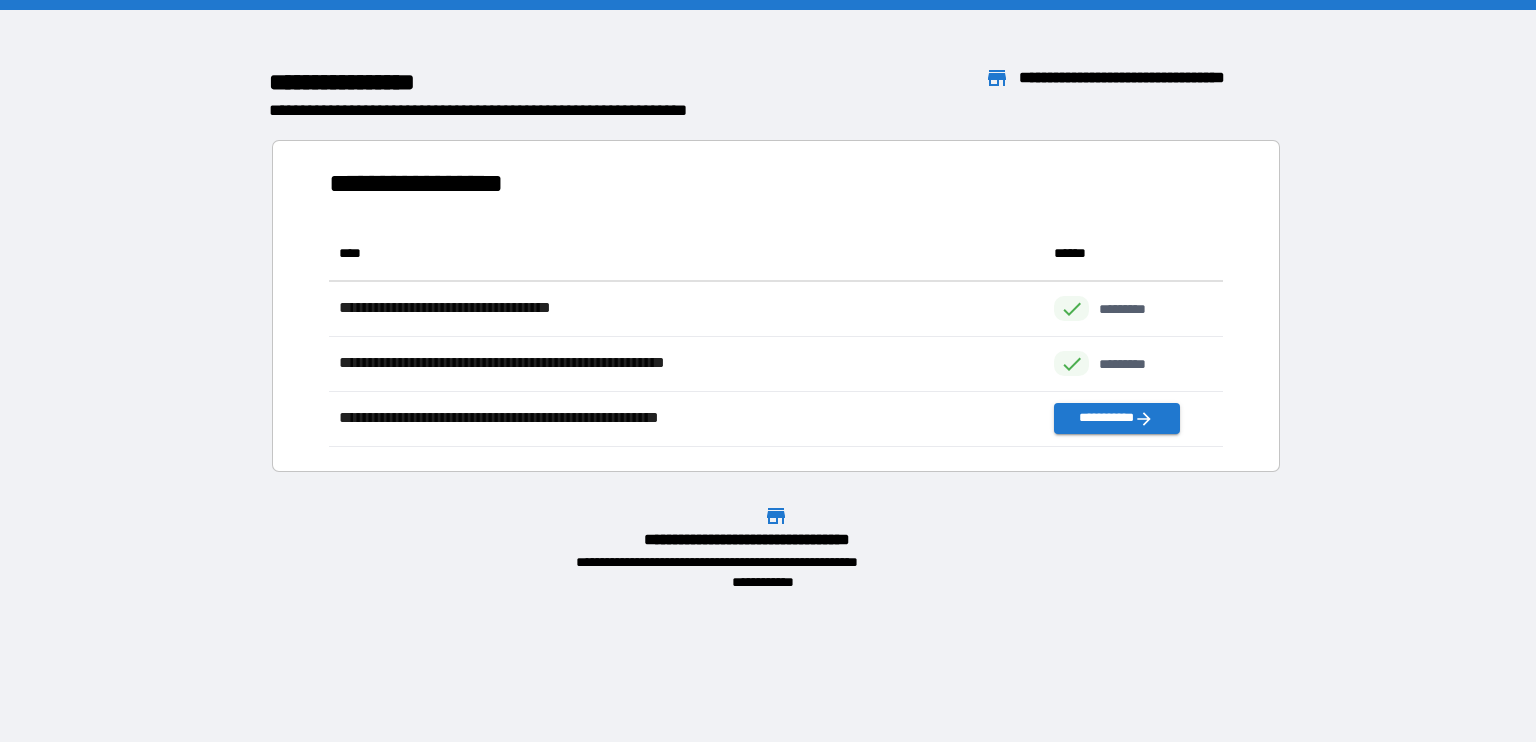 click on "**********" at bounding box center (776, 306) 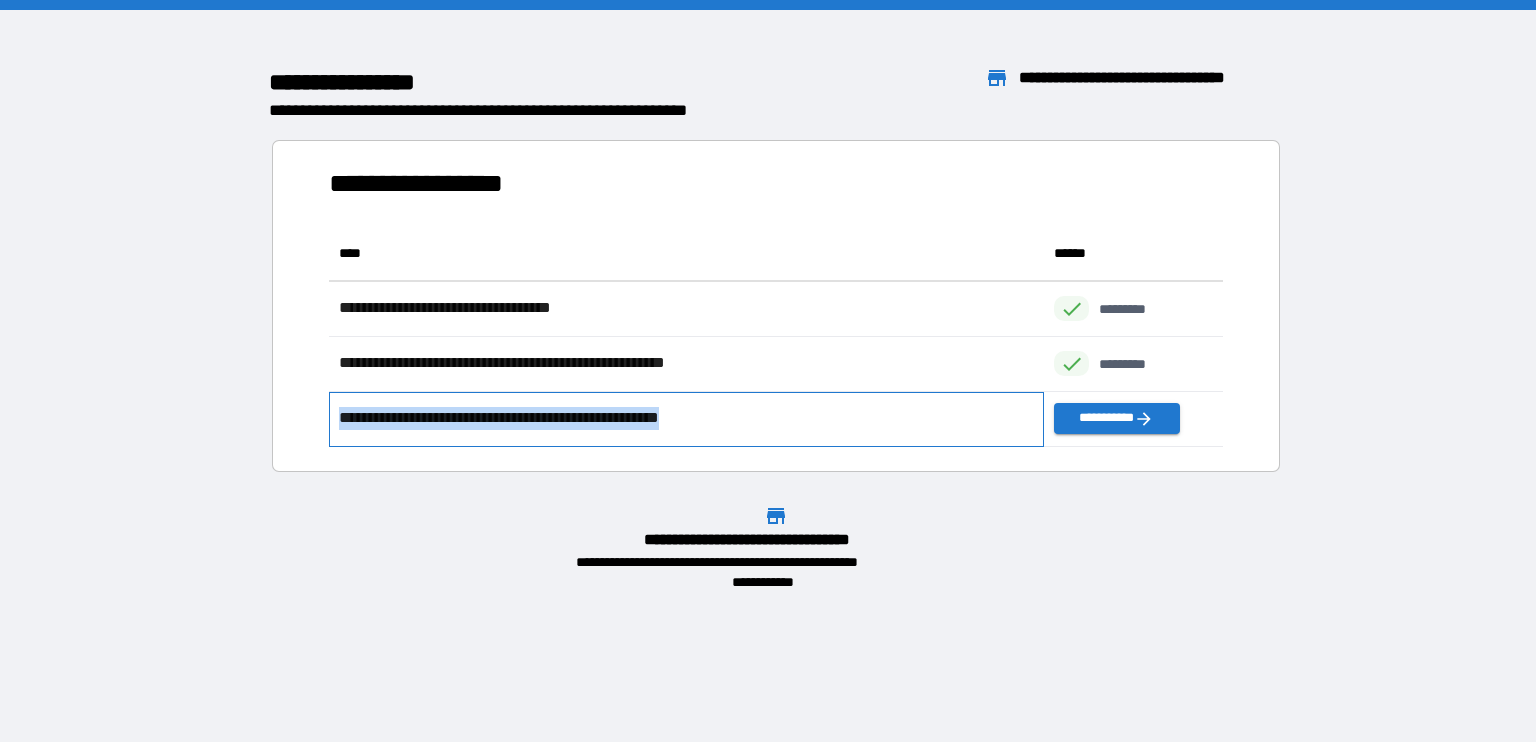 drag, startPoint x: 339, startPoint y: 423, endPoint x: 752, endPoint y: 424, distance: 413.00122 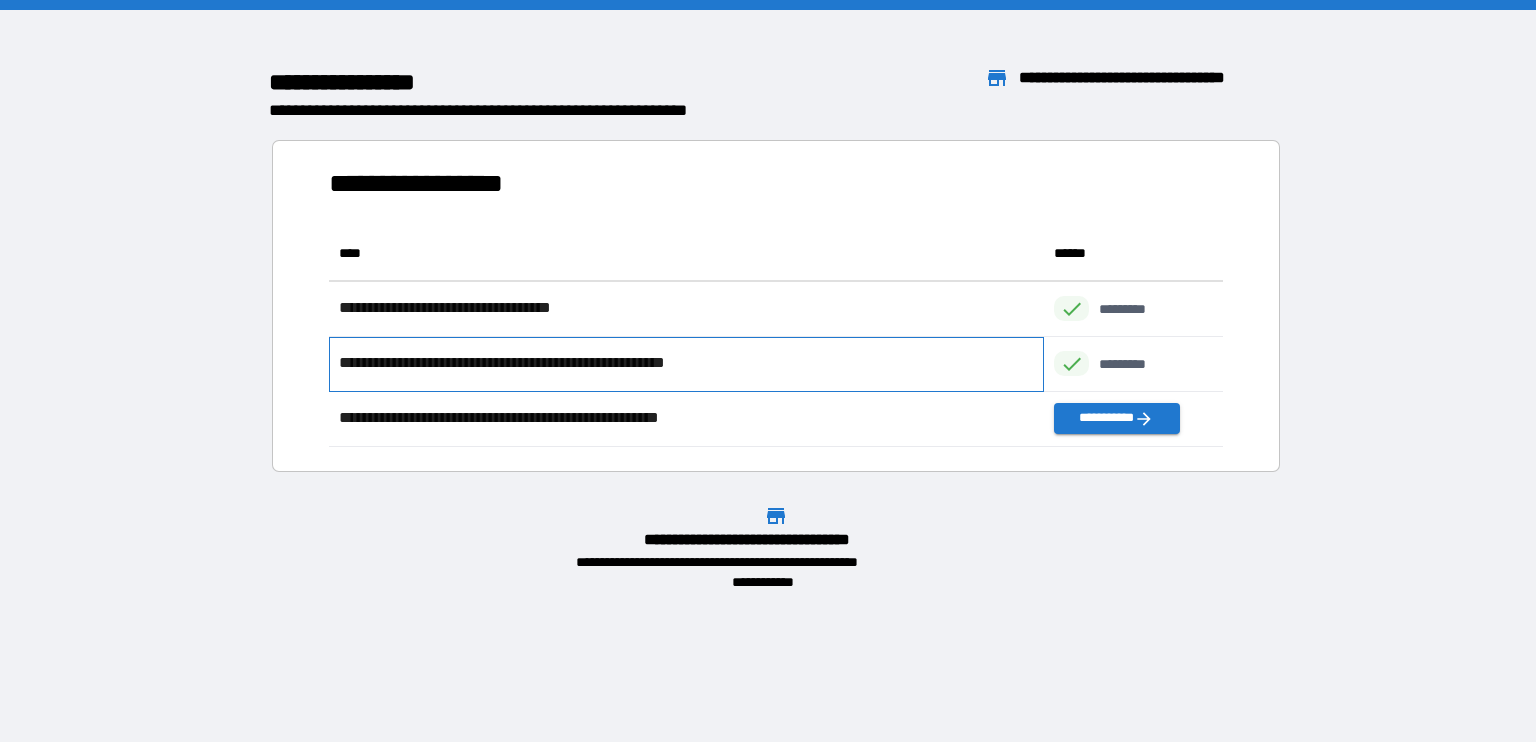 click on "**********" at bounding box center (686, 364) 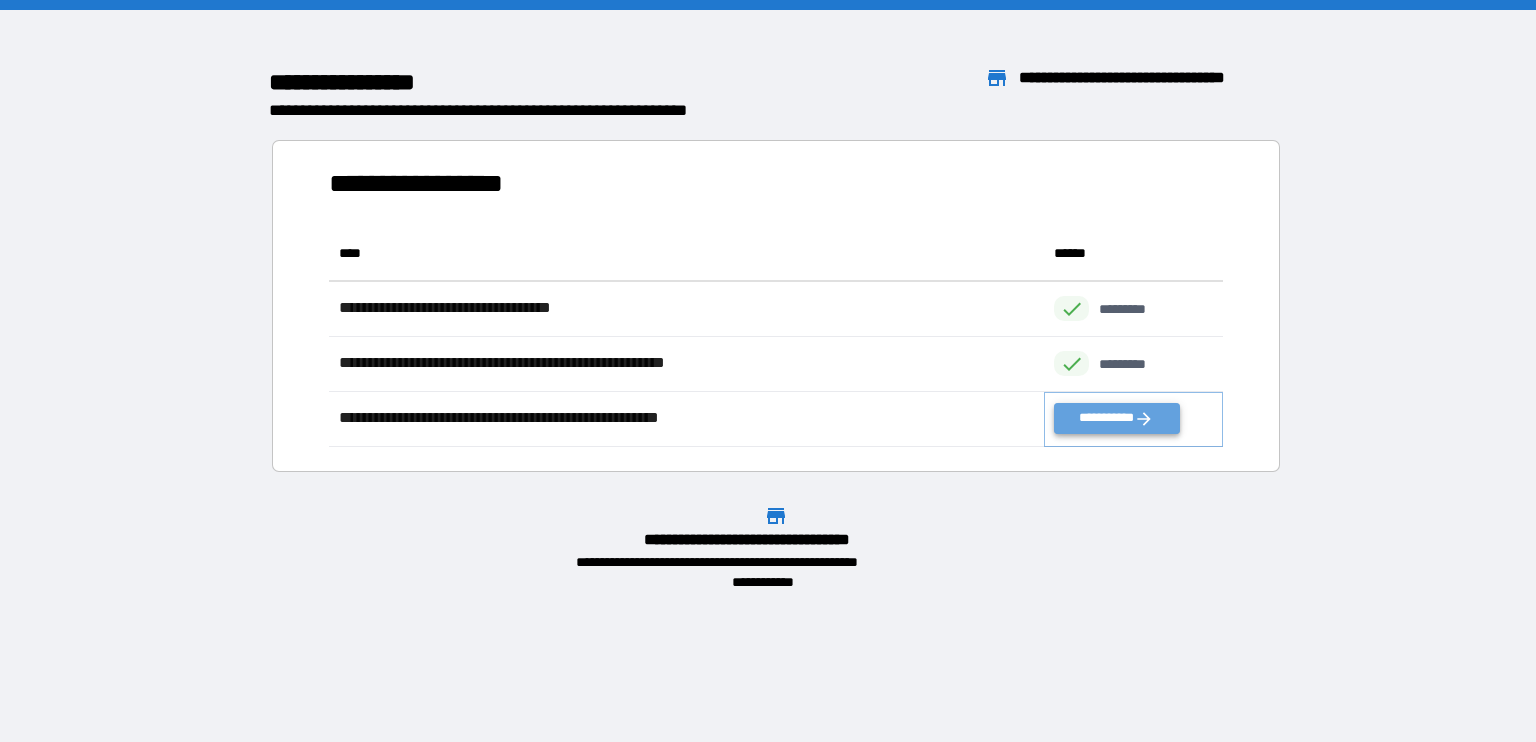 click on "**********" at bounding box center [1116, 418] 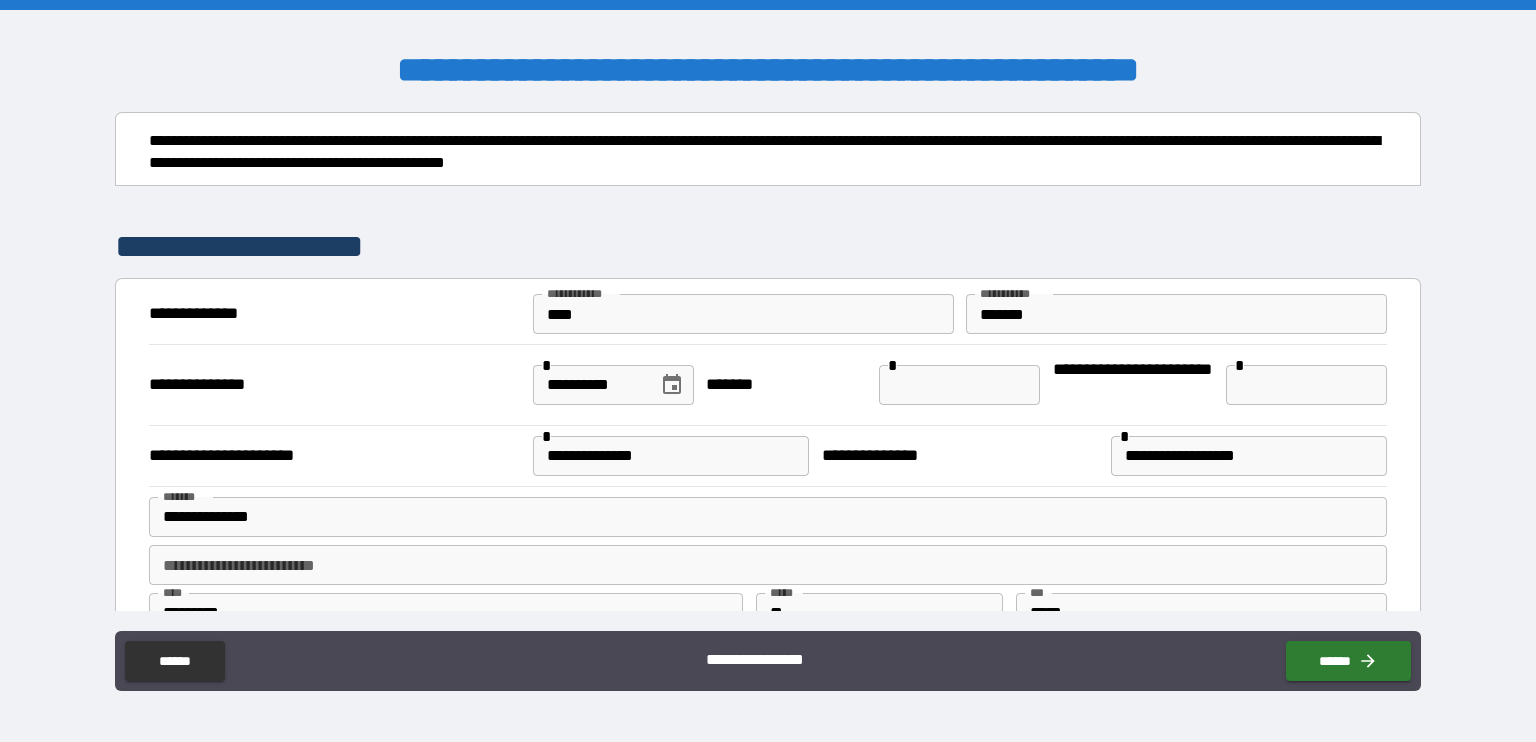 click at bounding box center [959, 385] 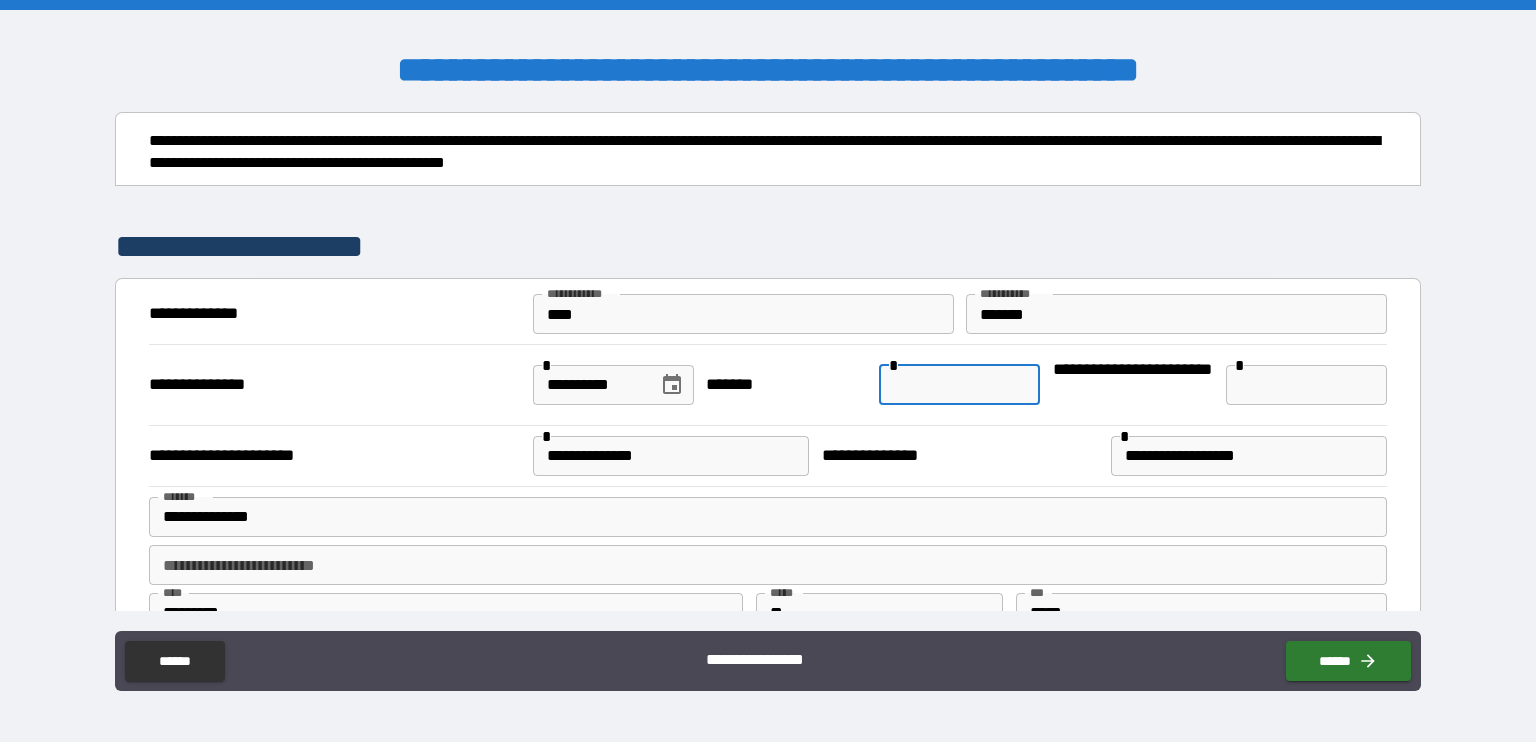 click at bounding box center [959, 385] 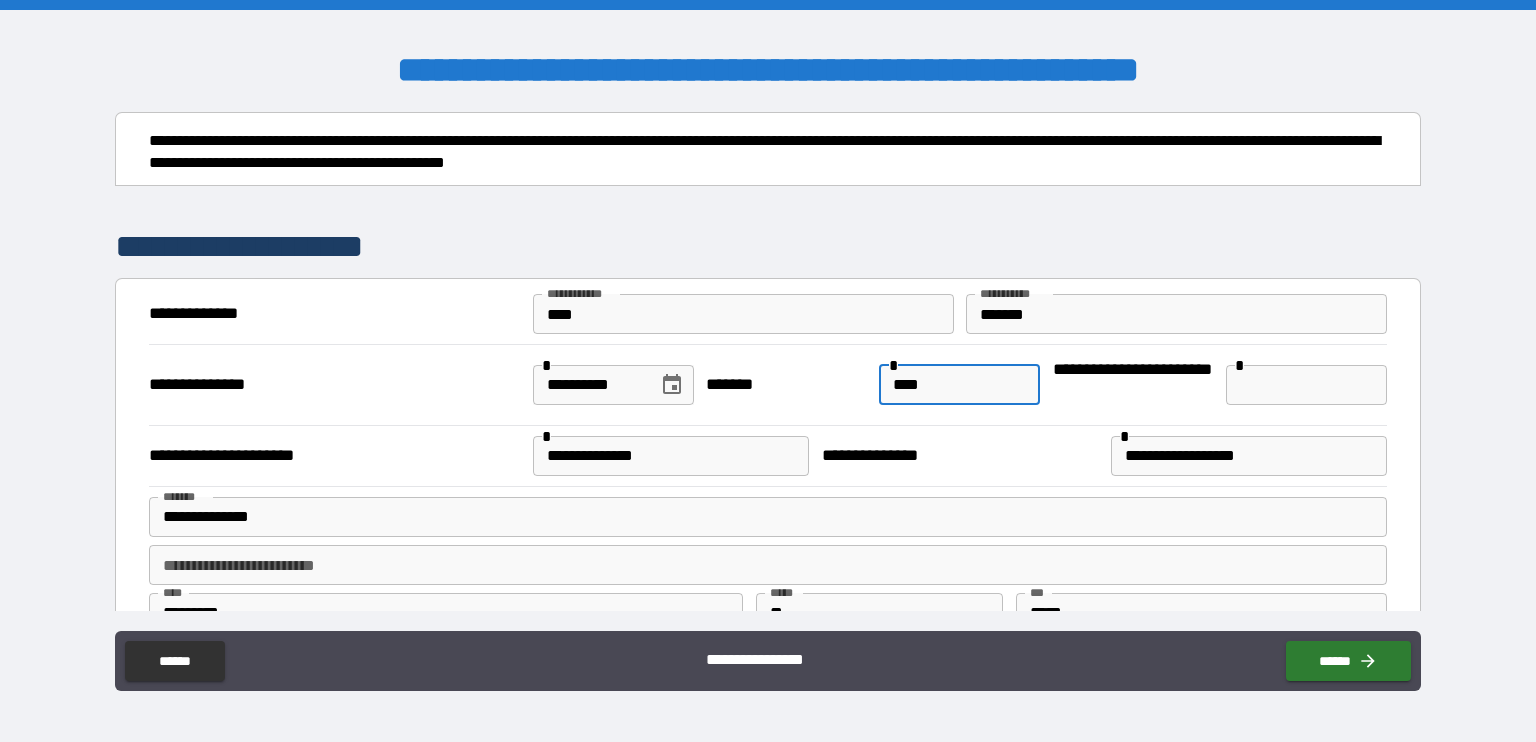 type on "****" 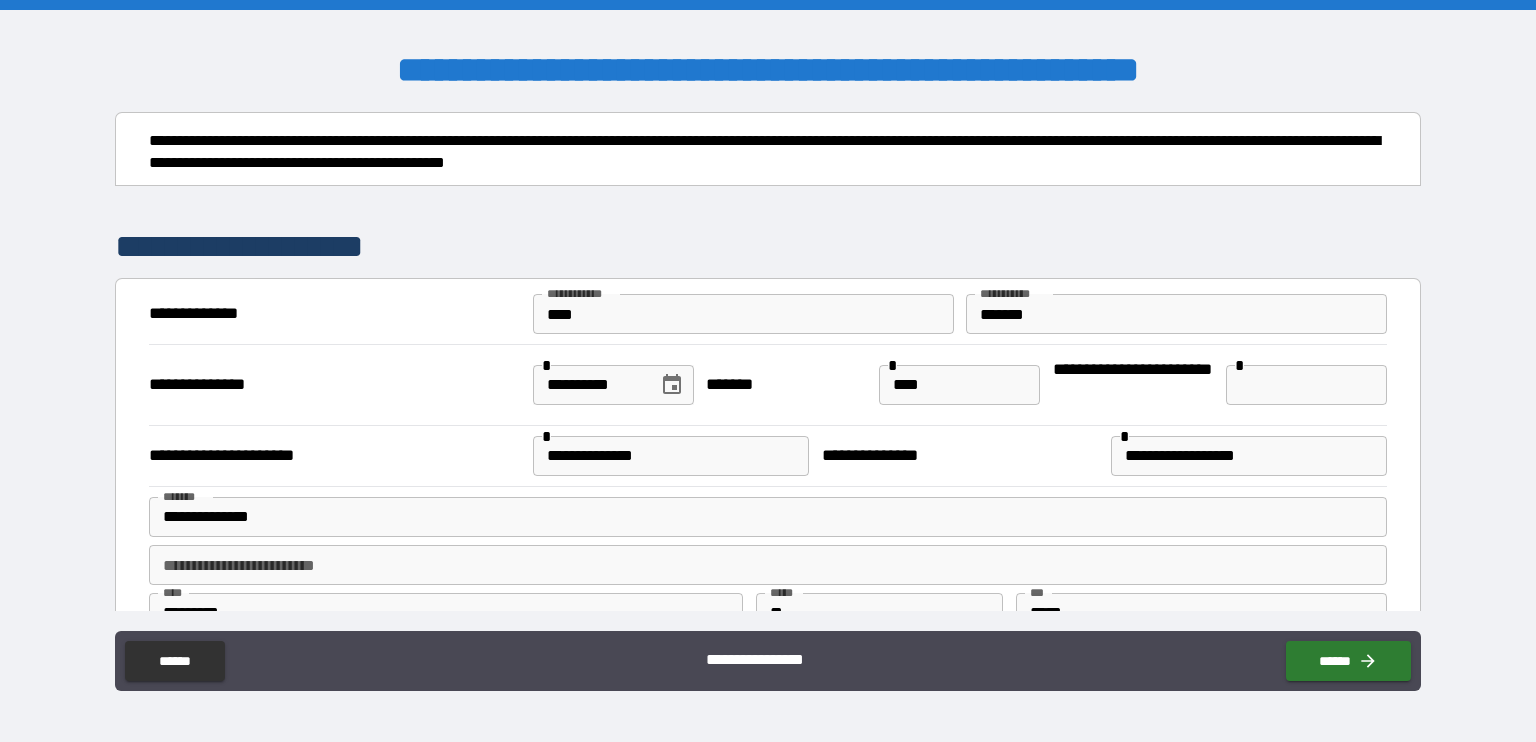 click on "**********" at bounding box center (768, 521) 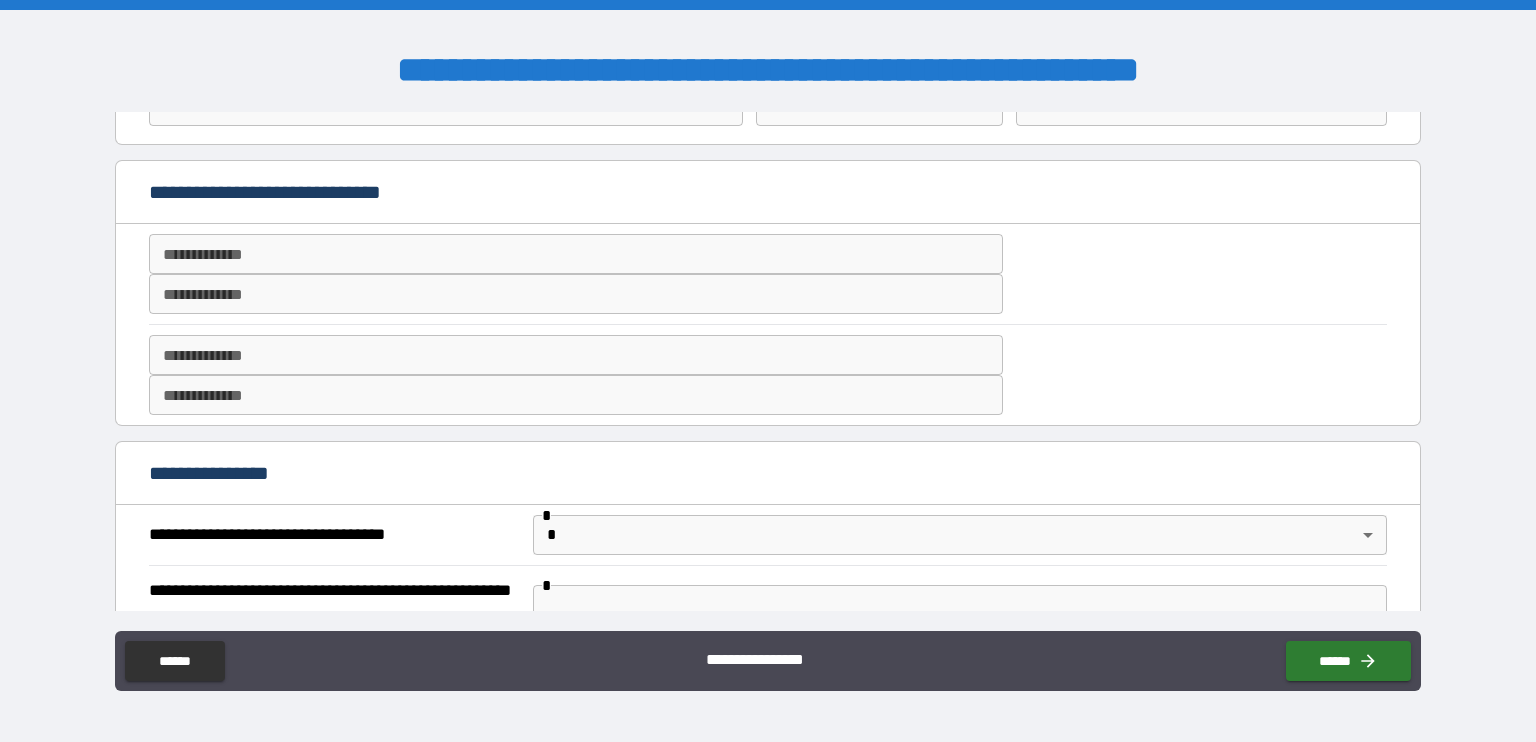 scroll, scrollTop: 511, scrollLeft: 0, axis: vertical 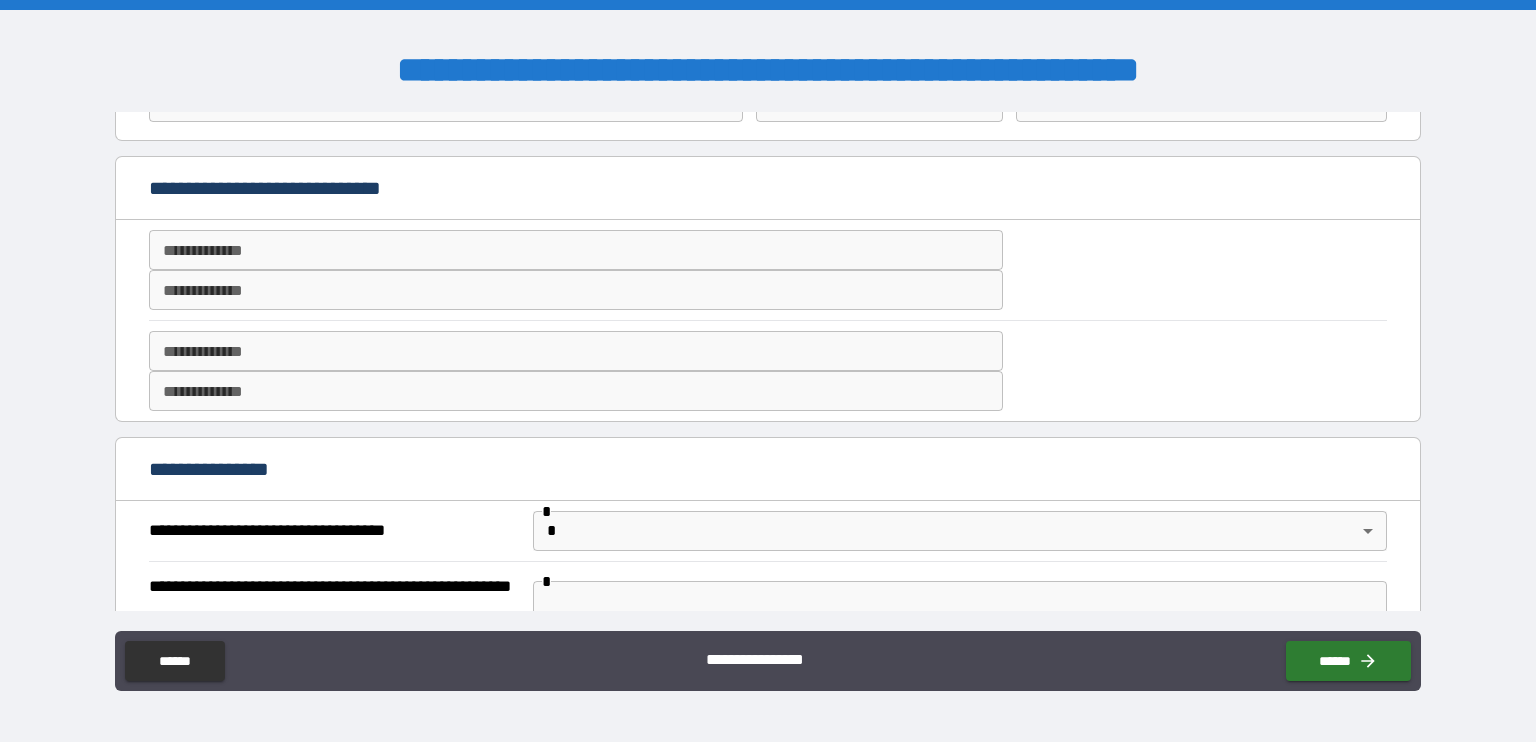 click on "**********" at bounding box center (576, 250) 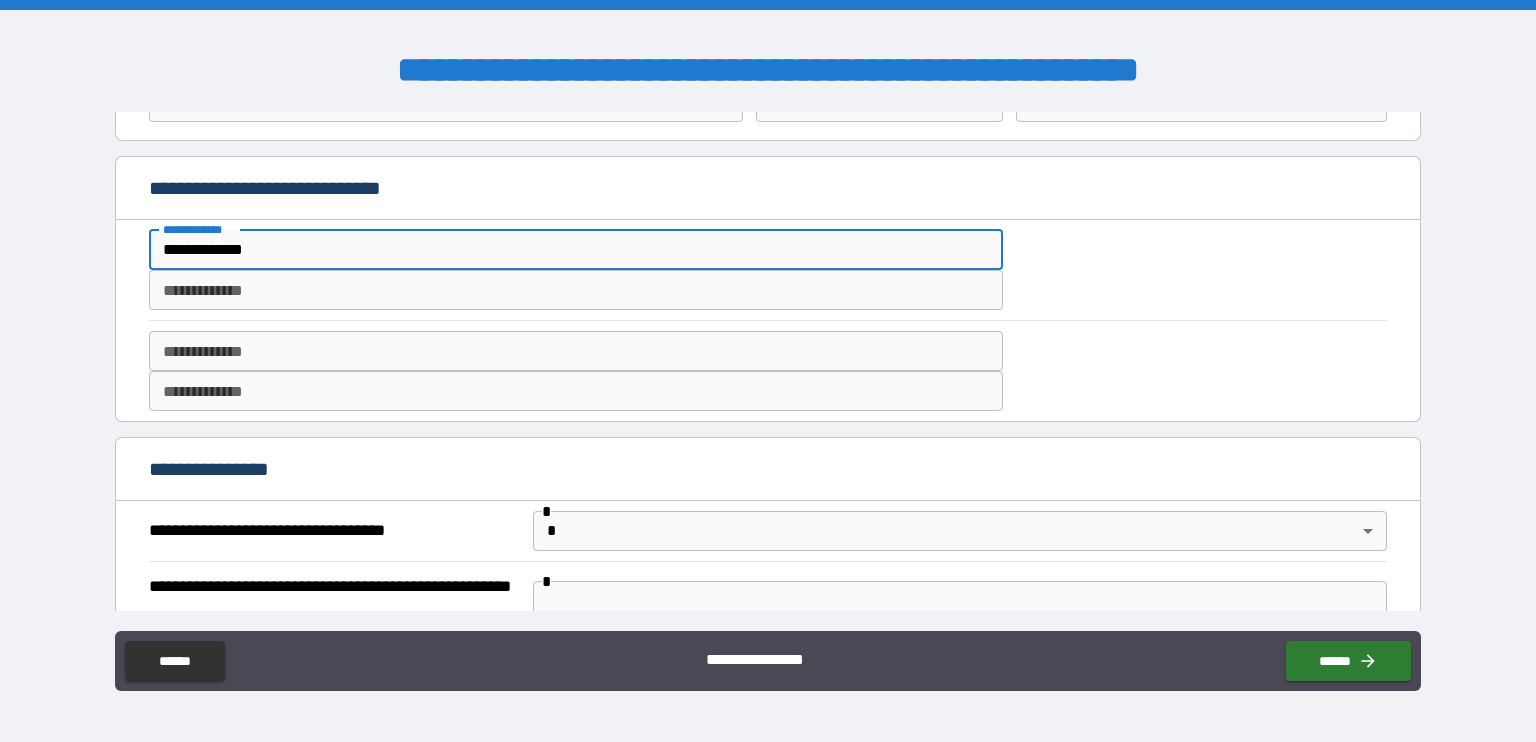 type on "**********" 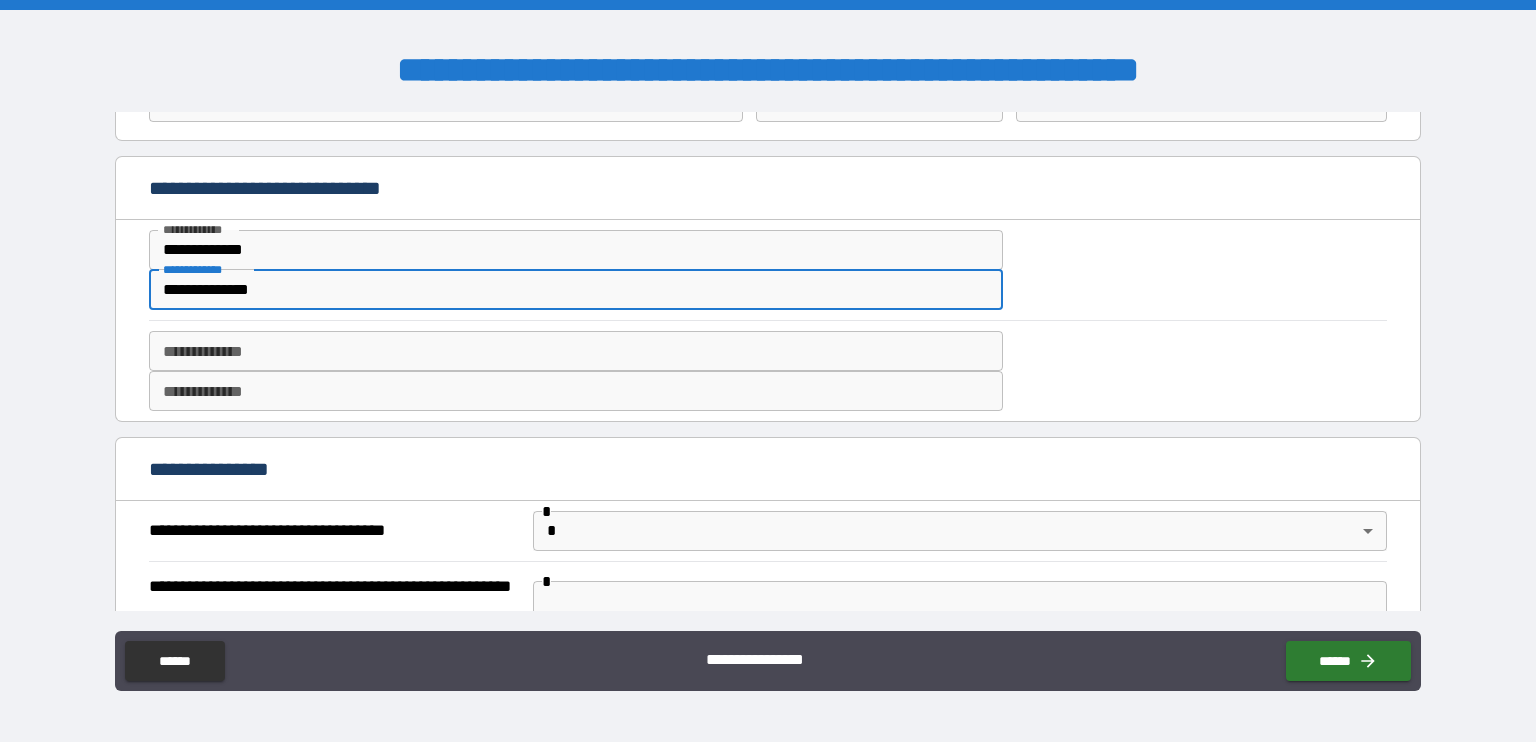 type on "**********" 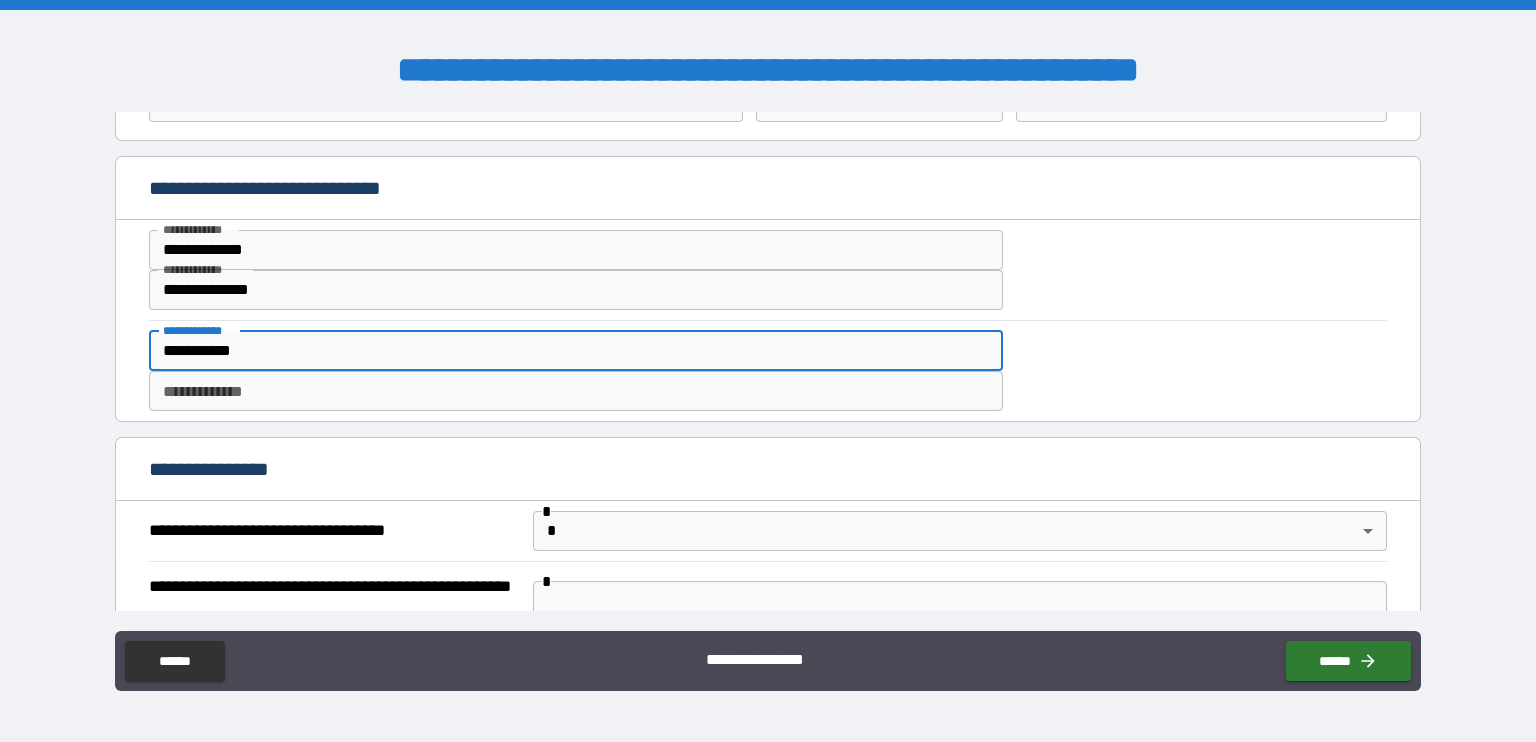 type on "**********" 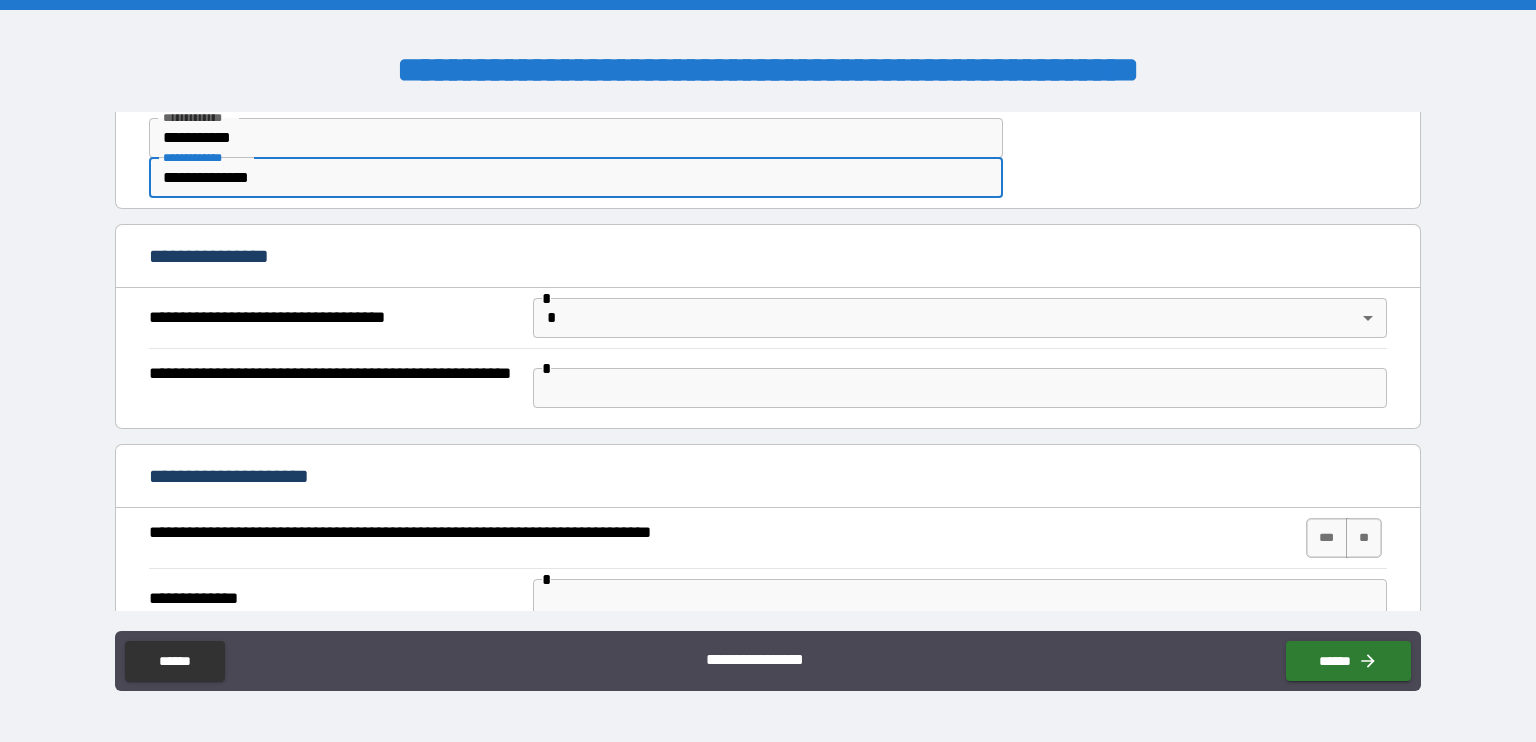scroll, scrollTop: 744, scrollLeft: 0, axis: vertical 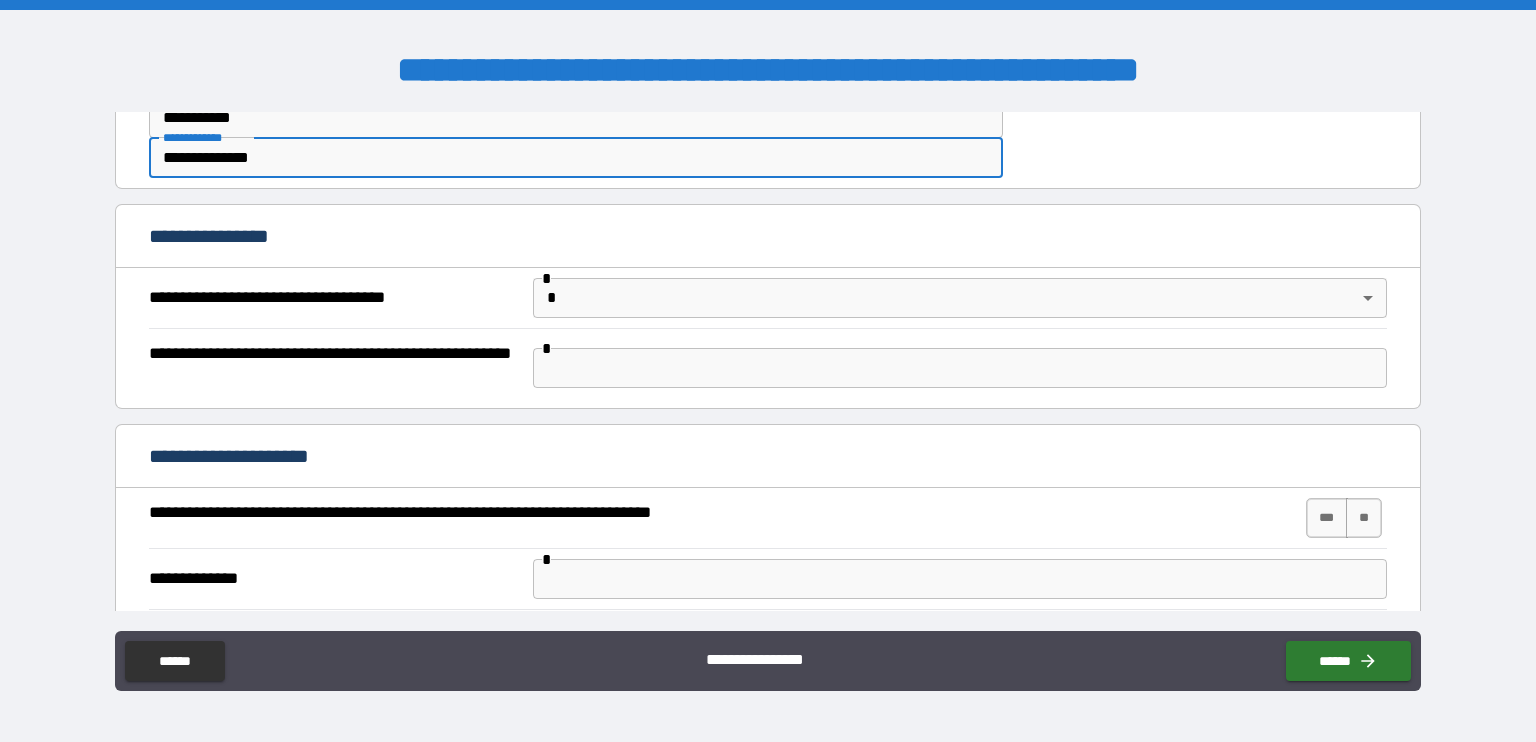 type on "**********" 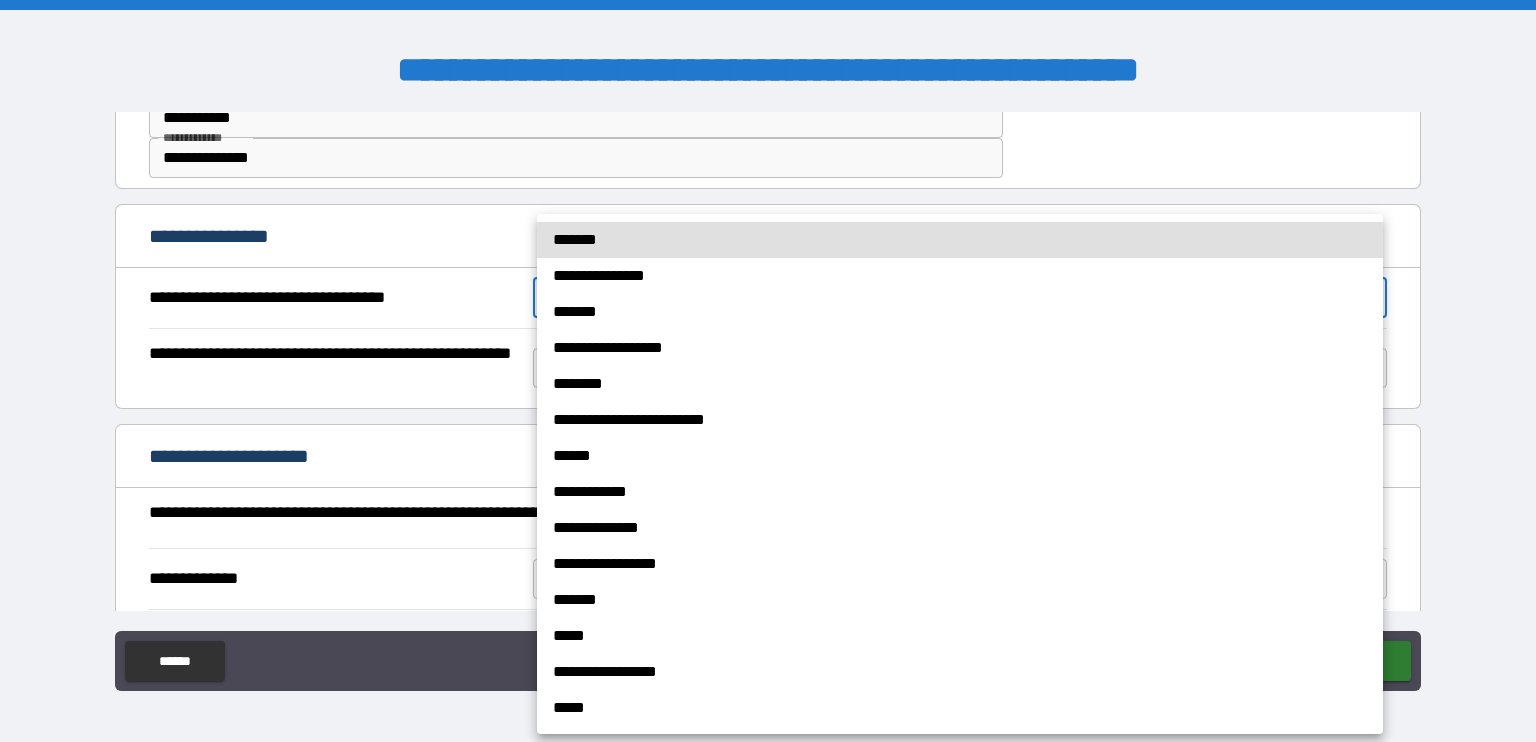 click on "**********" at bounding box center [960, 420] 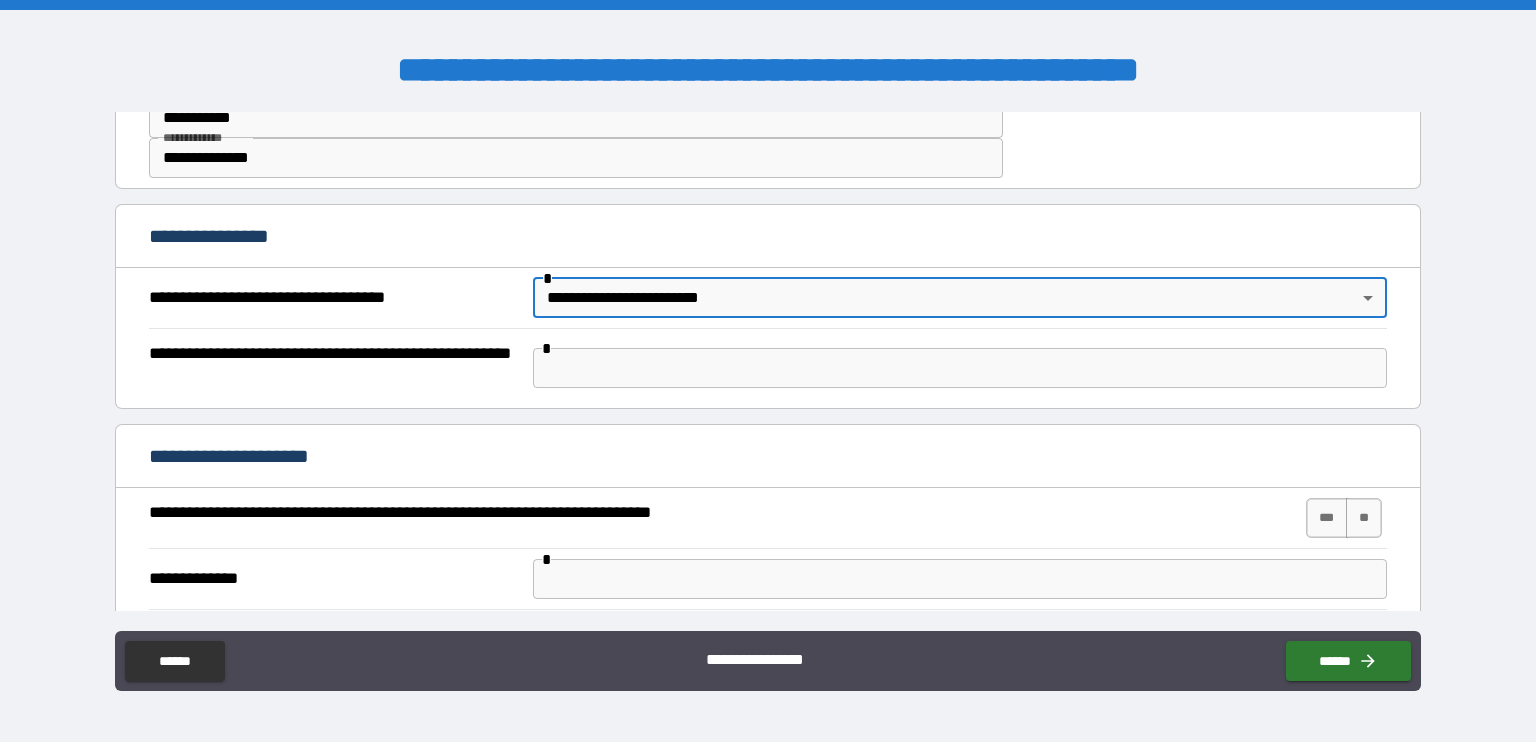 click on "**********" at bounding box center [768, 371] 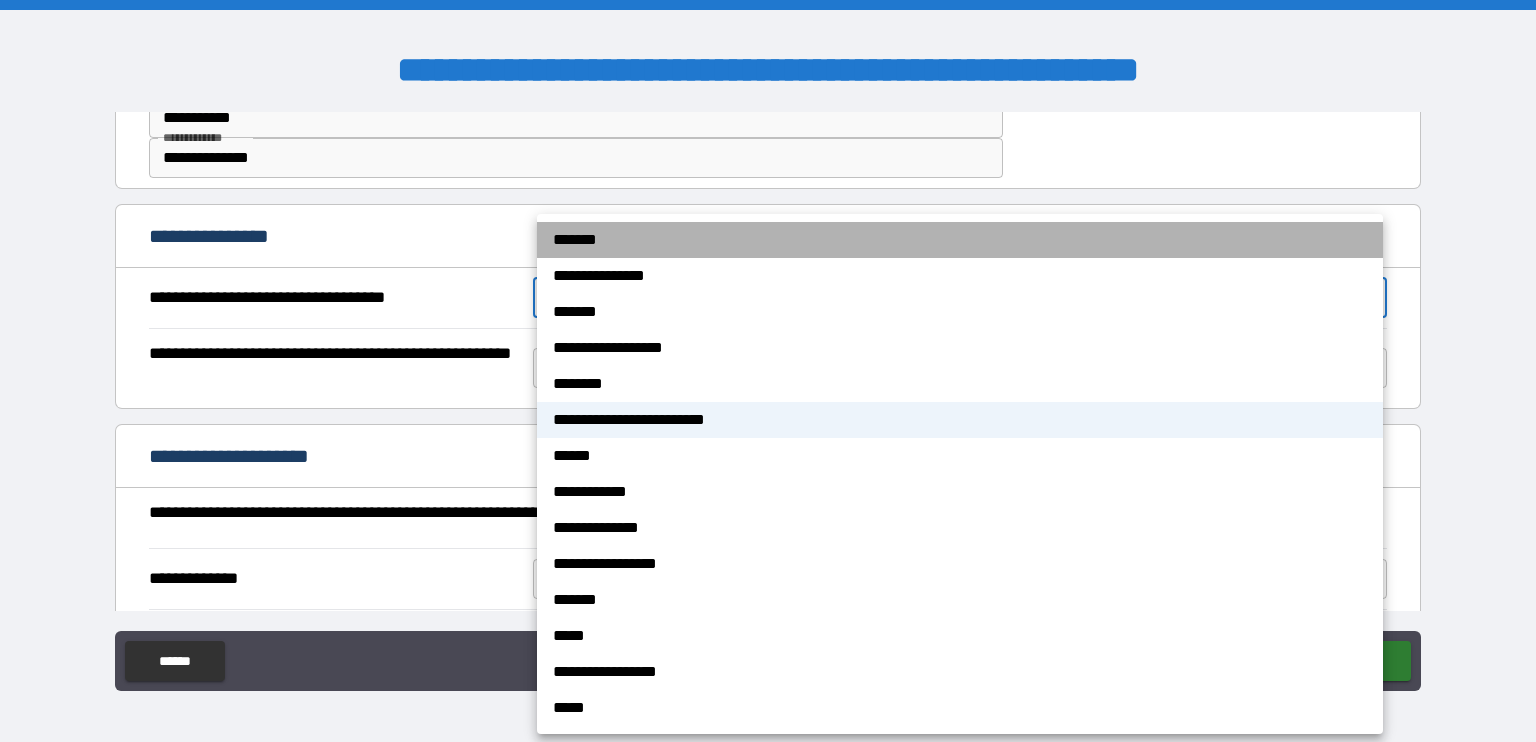 click on "*******" at bounding box center (960, 240) 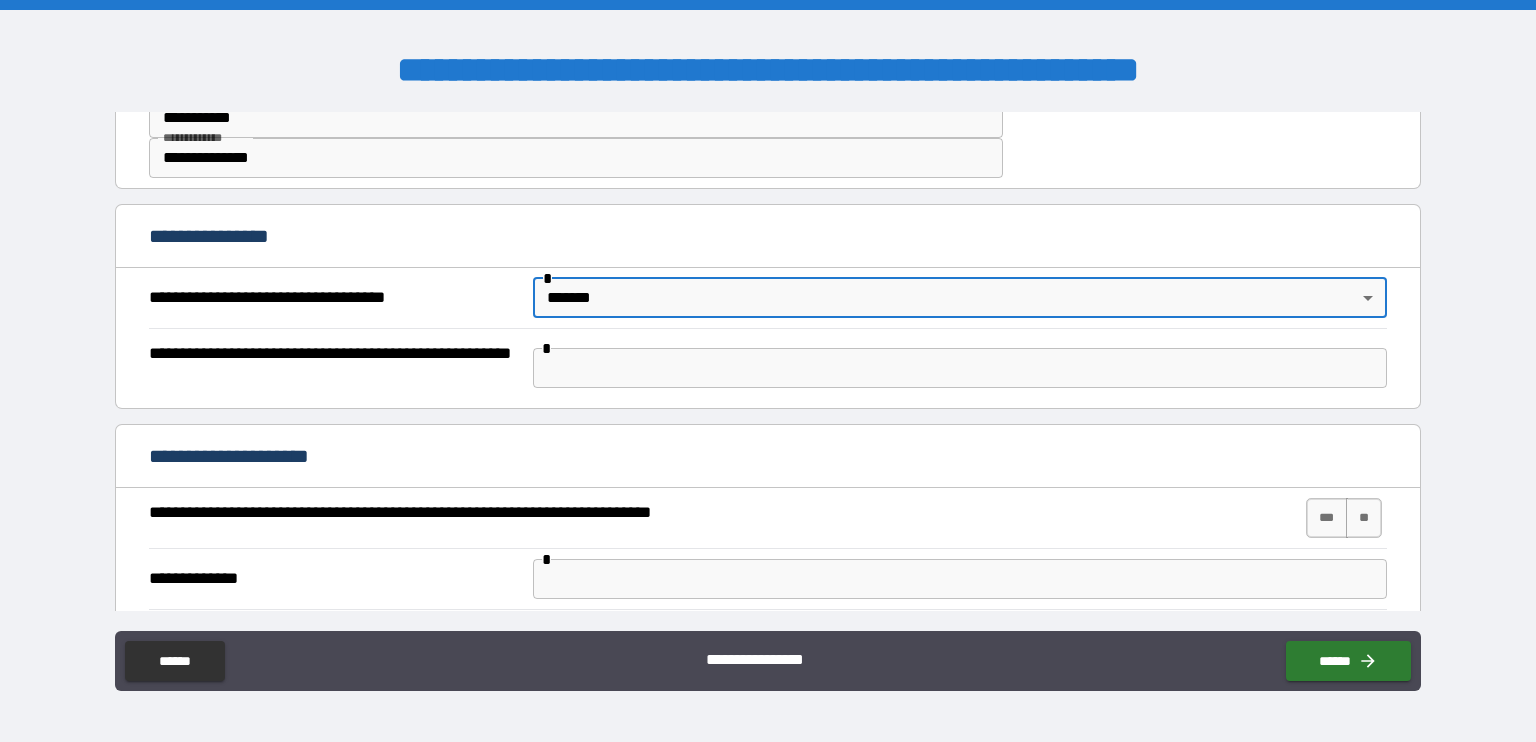 click on "**********" at bounding box center (768, 371) 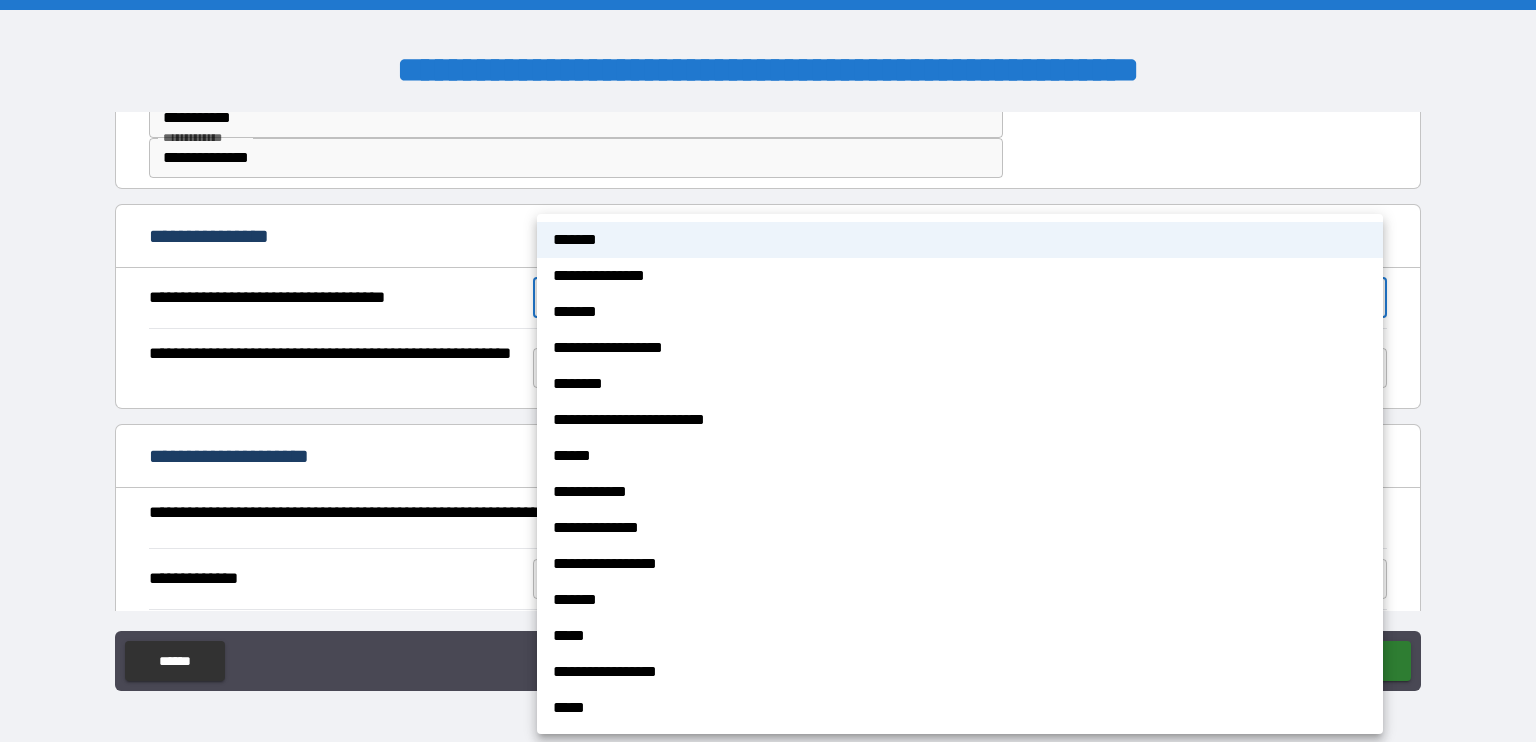 click on "**********" at bounding box center [960, 420] 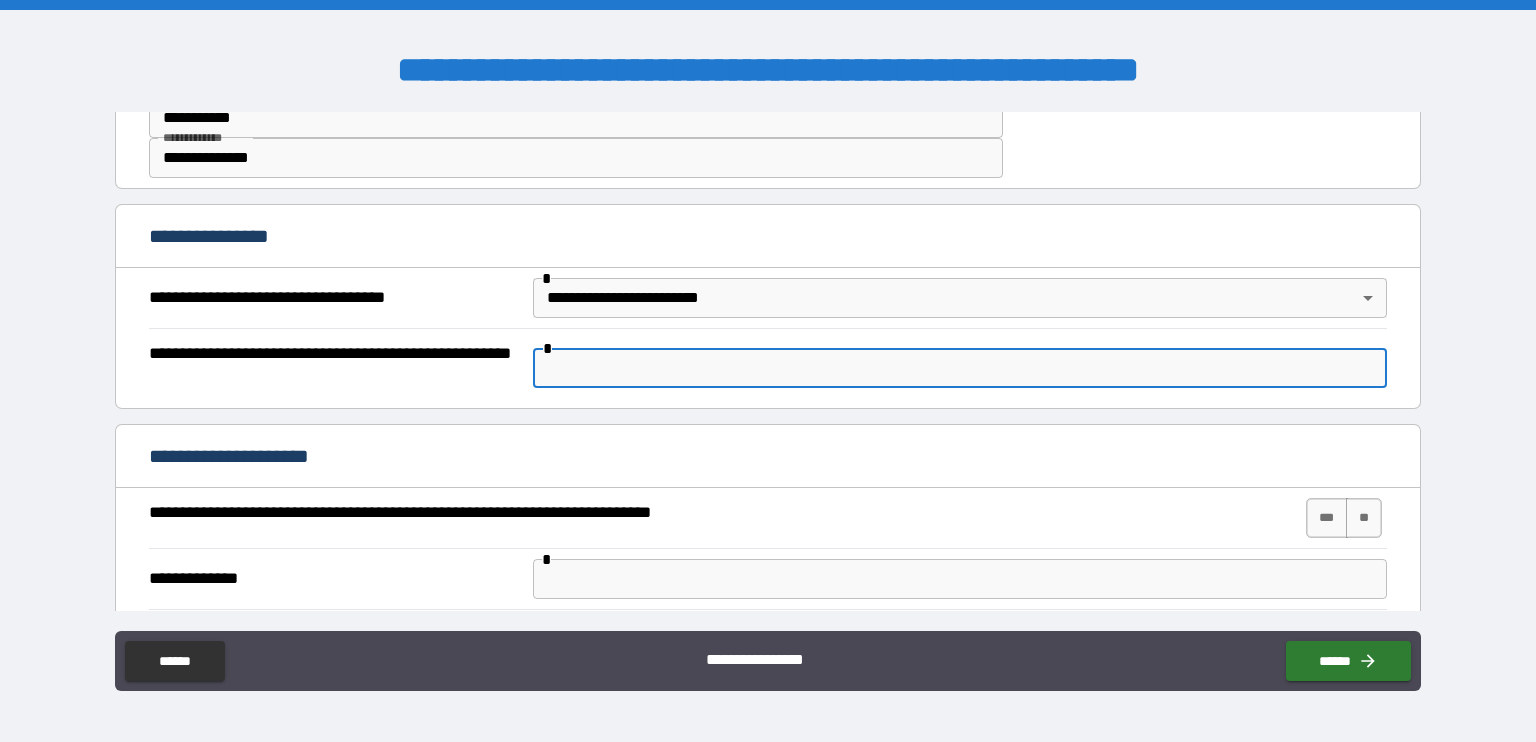 click at bounding box center [960, 368] 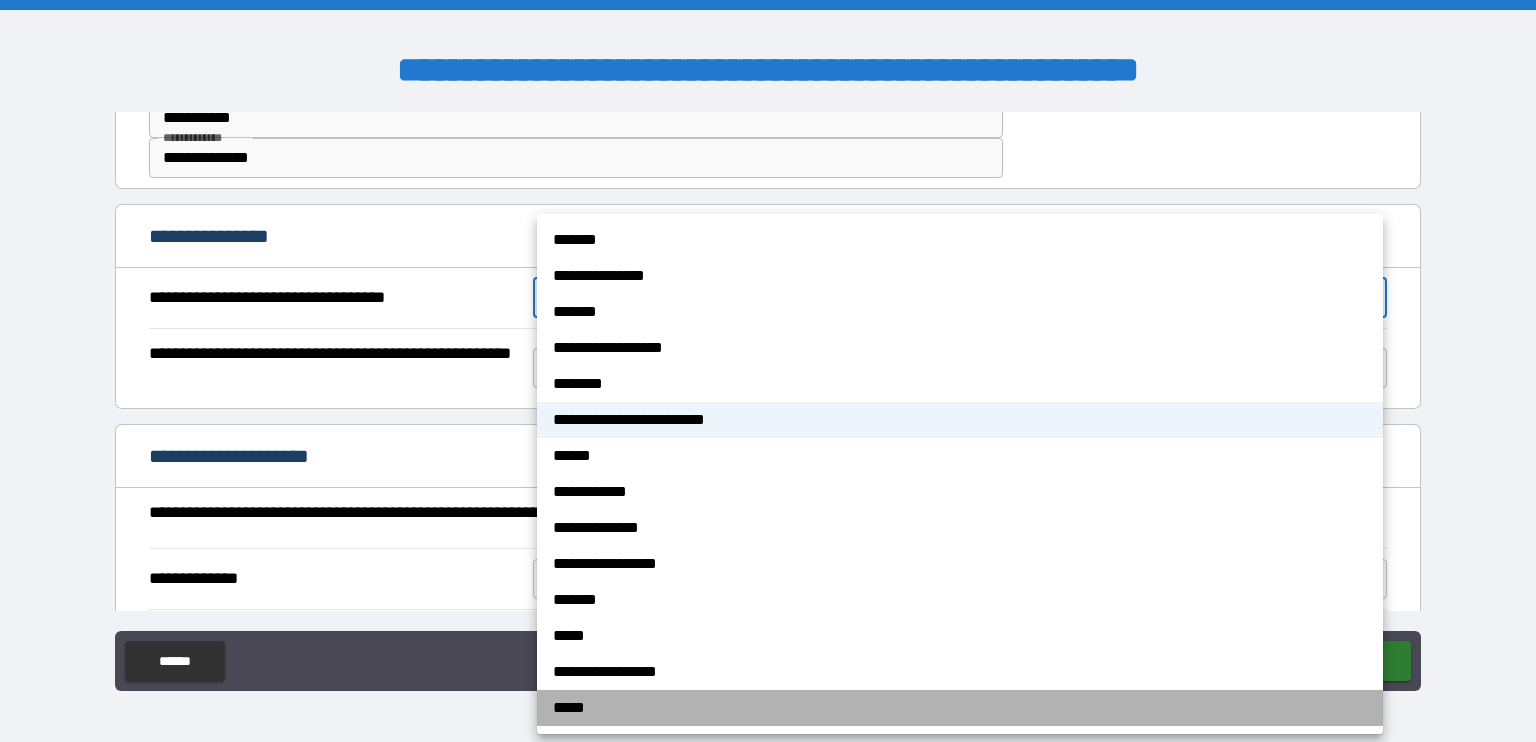 click on "*****" at bounding box center (960, 708) 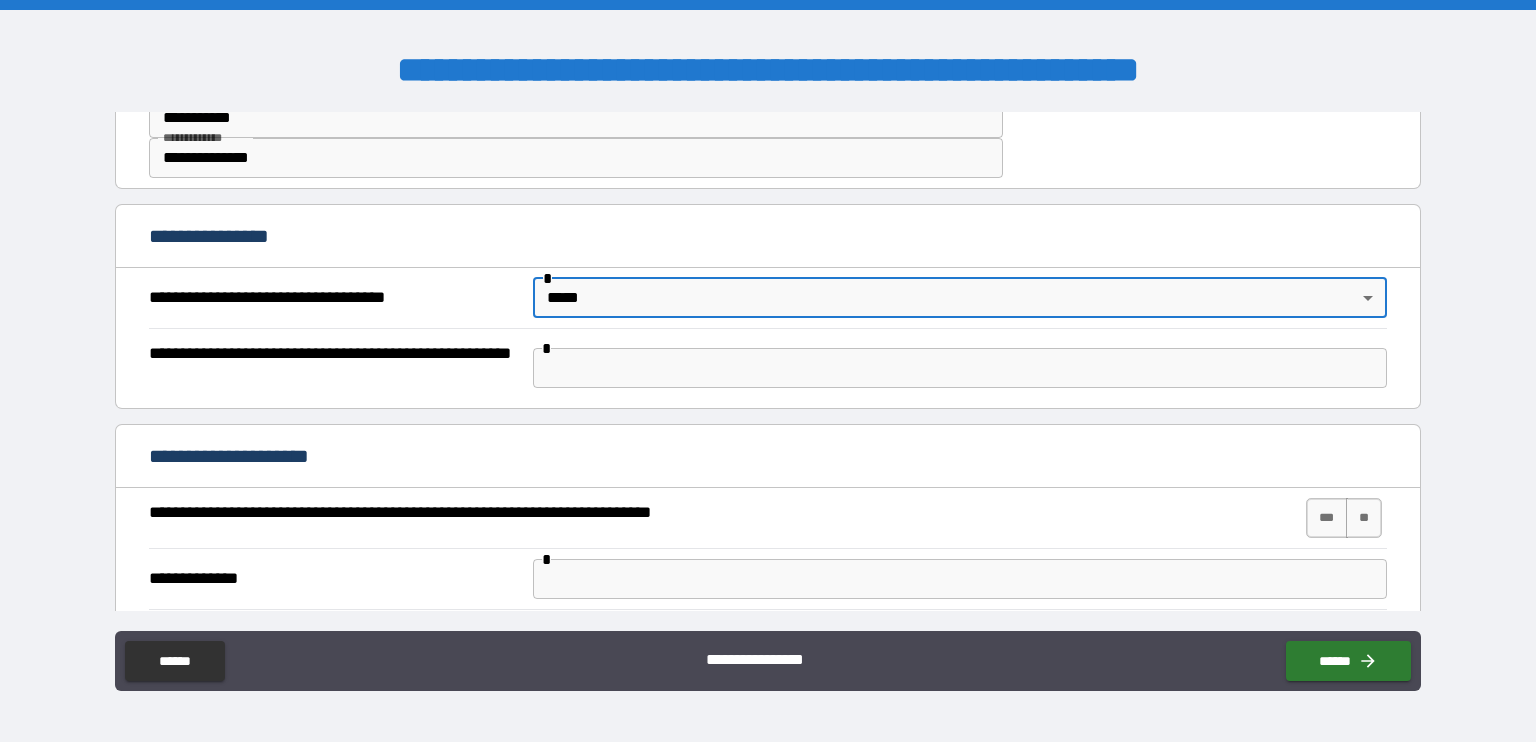 click on "**********" at bounding box center (768, 371) 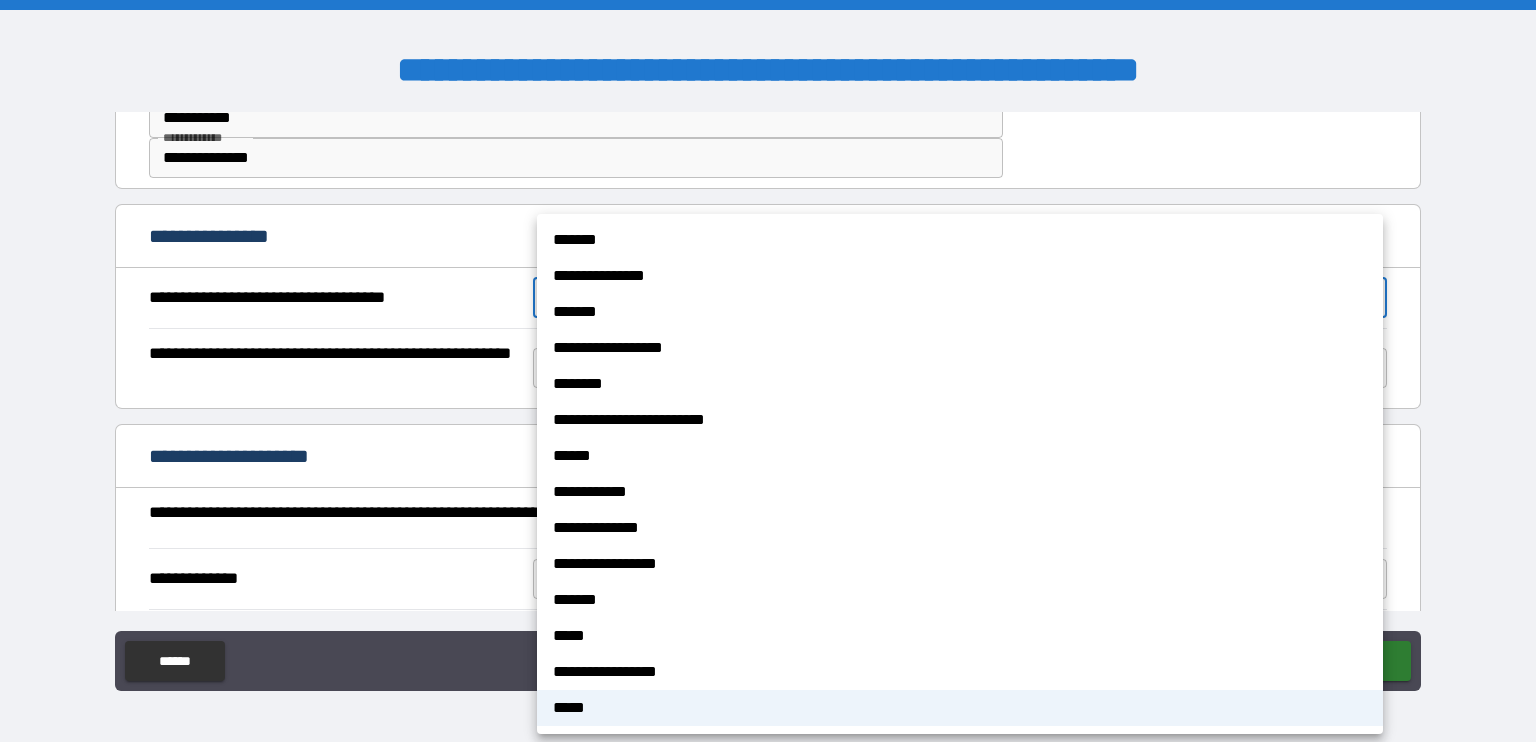 click on "*******" at bounding box center (960, 240) 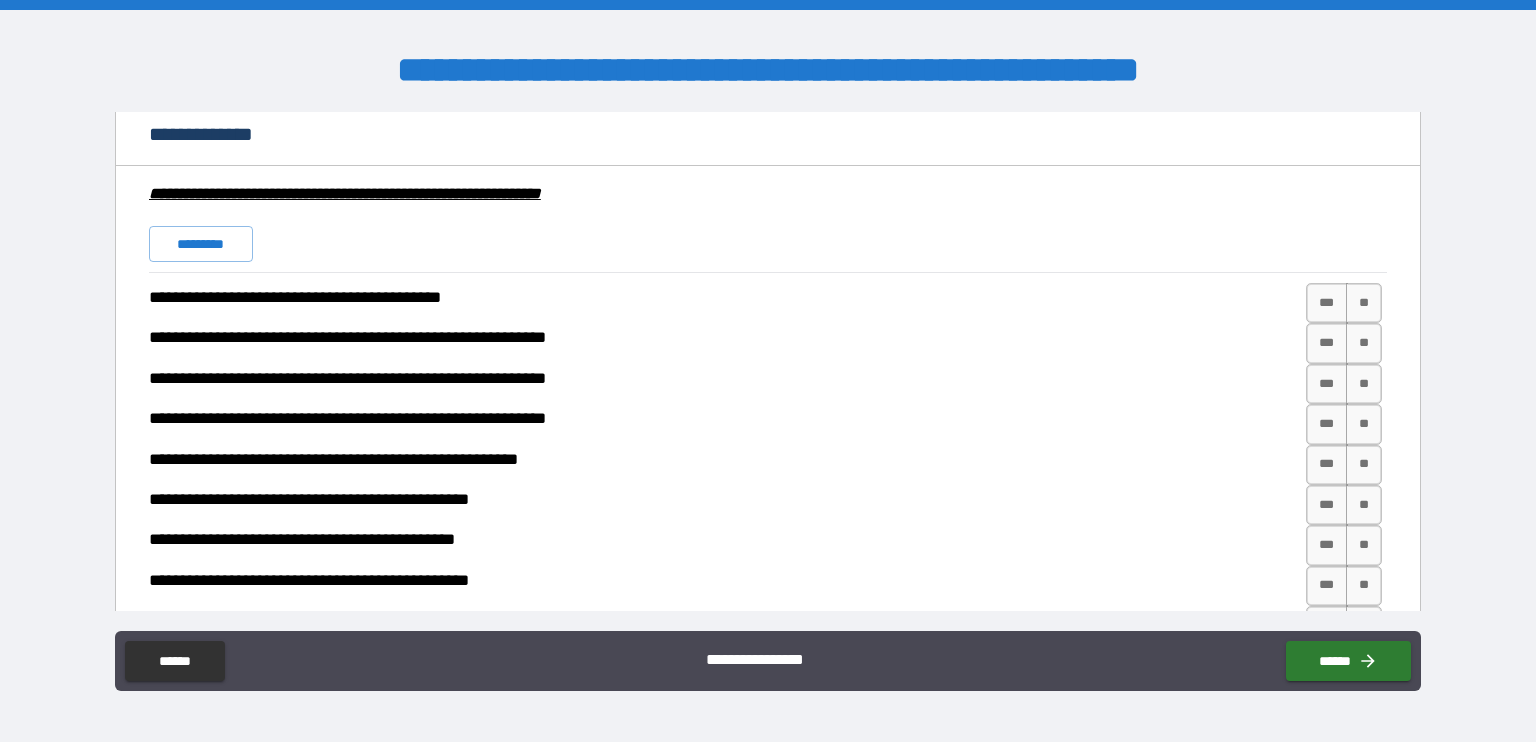 scroll, scrollTop: 1524, scrollLeft: 0, axis: vertical 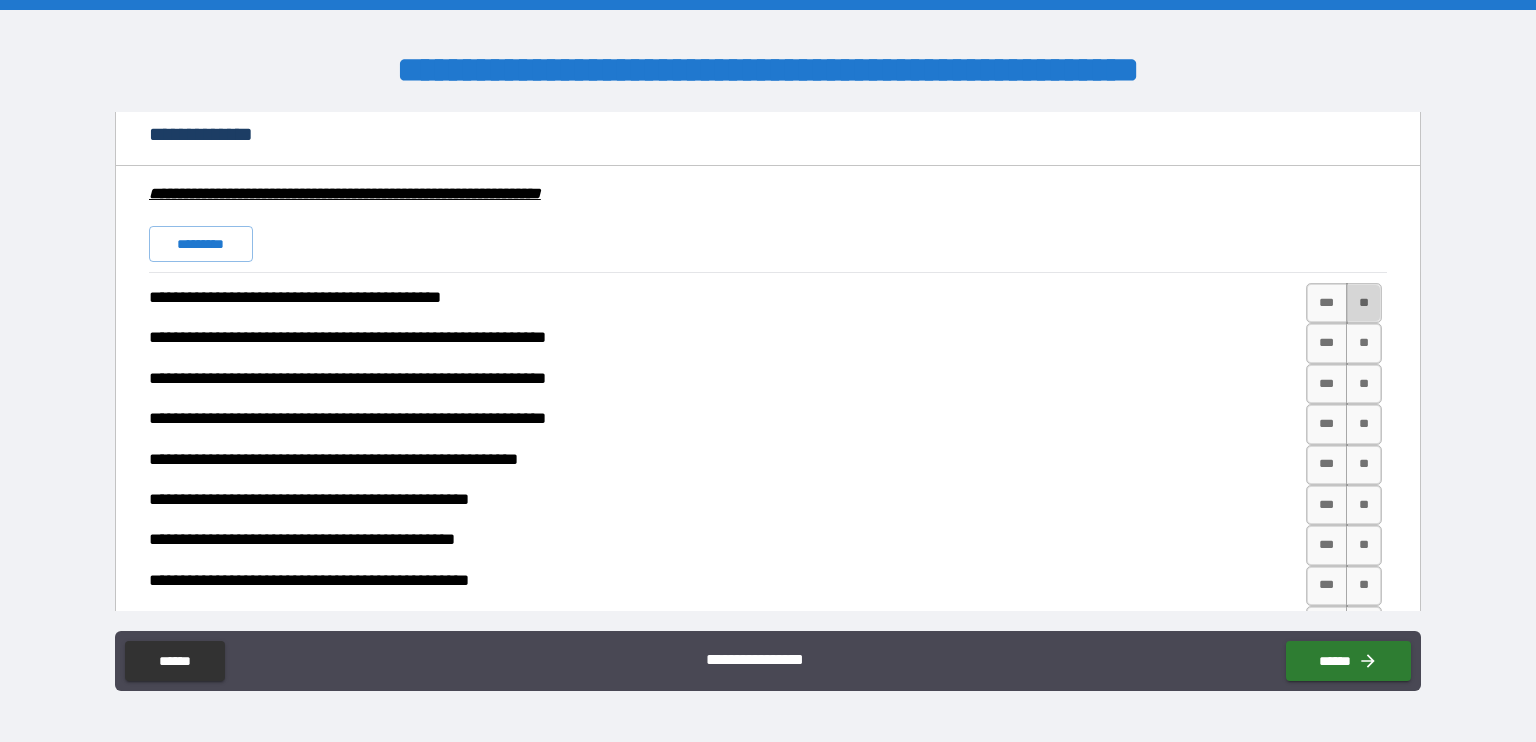 click on "**" at bounding box center (1364, 303) 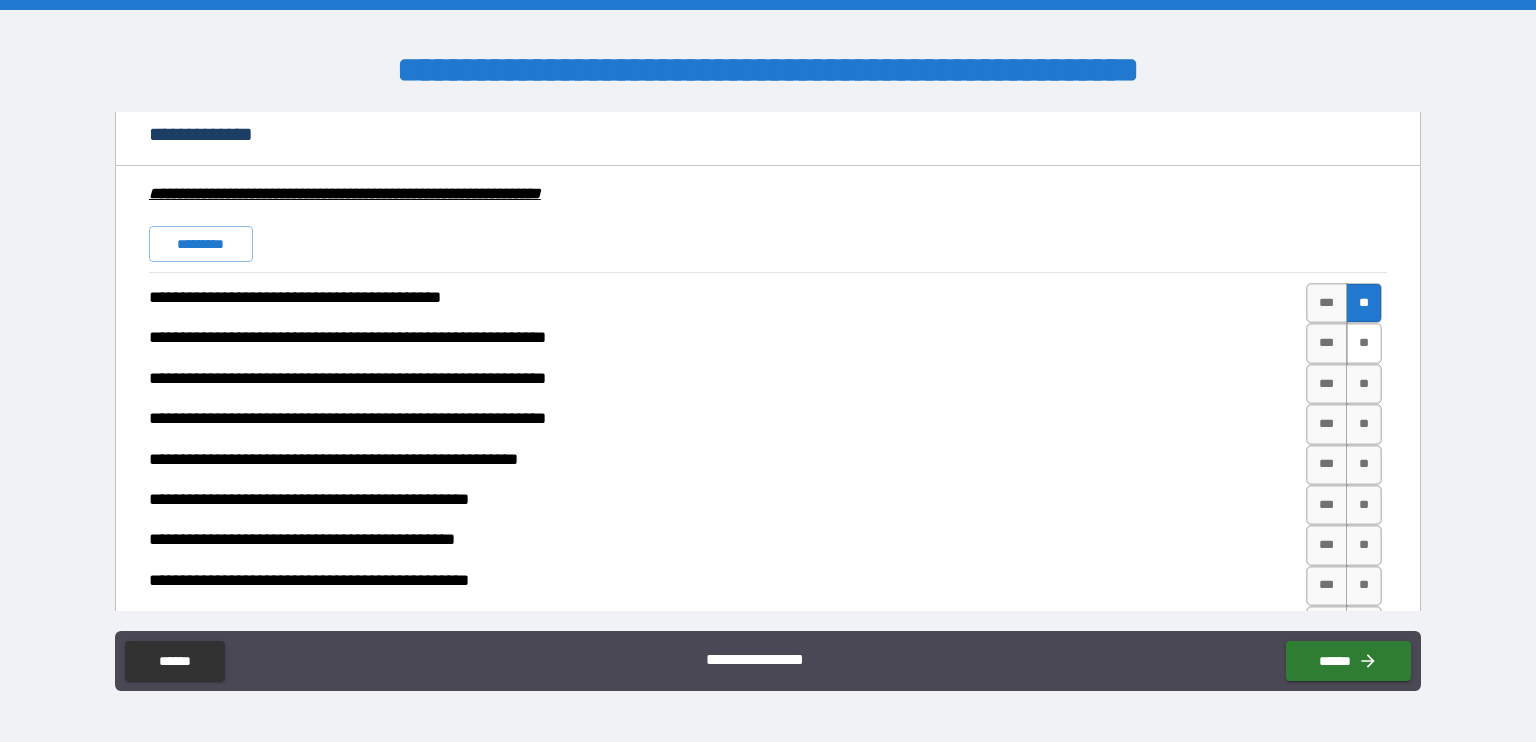 click on "**" at bounding box center [1364, 343] 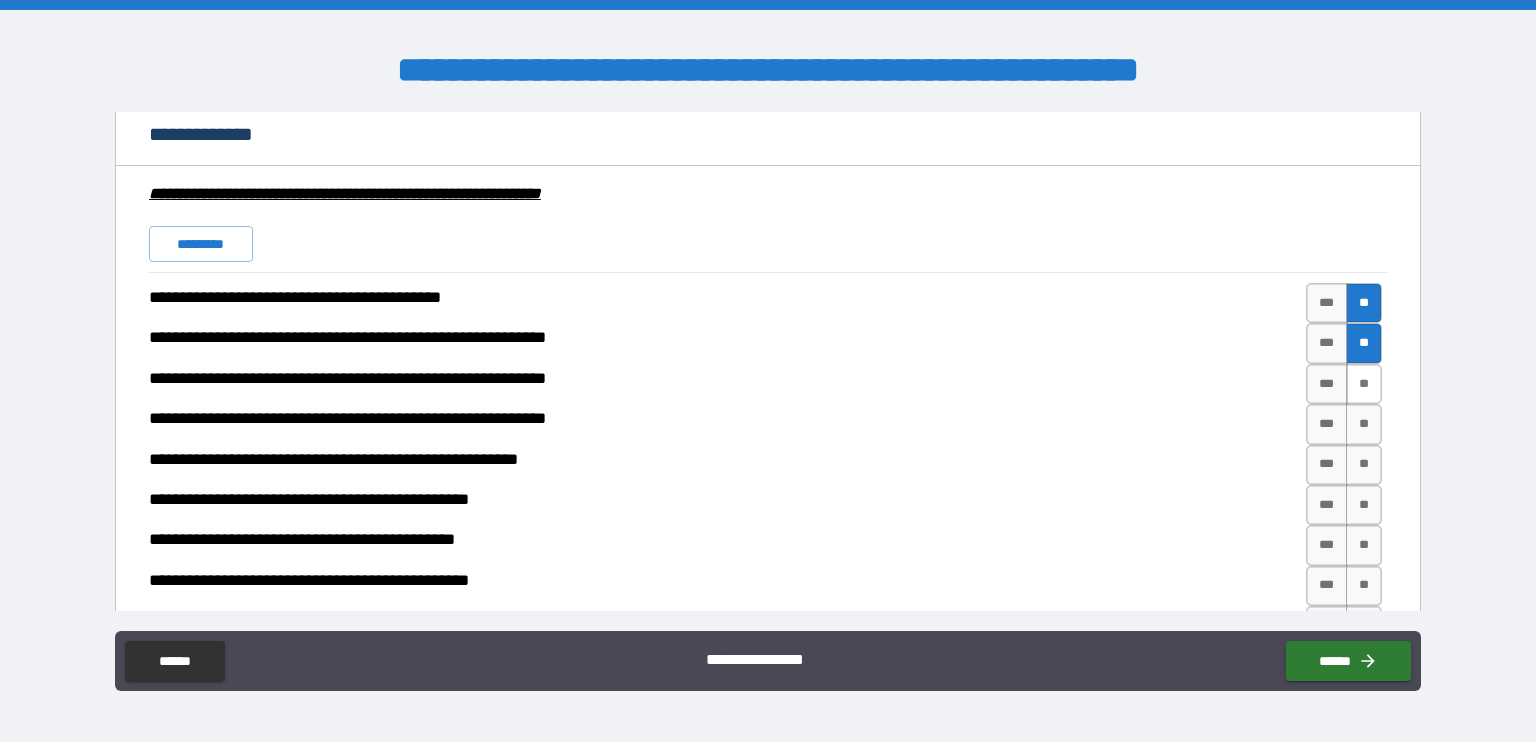 click on "**" at bounding box center (1364, 384) 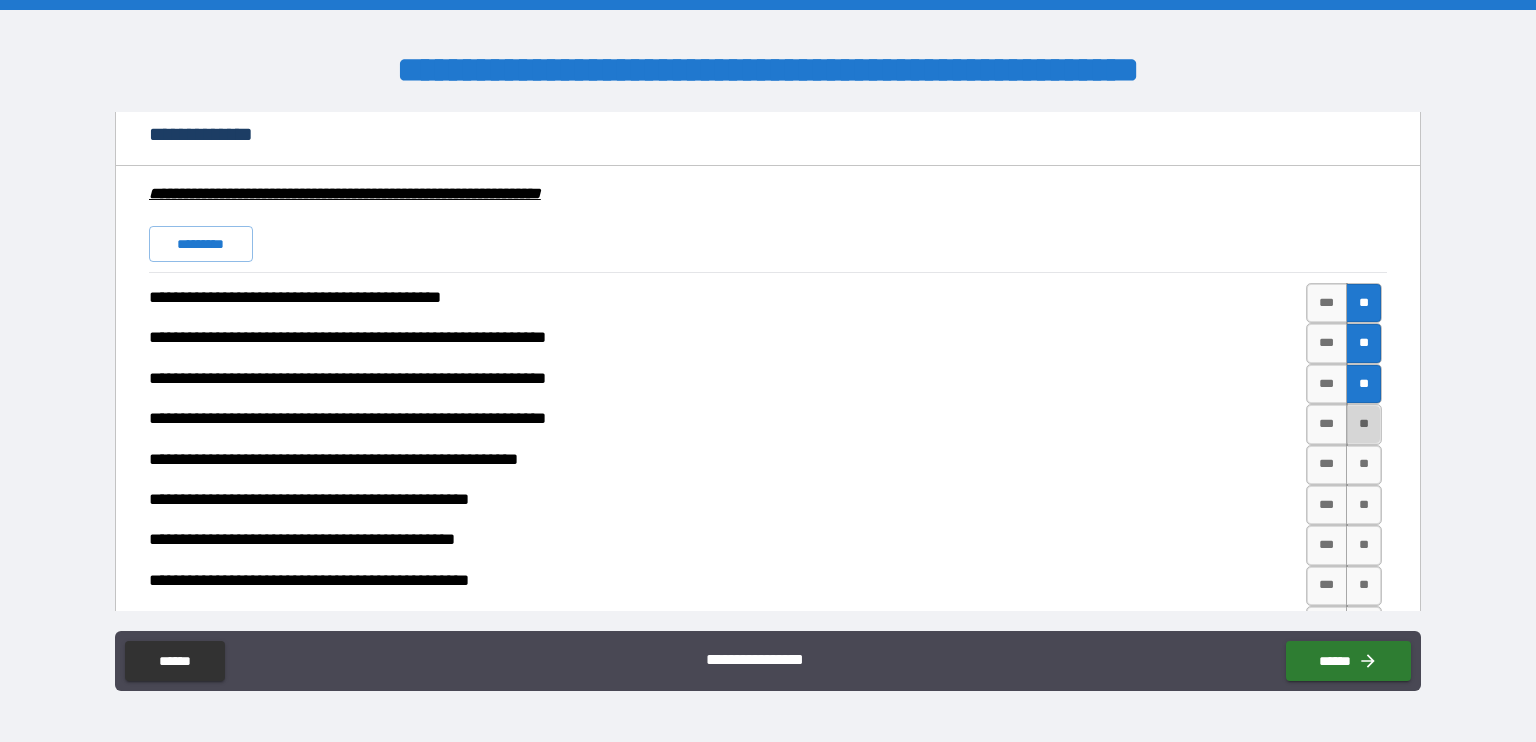click on "**" at bounding box center [1364, 424] 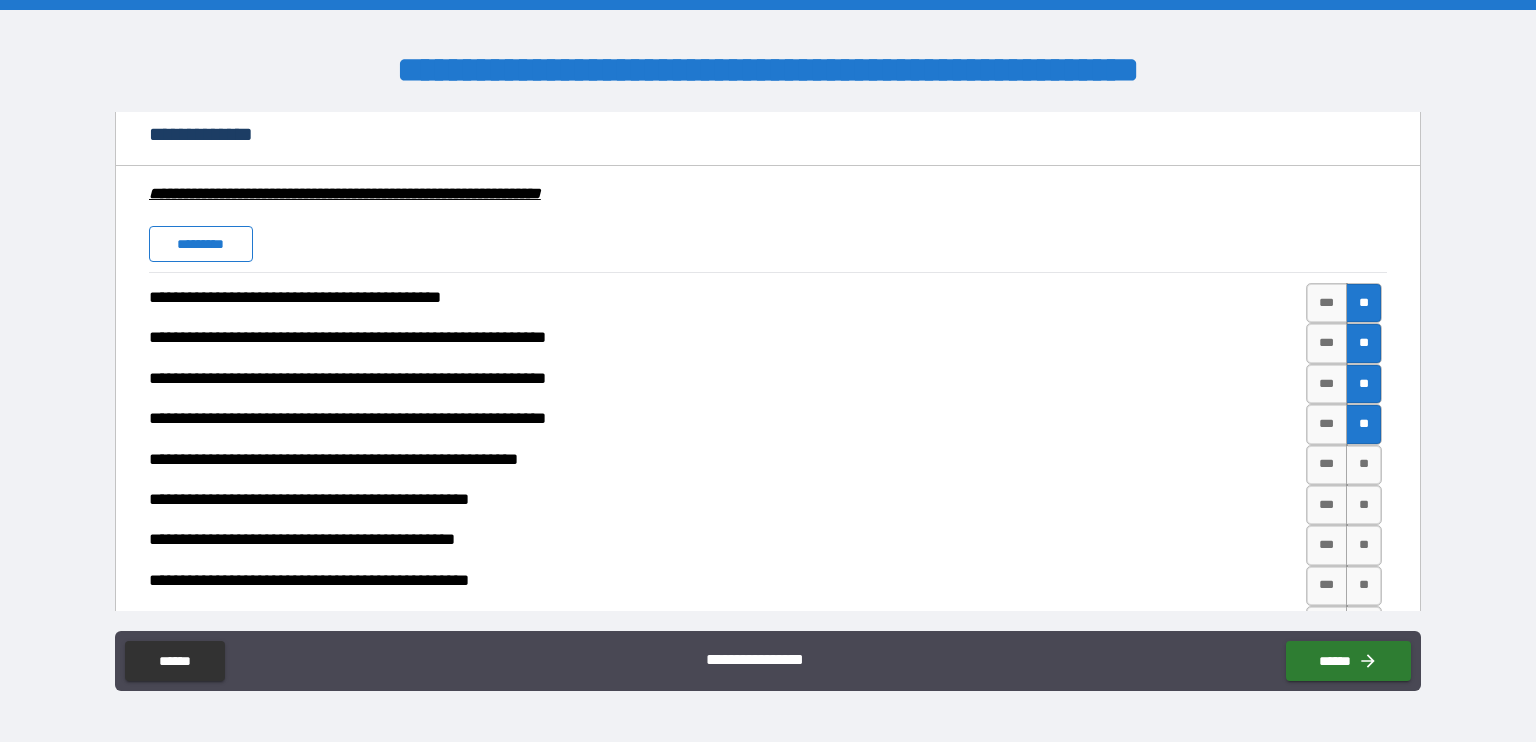click on "*********" at bounding box center [201, 244] 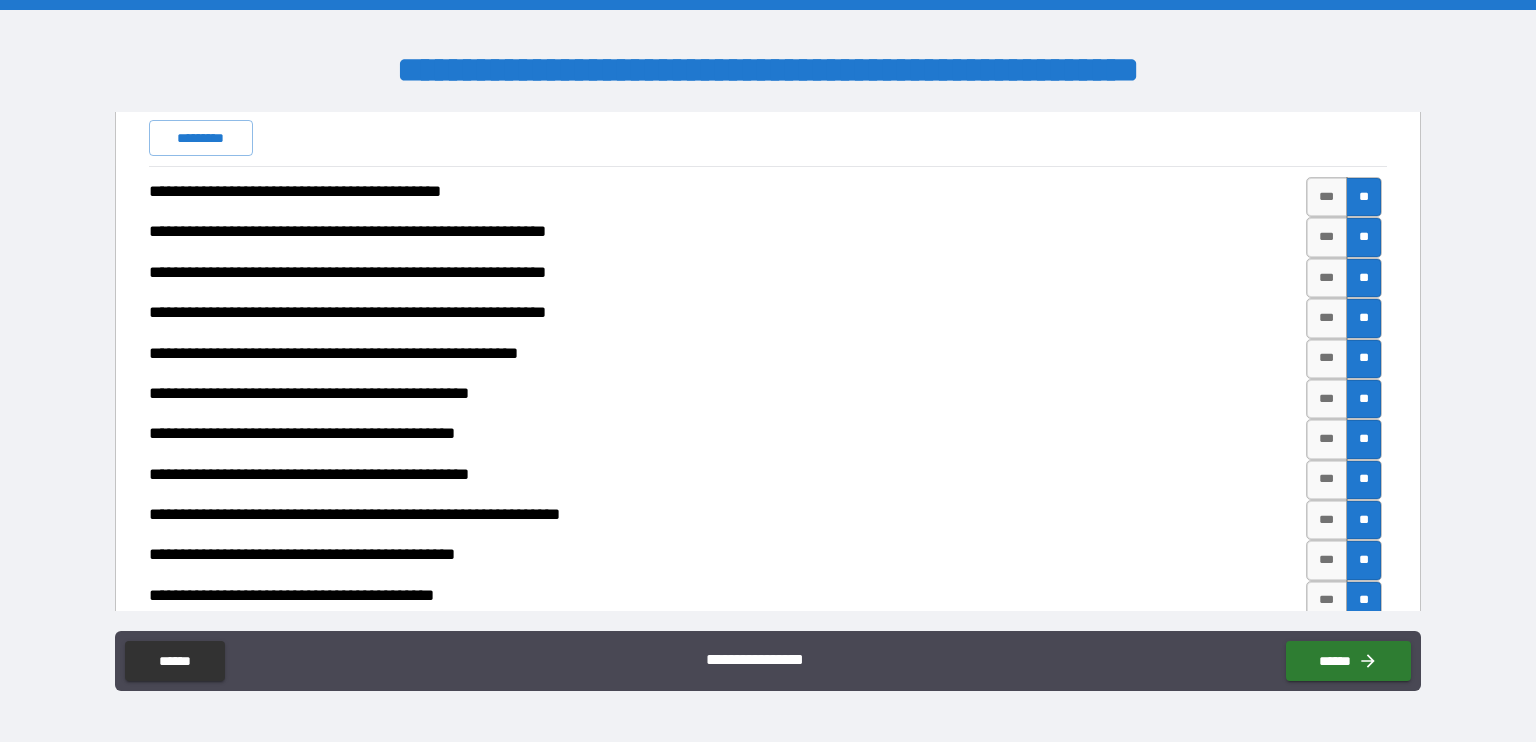 scroll, scrollTop: 1635, scrollLeft: 0, axis: vertical 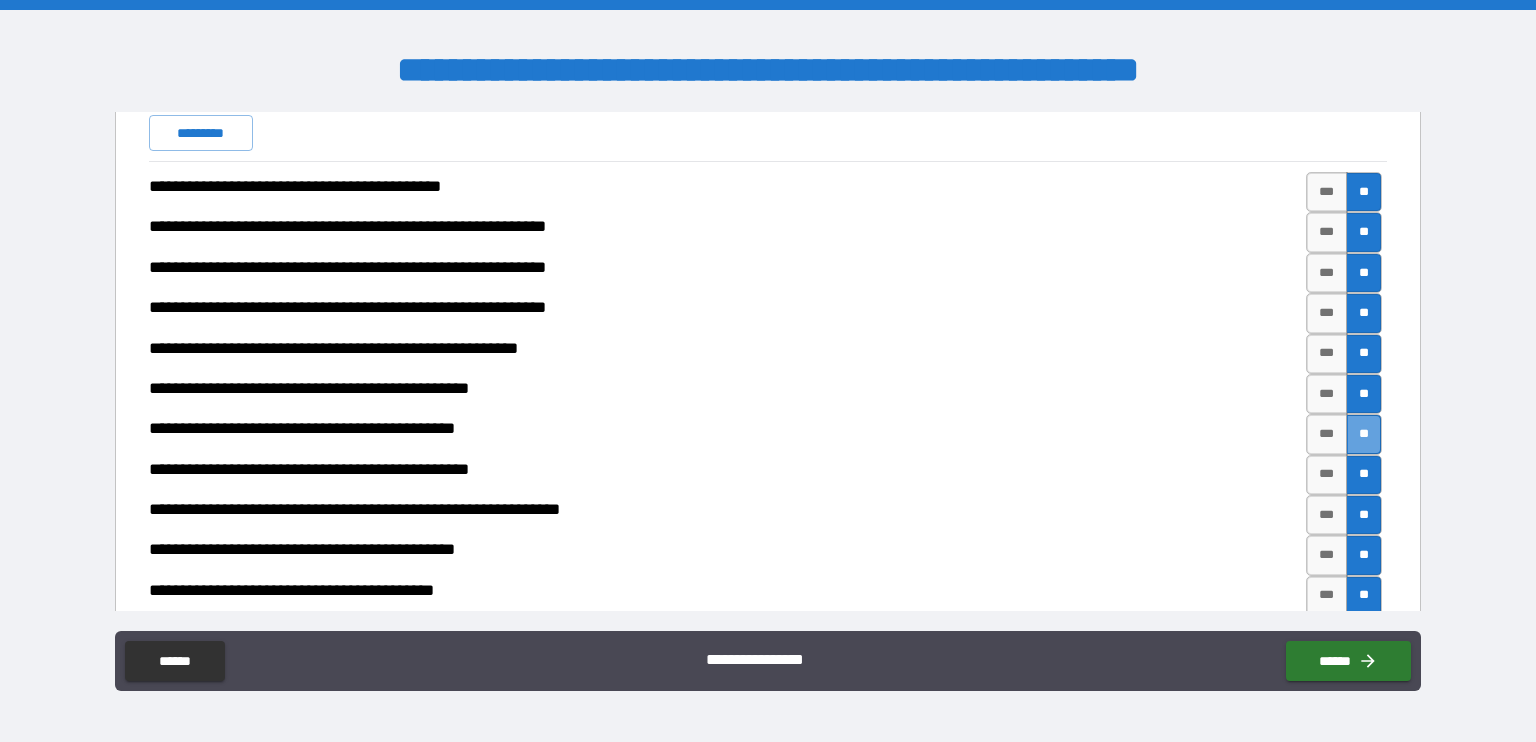 click on "**" at bounding box center (1364, 434) 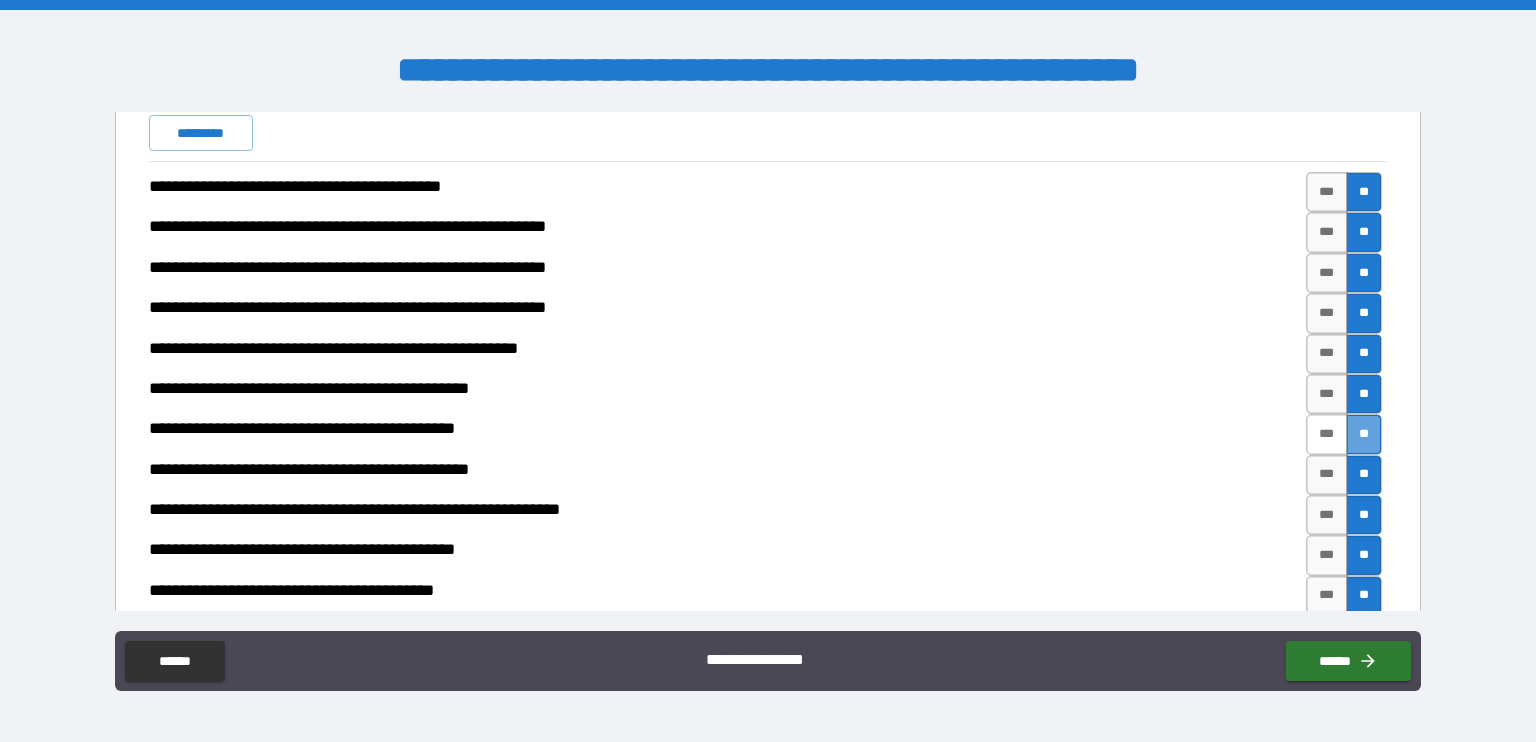 click on "***" at bounding box center (1327, 434) 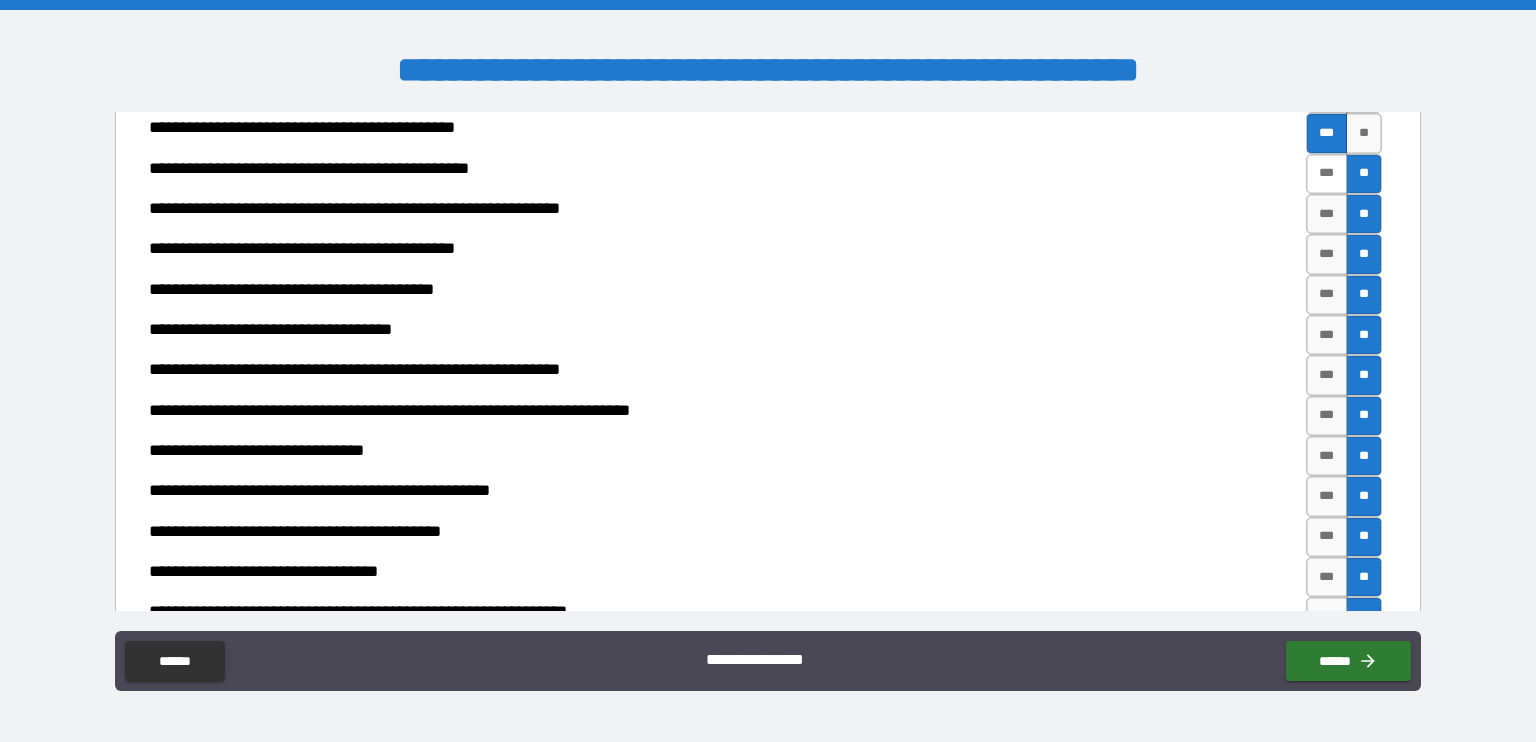 scroll, scrollTop: 1940, scrollLeft: 0, axis: vertical 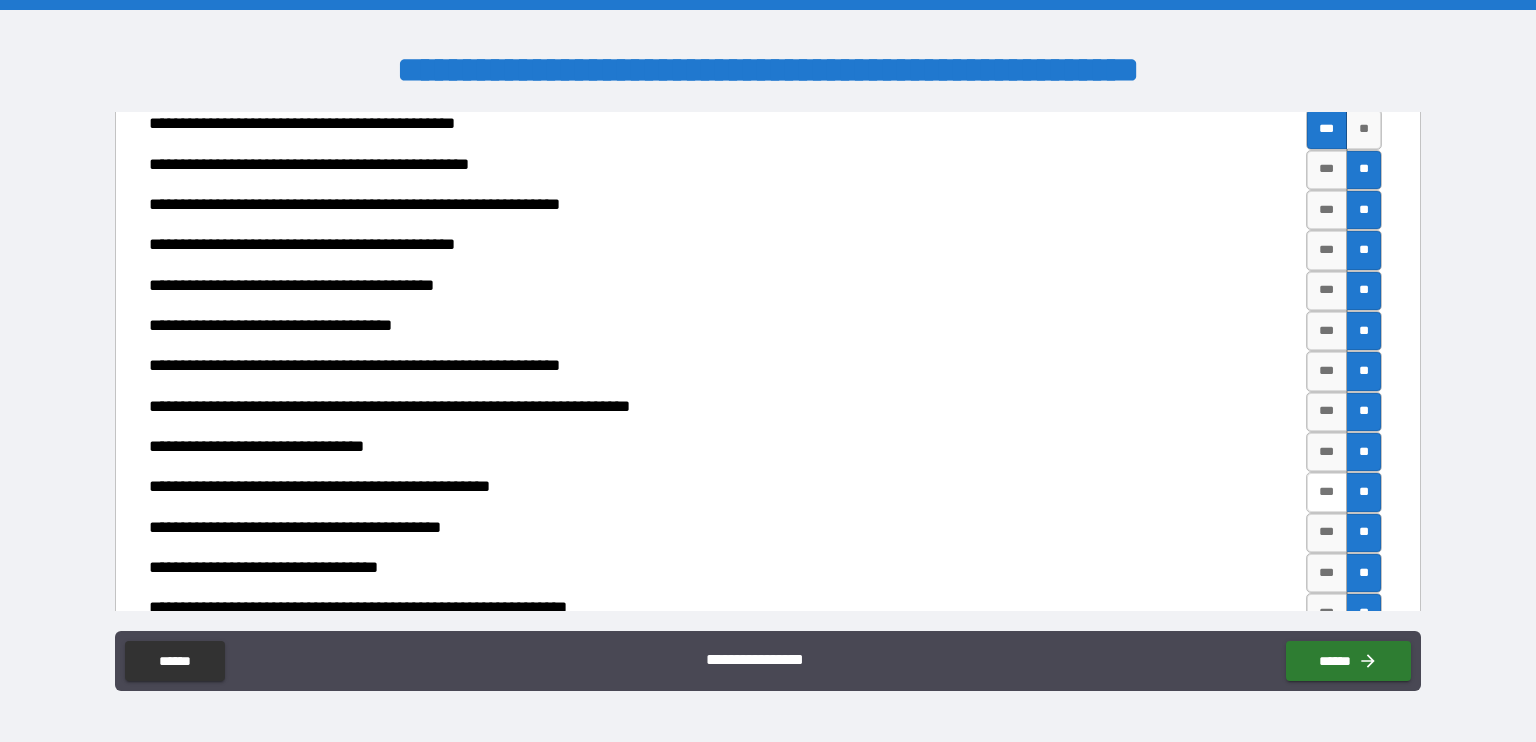 click on "***" at bounding box center [1327, 492] 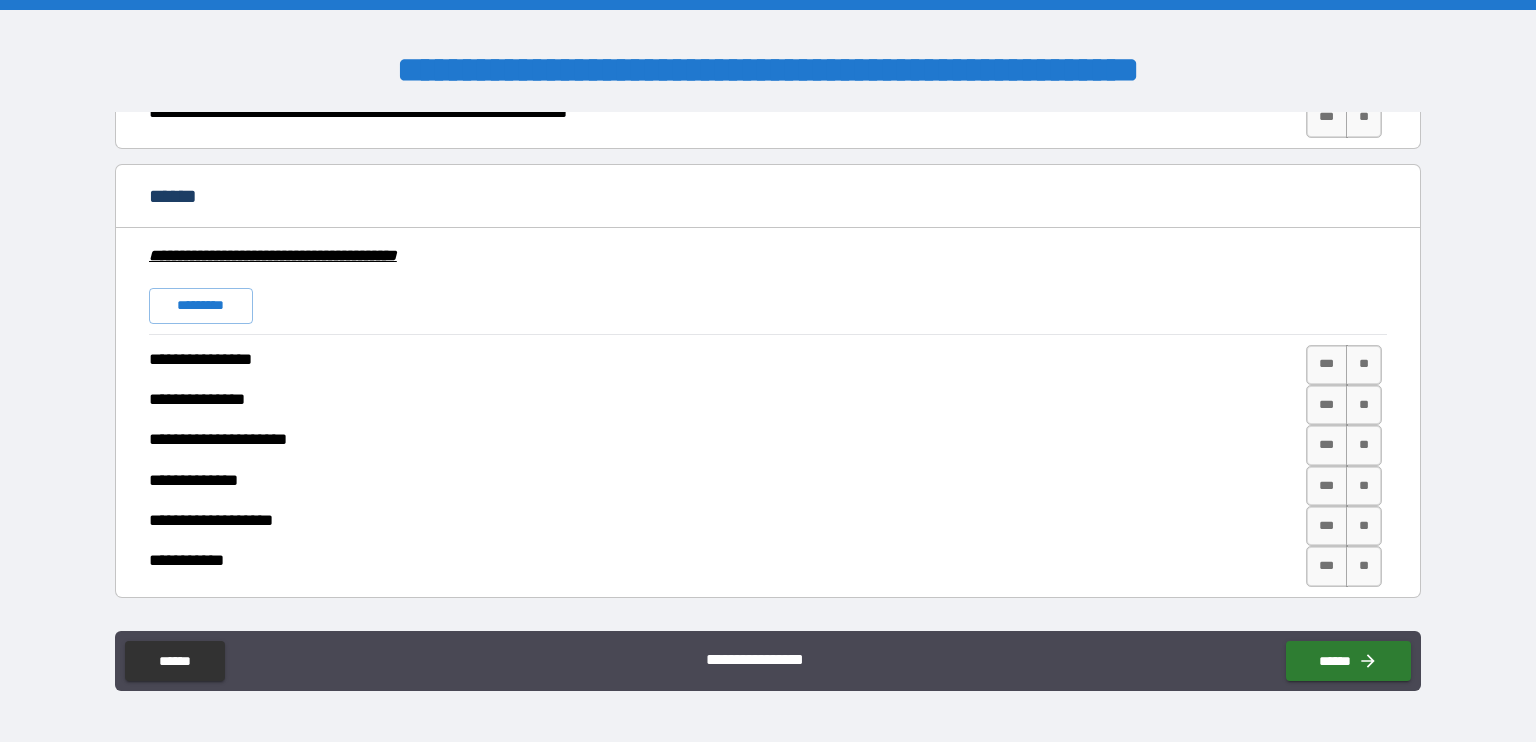 scroll, scrollTop: 3458, scrollLeft: 0, axis: vertical 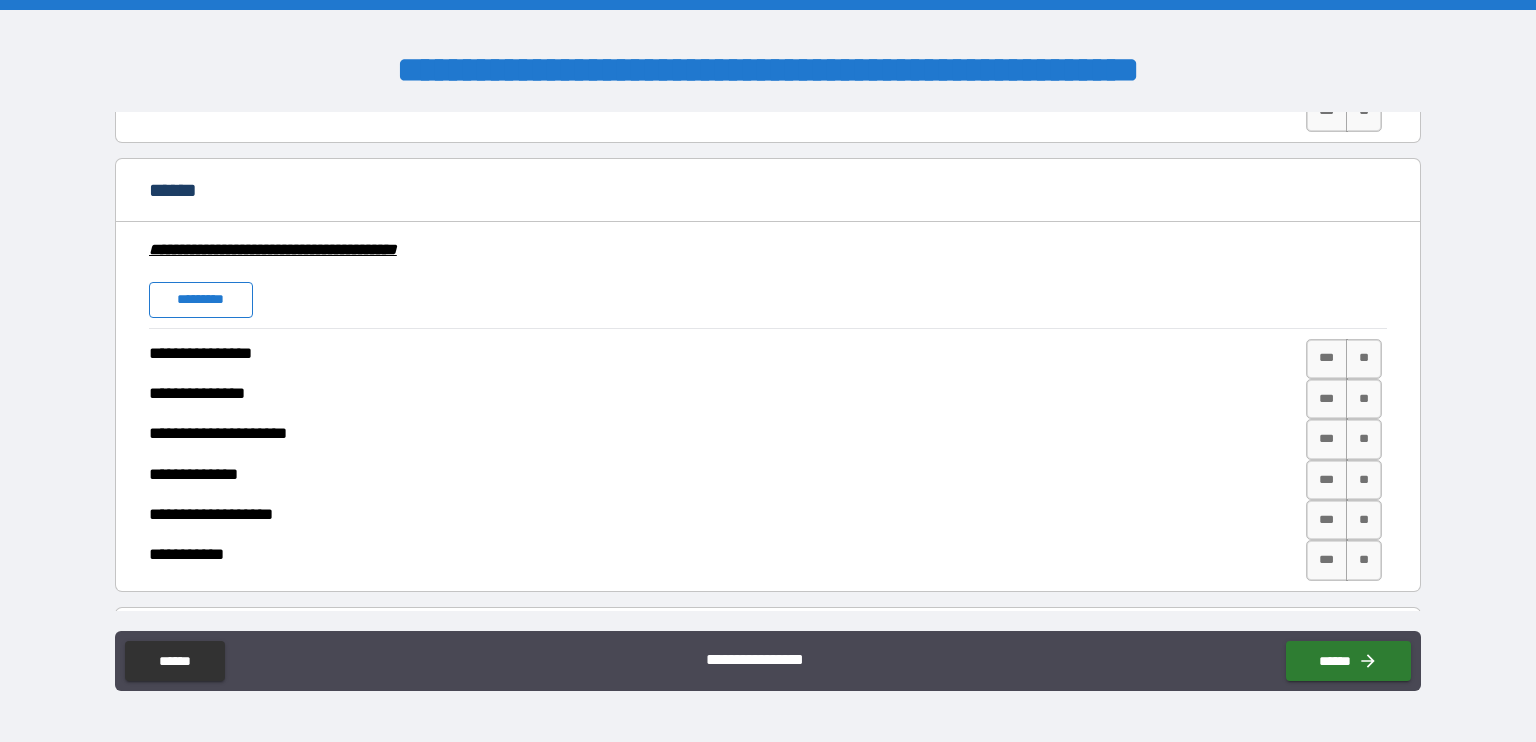 click on "*********" at bounding box center (201, 300) 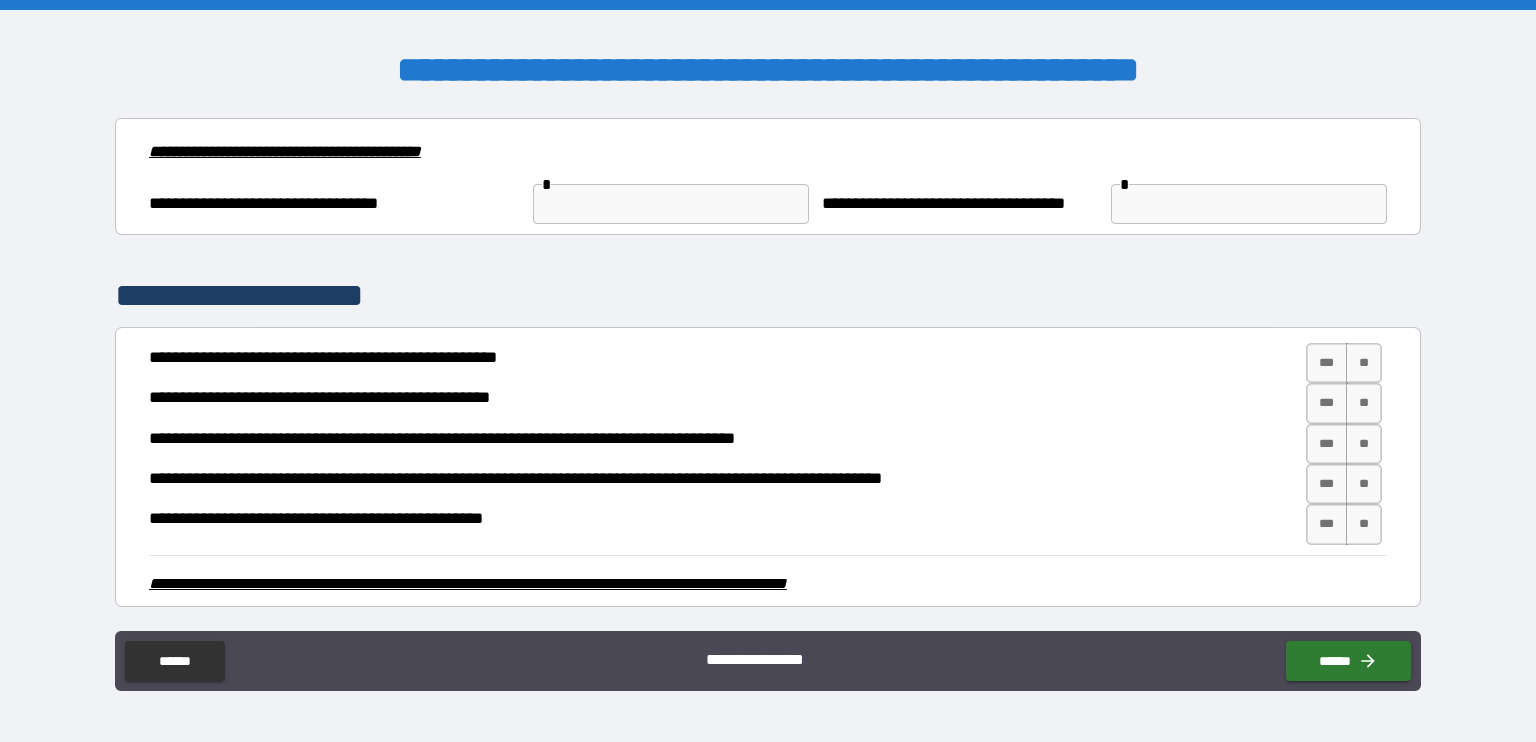 scroll, scrollTop: 2752, scrollLeft: 0, axis: vertical 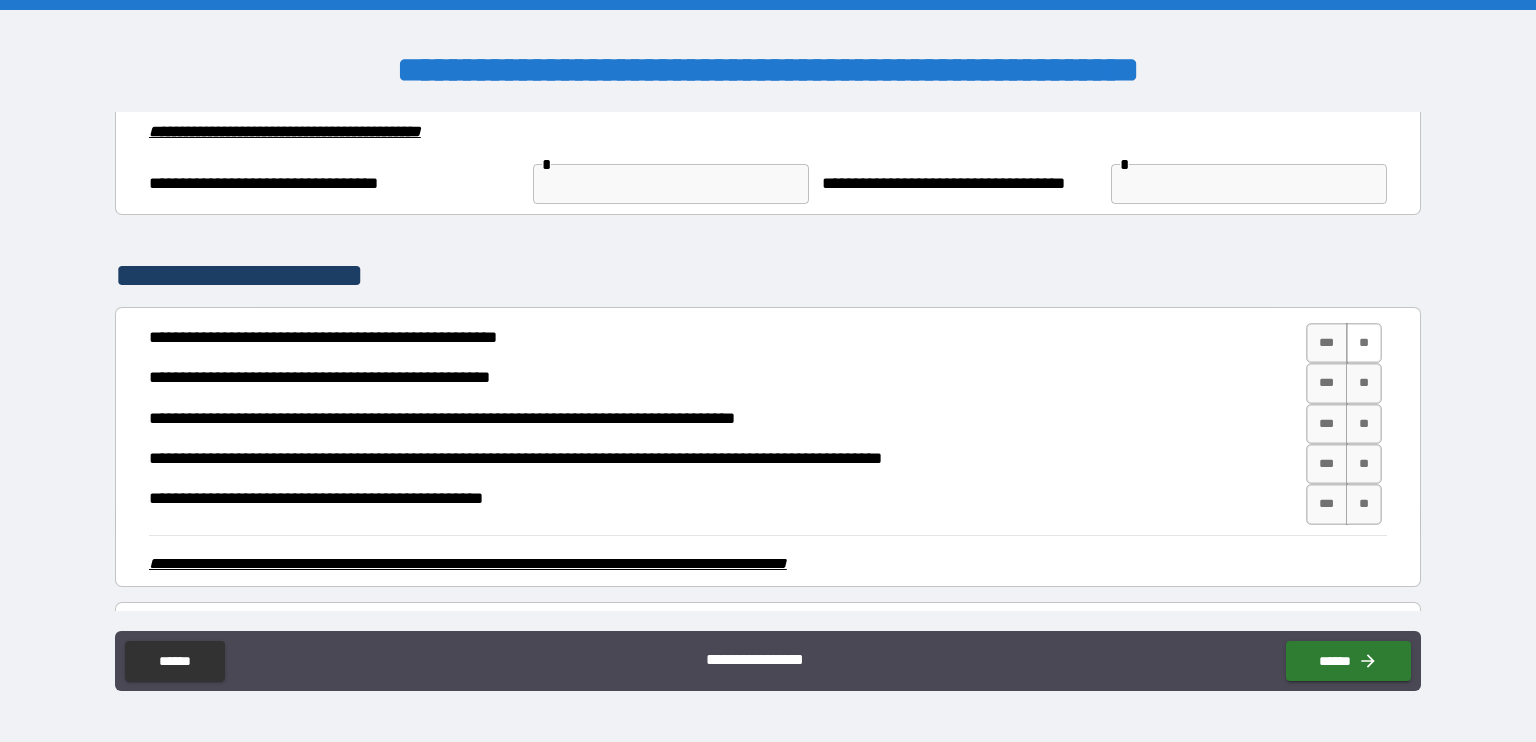 click on "**" at bounding box center [1364, 343] 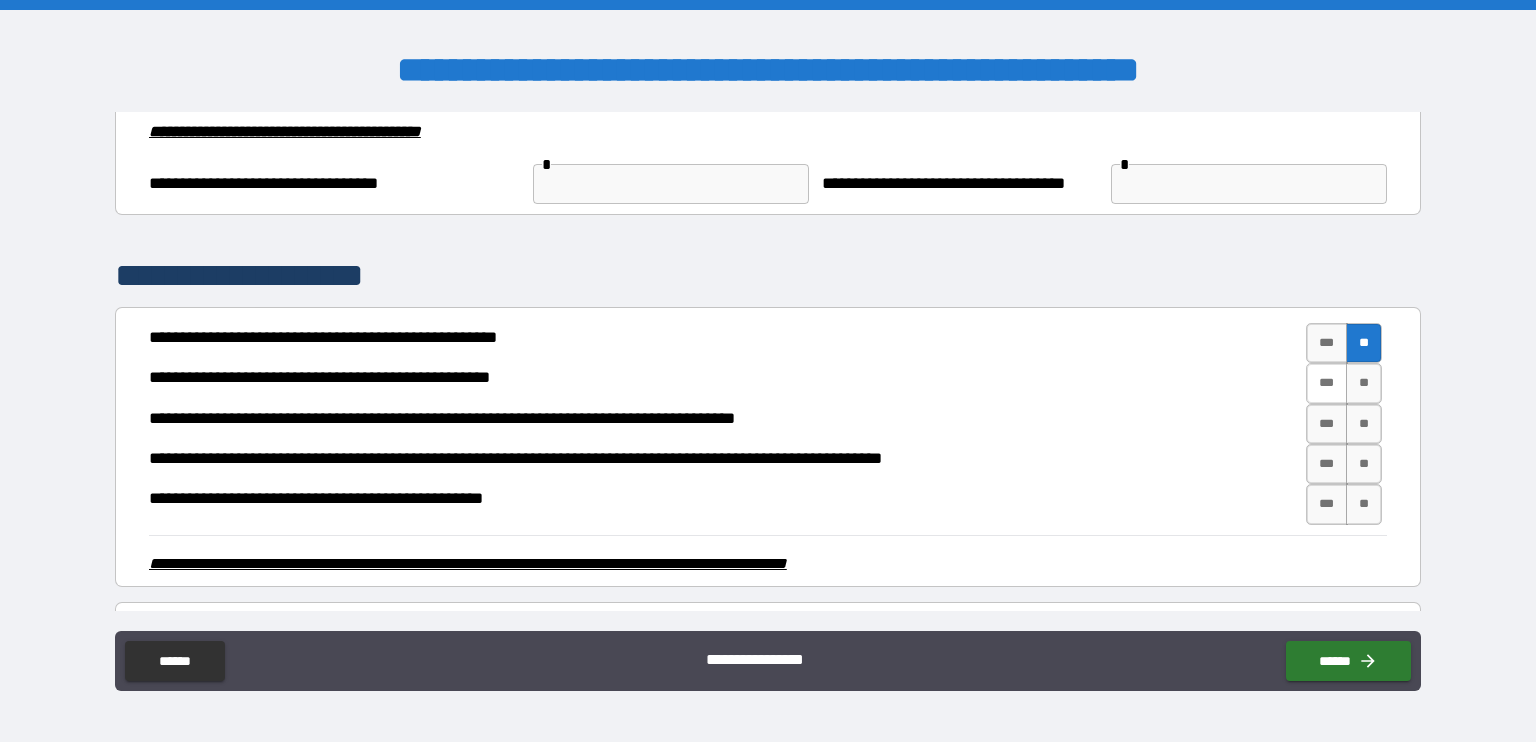 click on "***" at bounding box center [1327, 383] 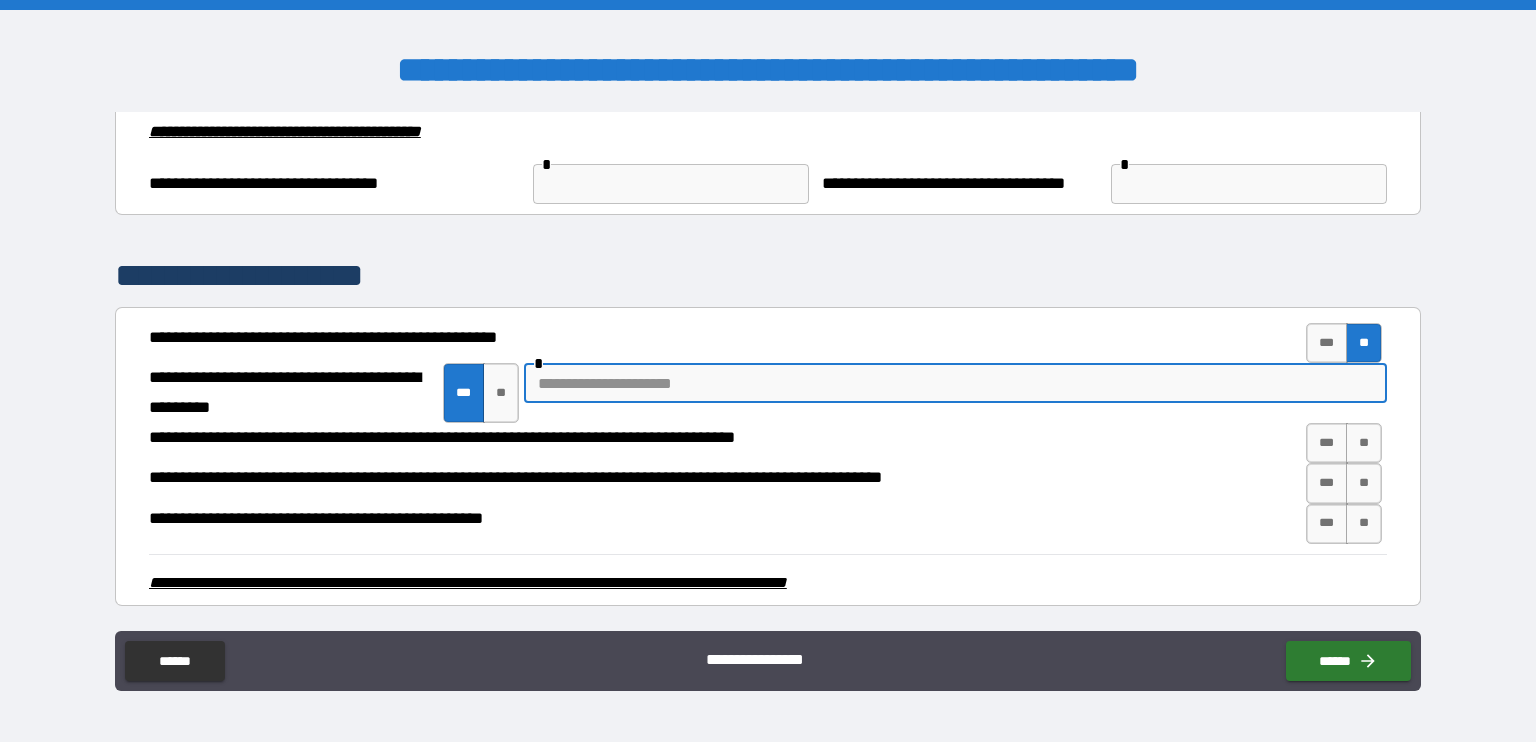 click at bounding box center [955, 383] 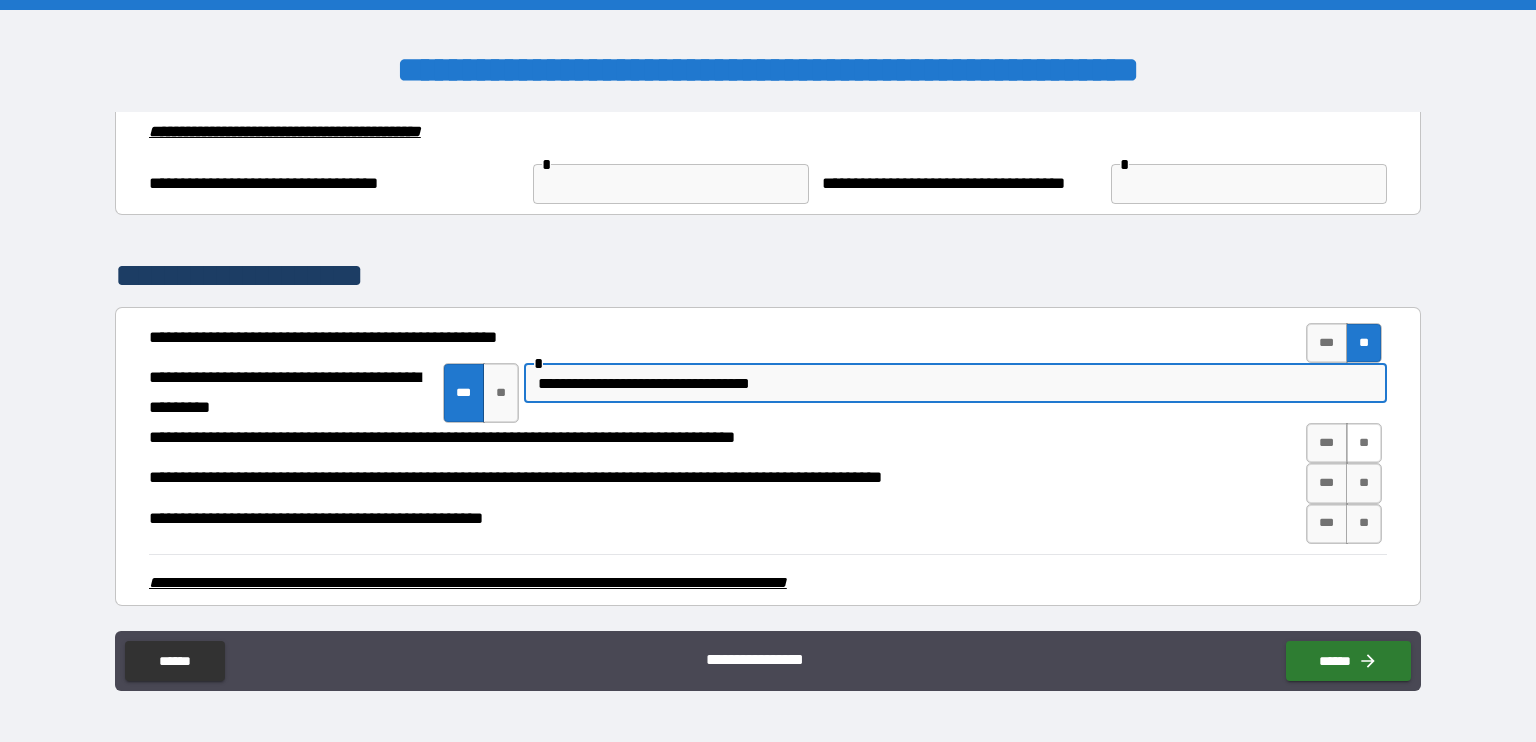 type on "**********" 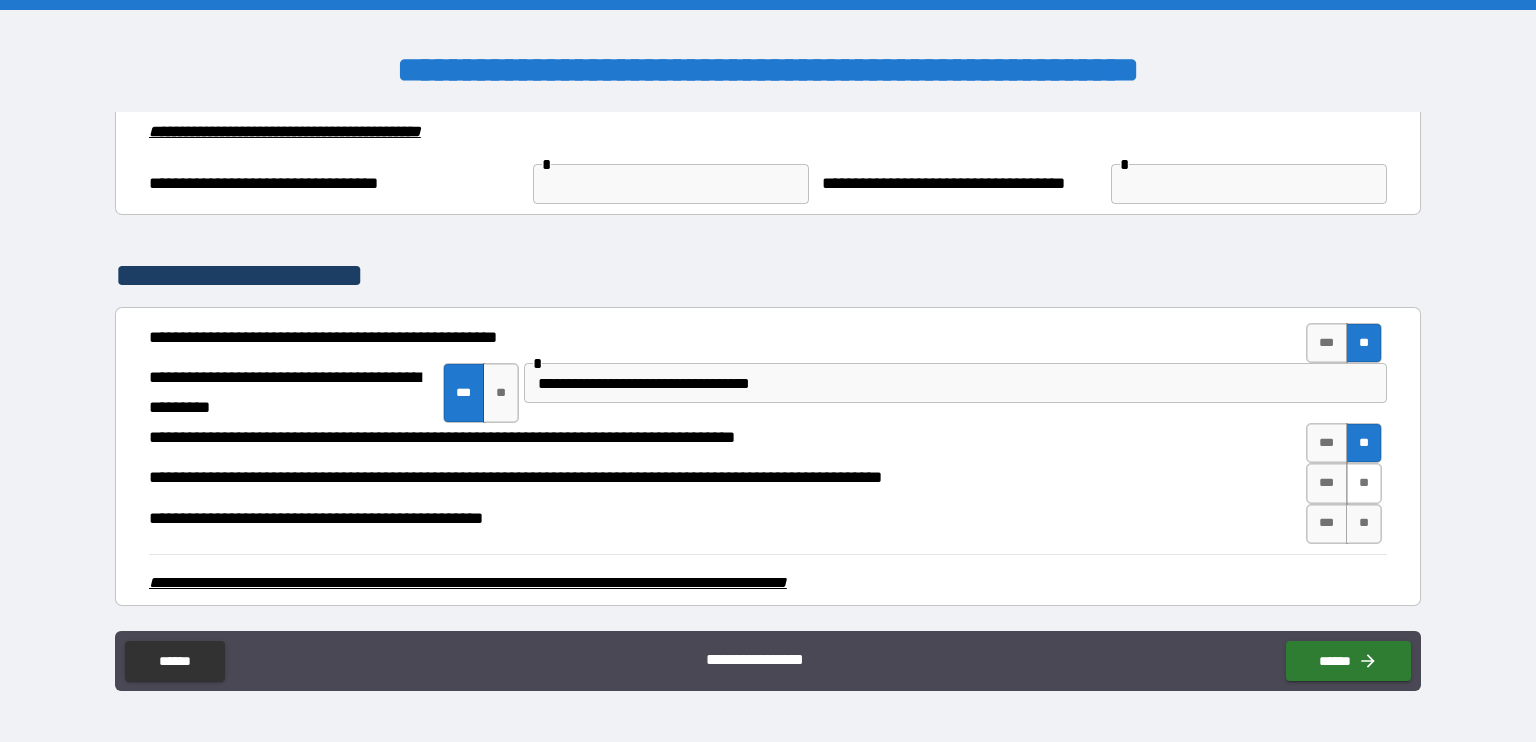 click on "**" at bounding box center [1364, 483] 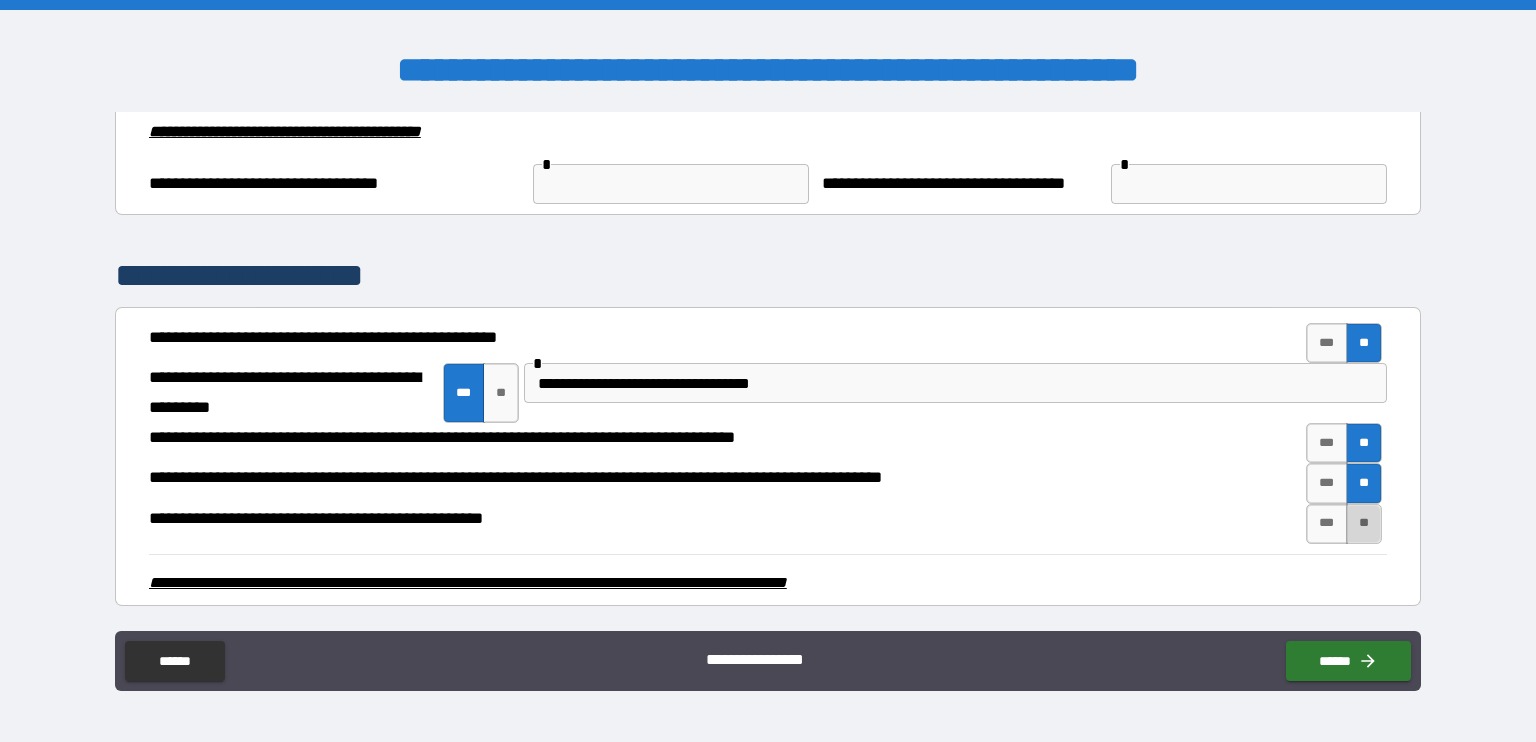 click on "**" at bounding box center (1364, 524) 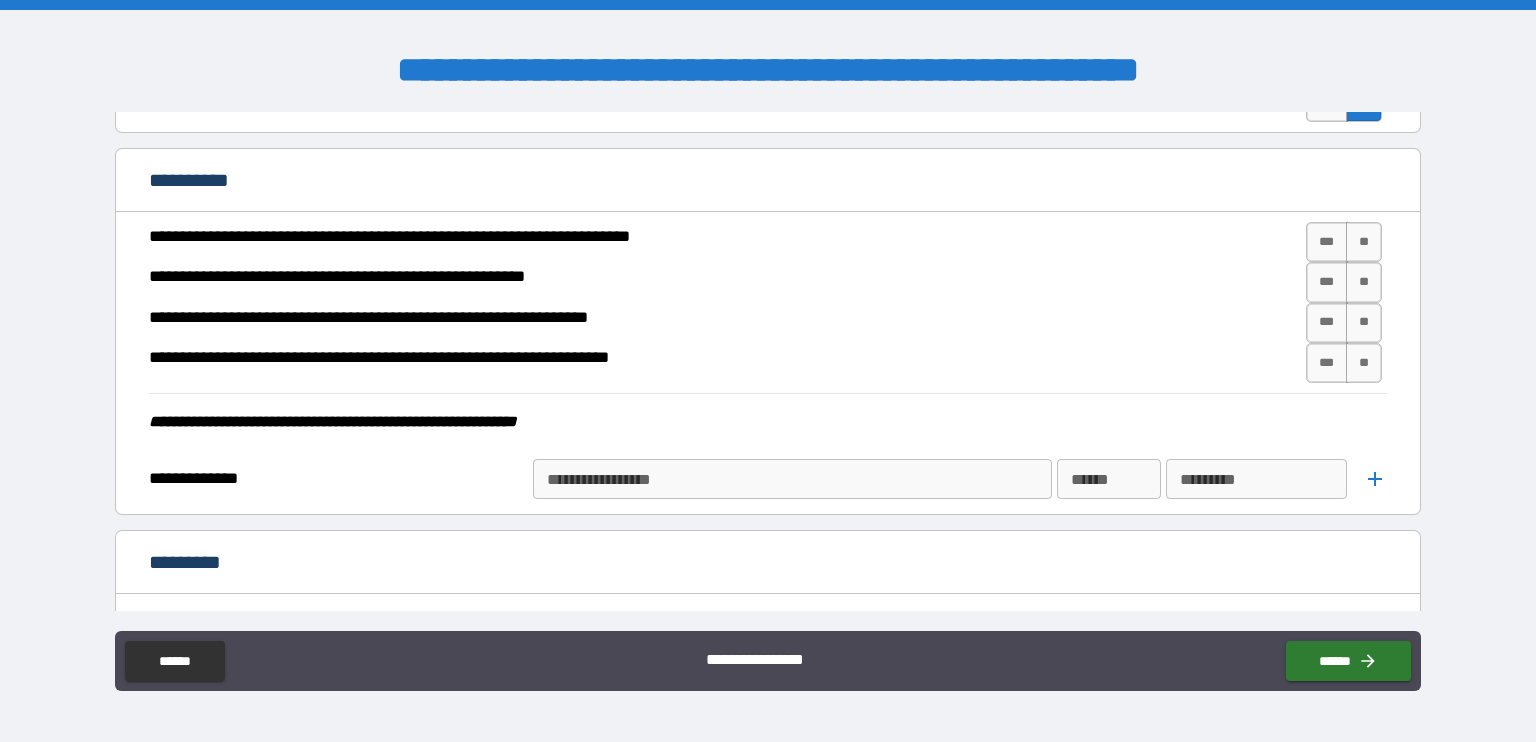 scroll, scrollTop: 3916, scrollLeft: 0, axis: vertical 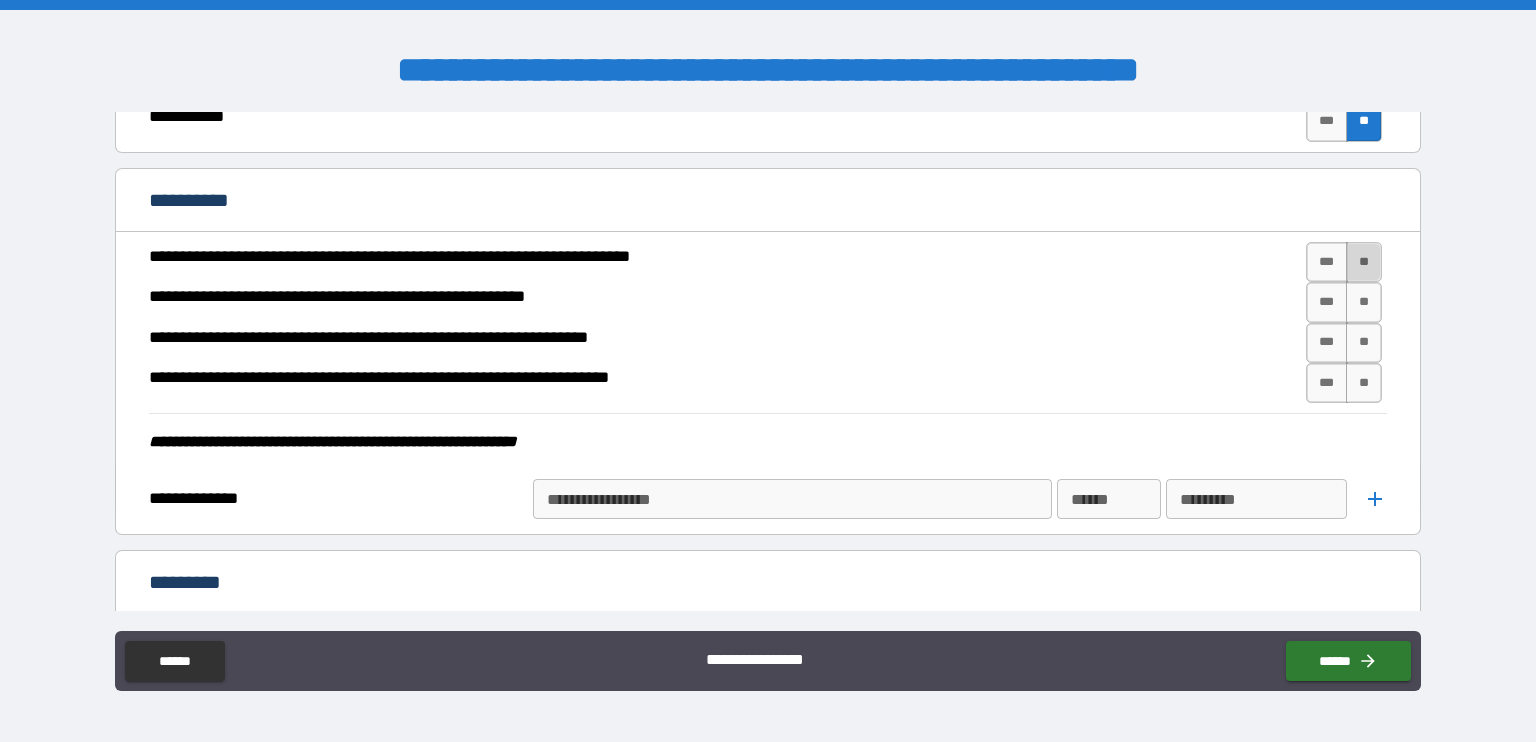 click on "**" at bounding box center [1364, 262] 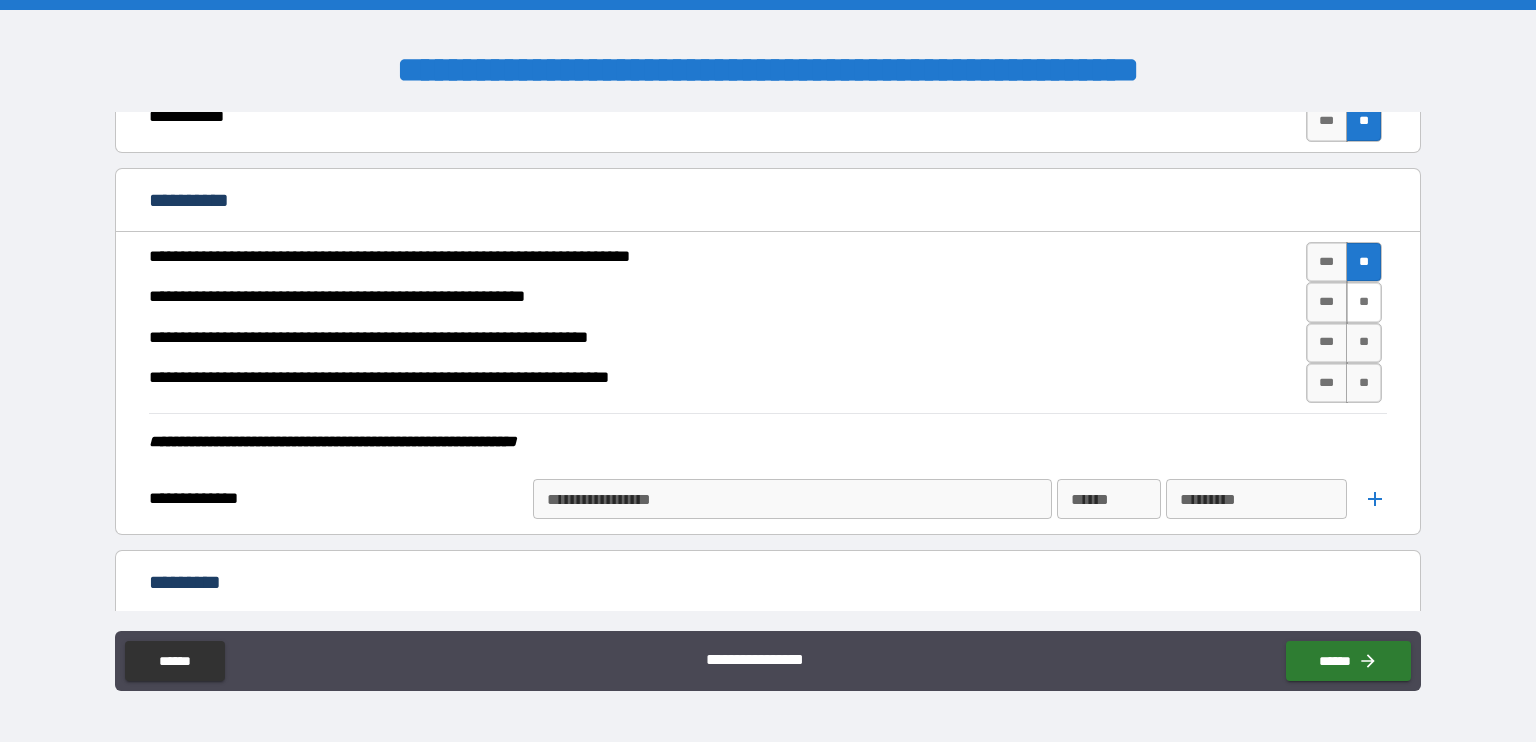 click on "**" at bounding box center [1364, 302] 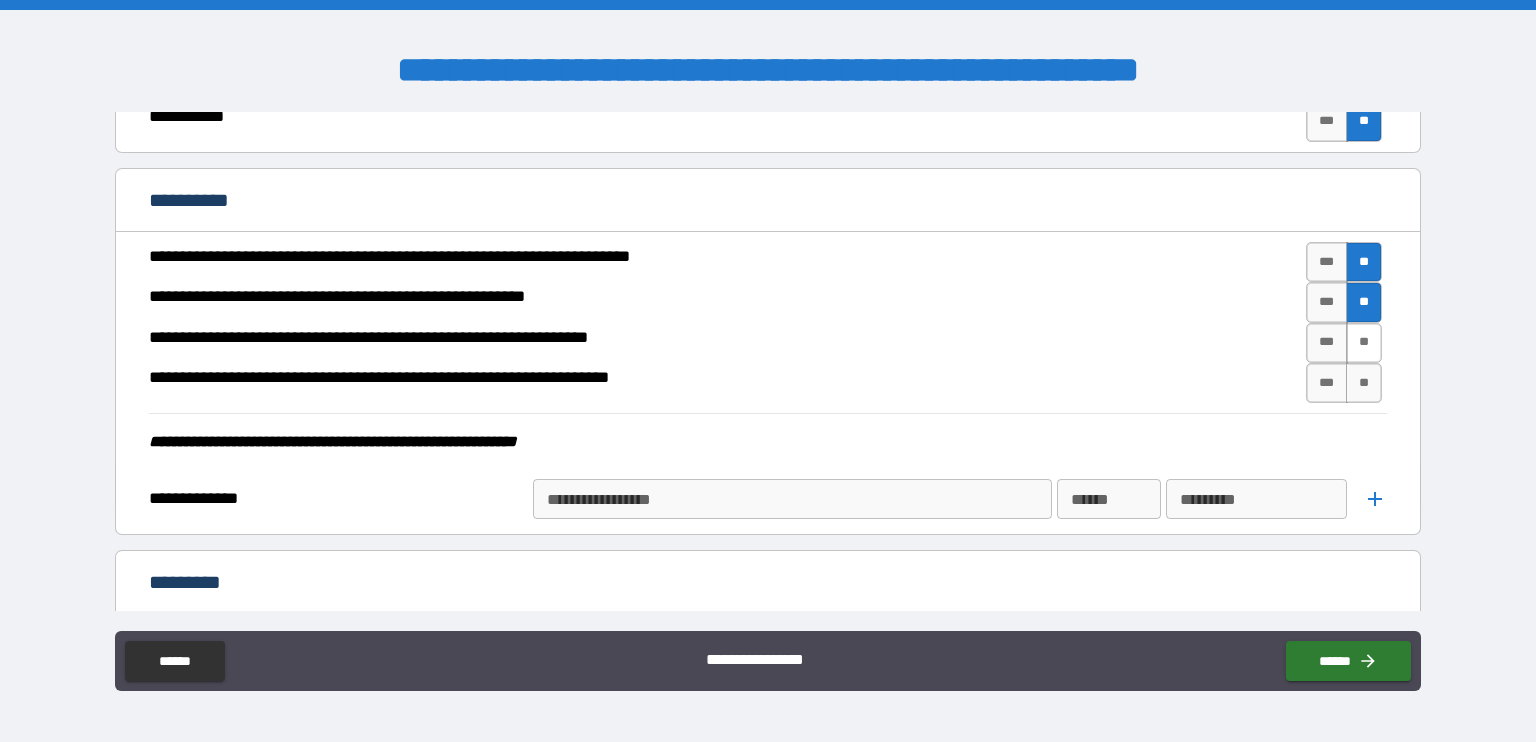click on "**" at bounding box center [1364, 343] 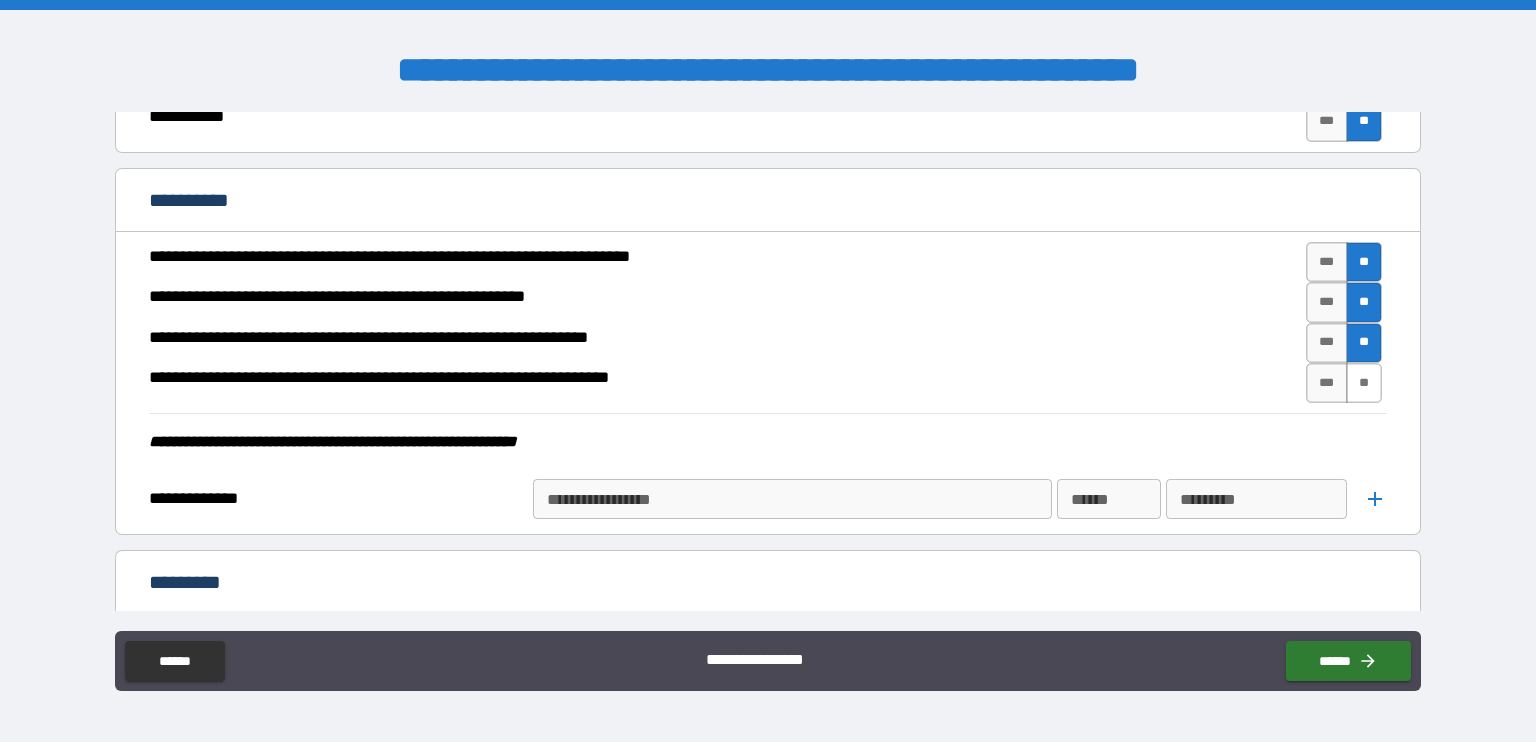 click on "**" at bounding box center [1364, 383] 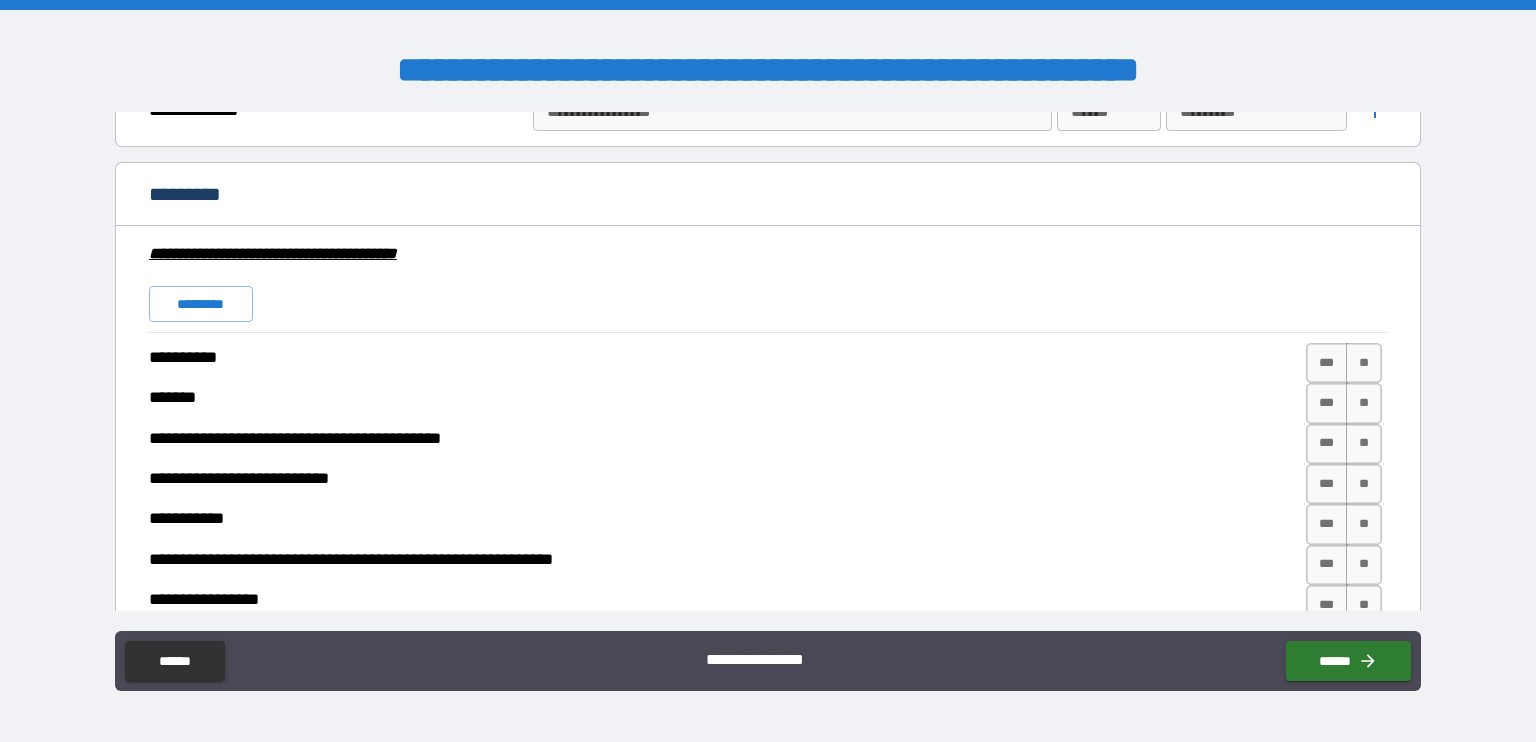 scroll, scrollTop: 4400, scrollLeft: 0, axis: vertical 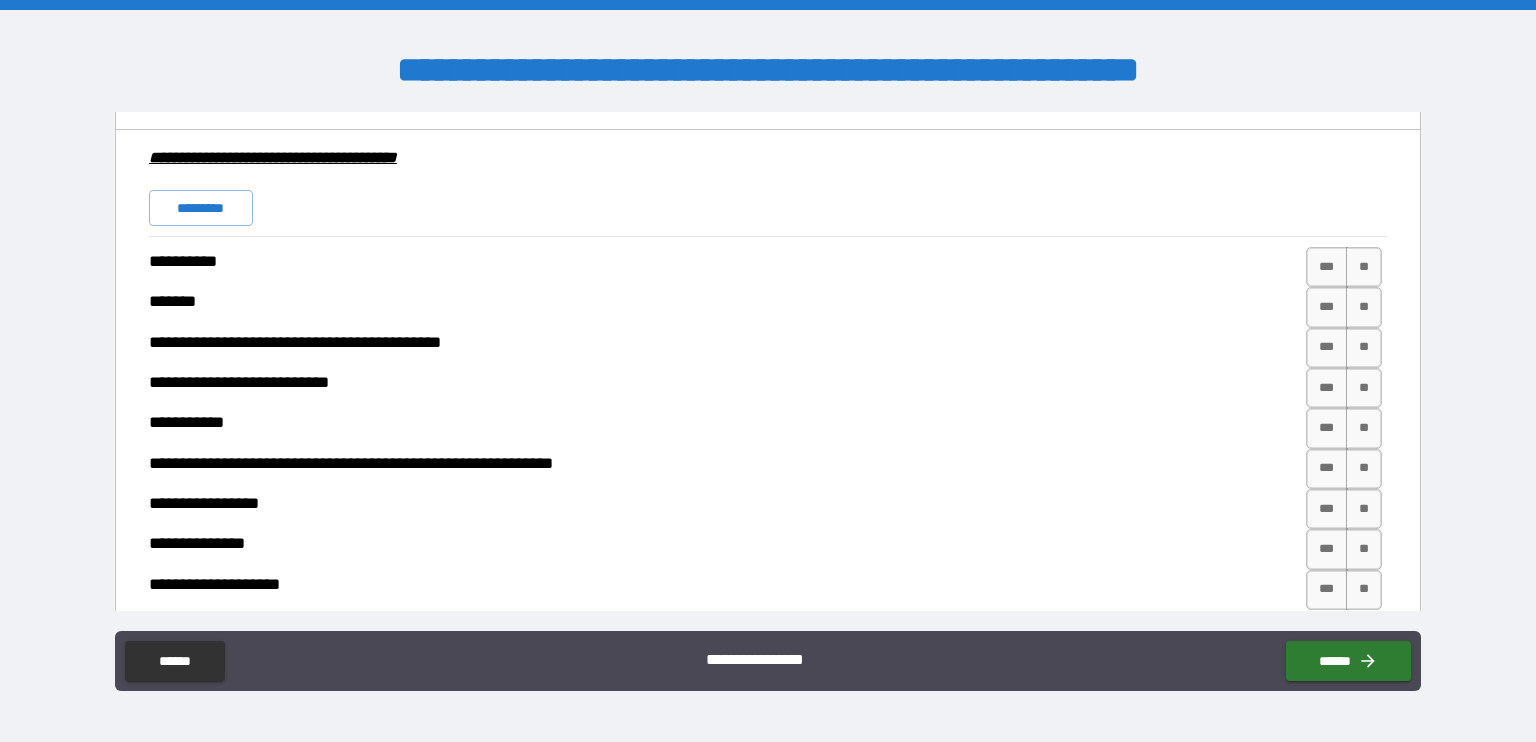 click on "*********" at bounding box center [201, 208] 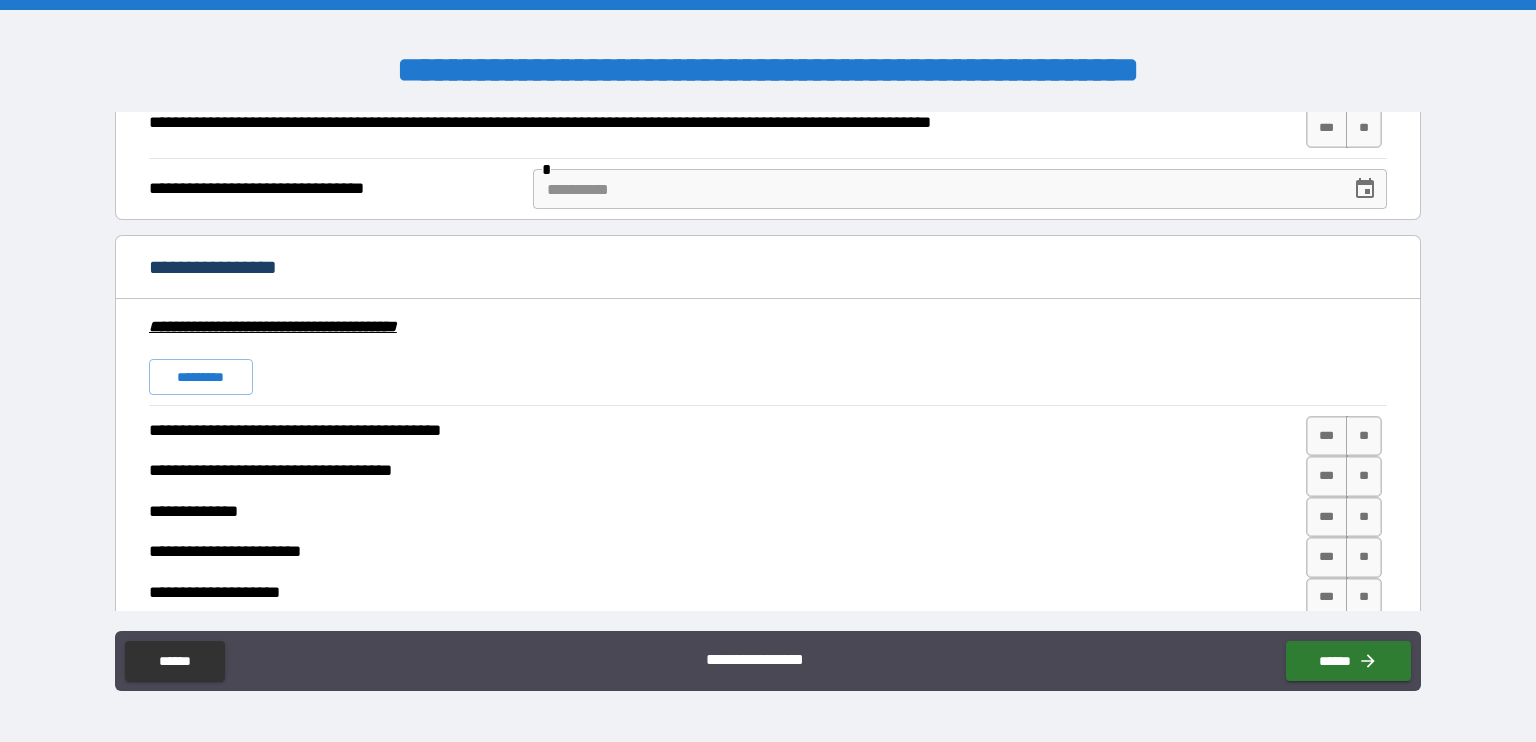 scroll, scrollTop: 5180, scrollLeft: 0, axis: vertical 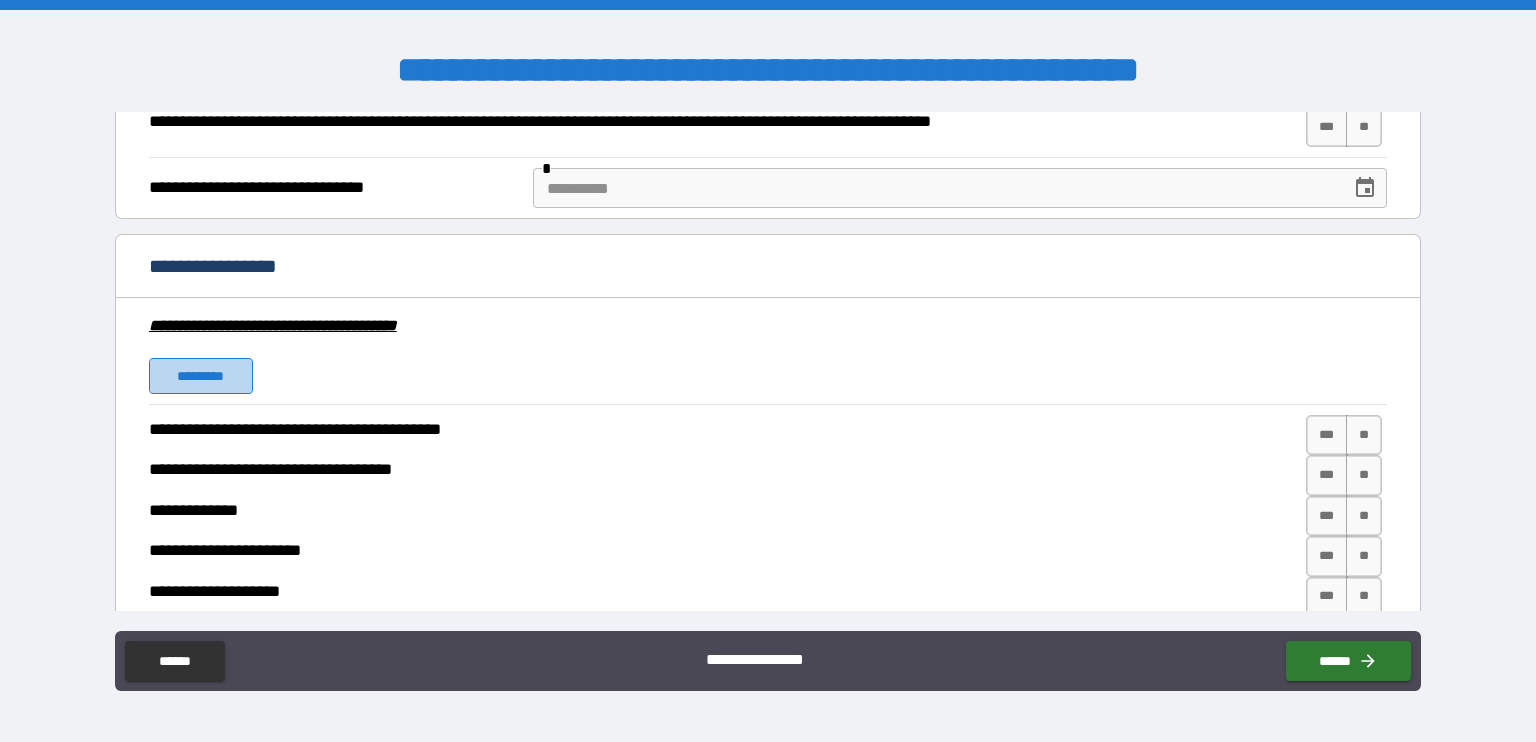 click on "*********" at bounding box center (201, 376) 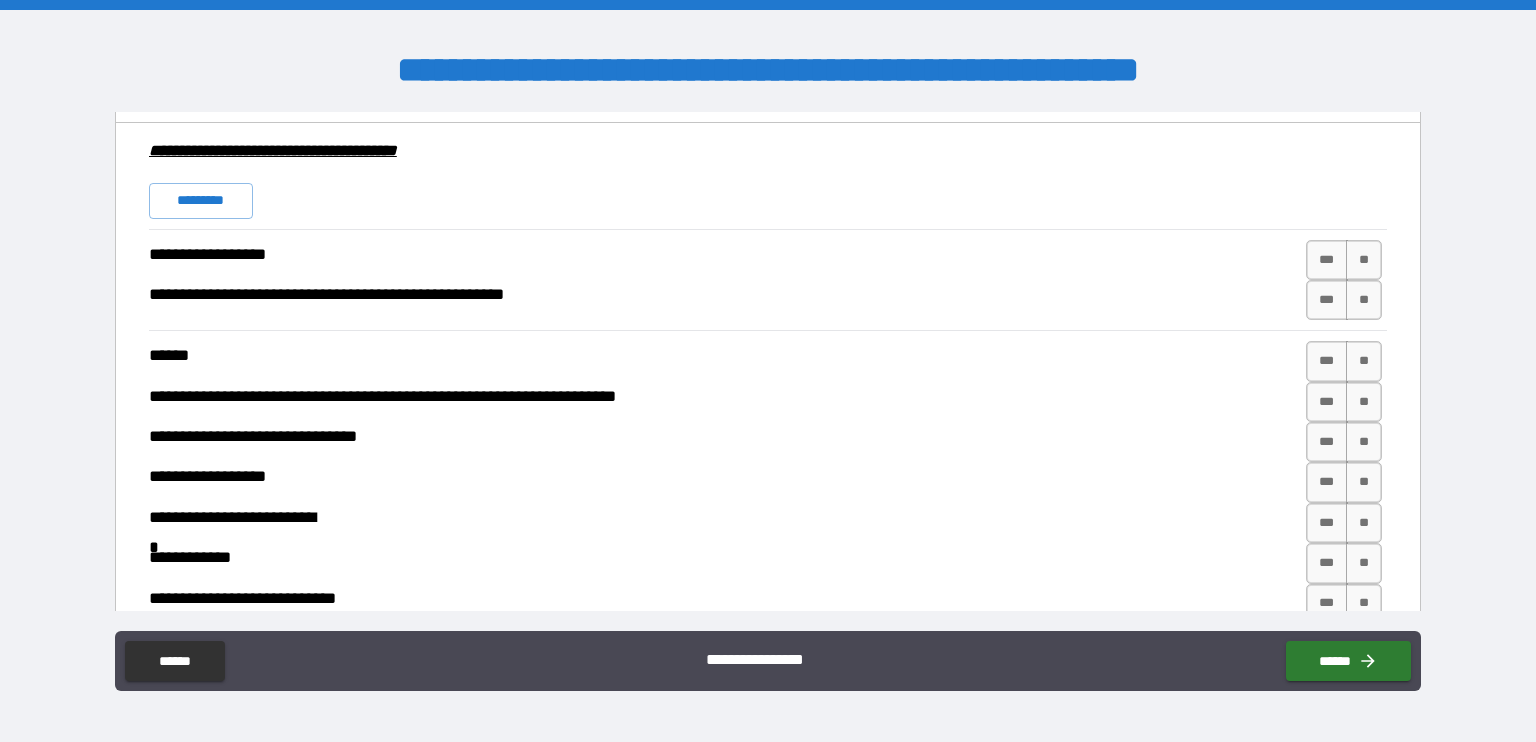 scroll, scrollTop: 6130, scrollLeft: 0, axis: vertical 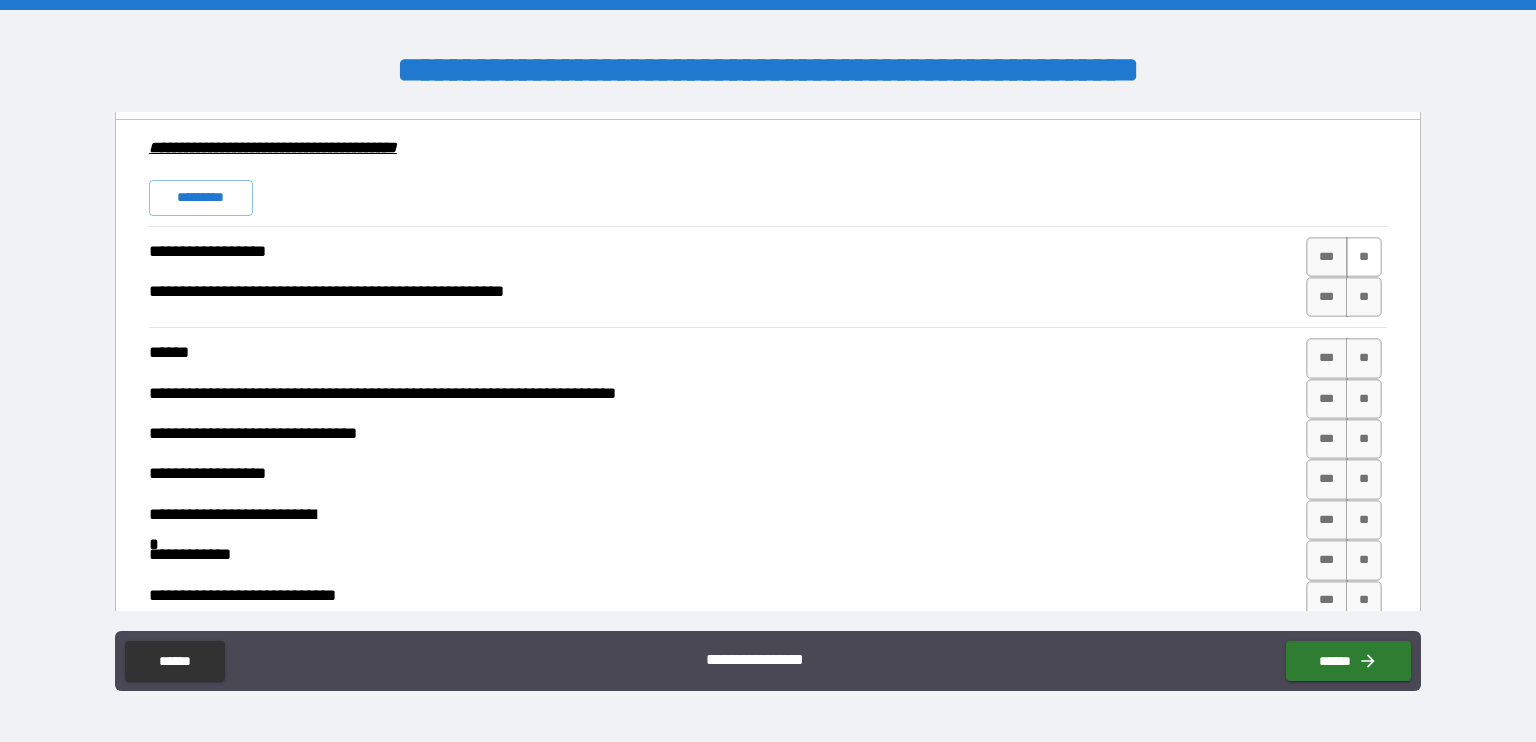 click on "**" at bounding box center [1364, 257] 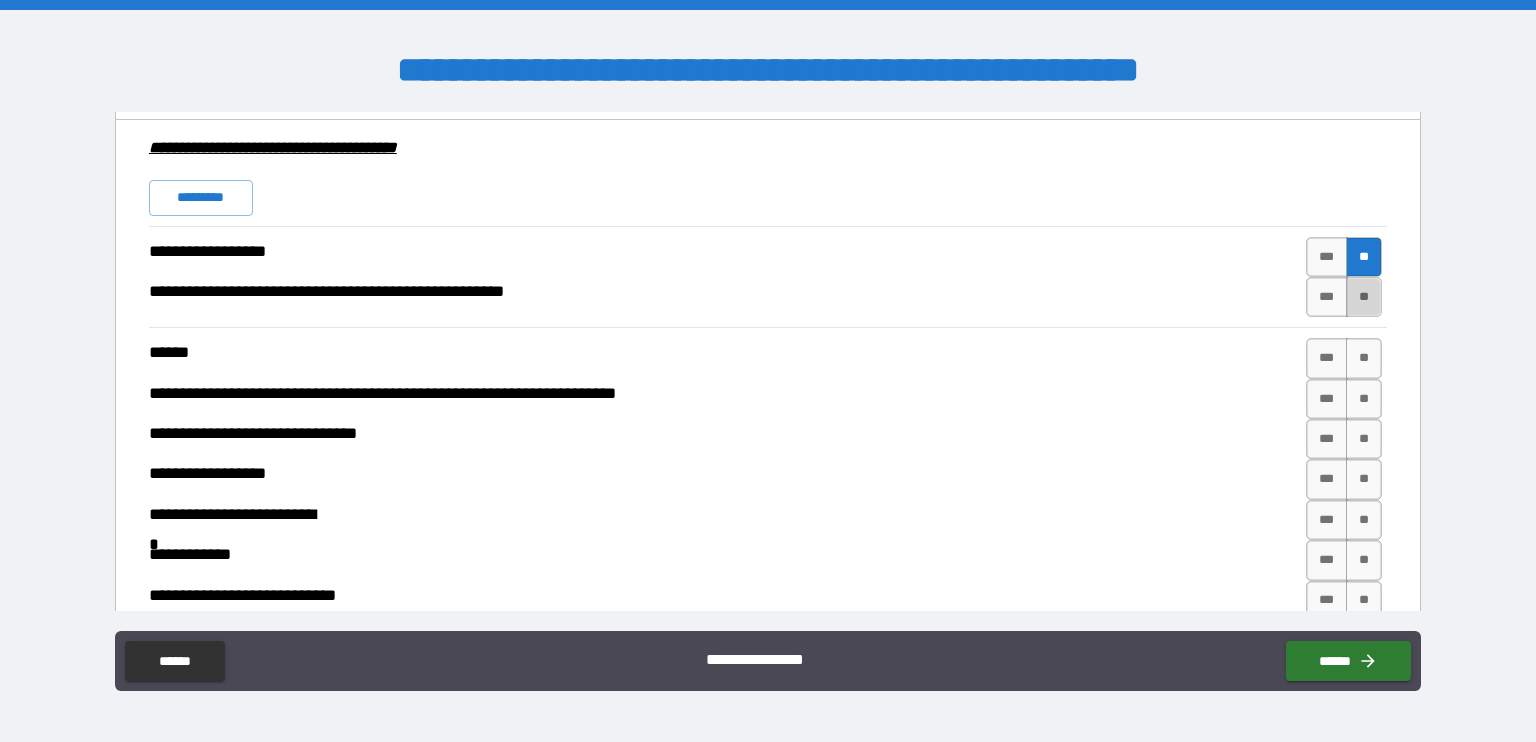 click on "**" at bounding box center [1364, 297] 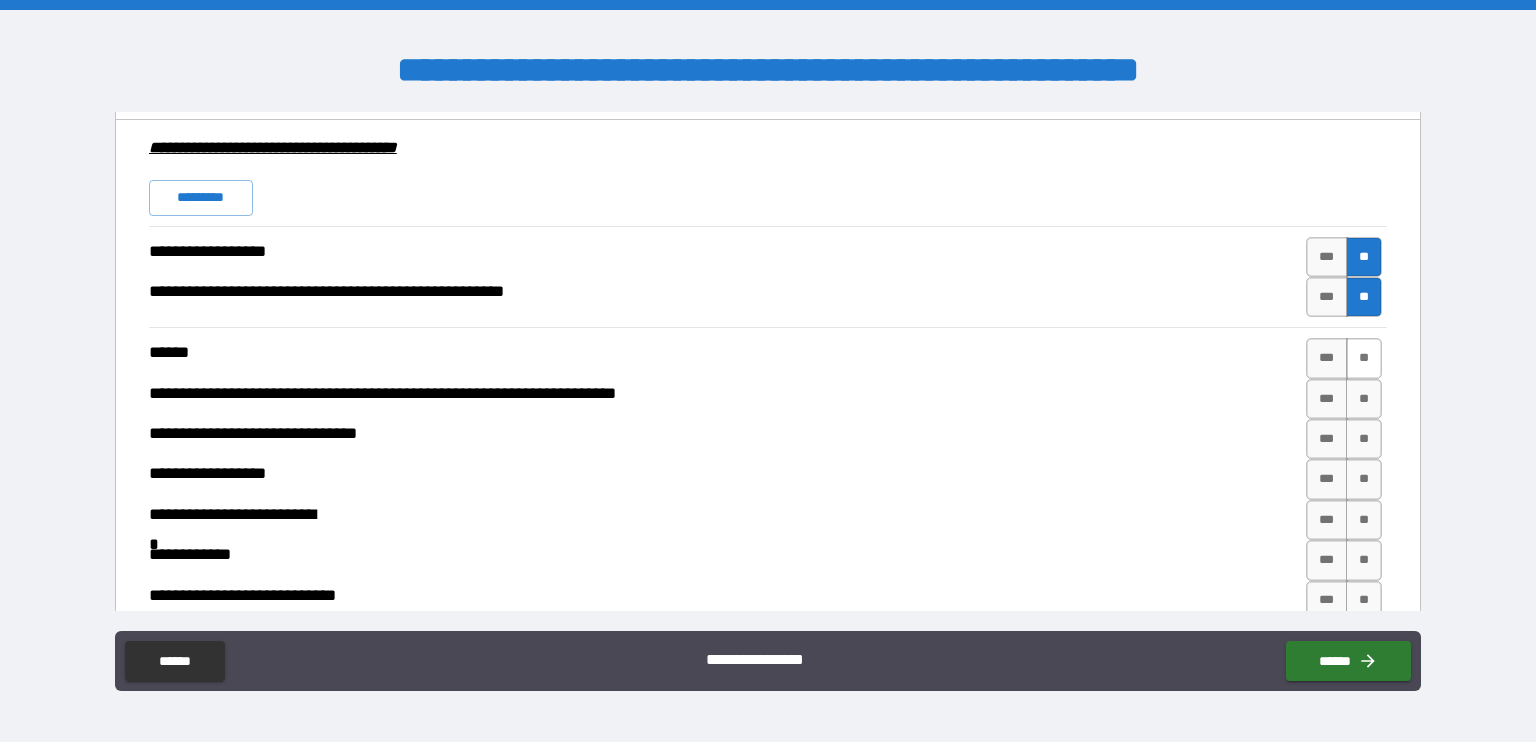 click on "**" at bounding box center (1364, 358) 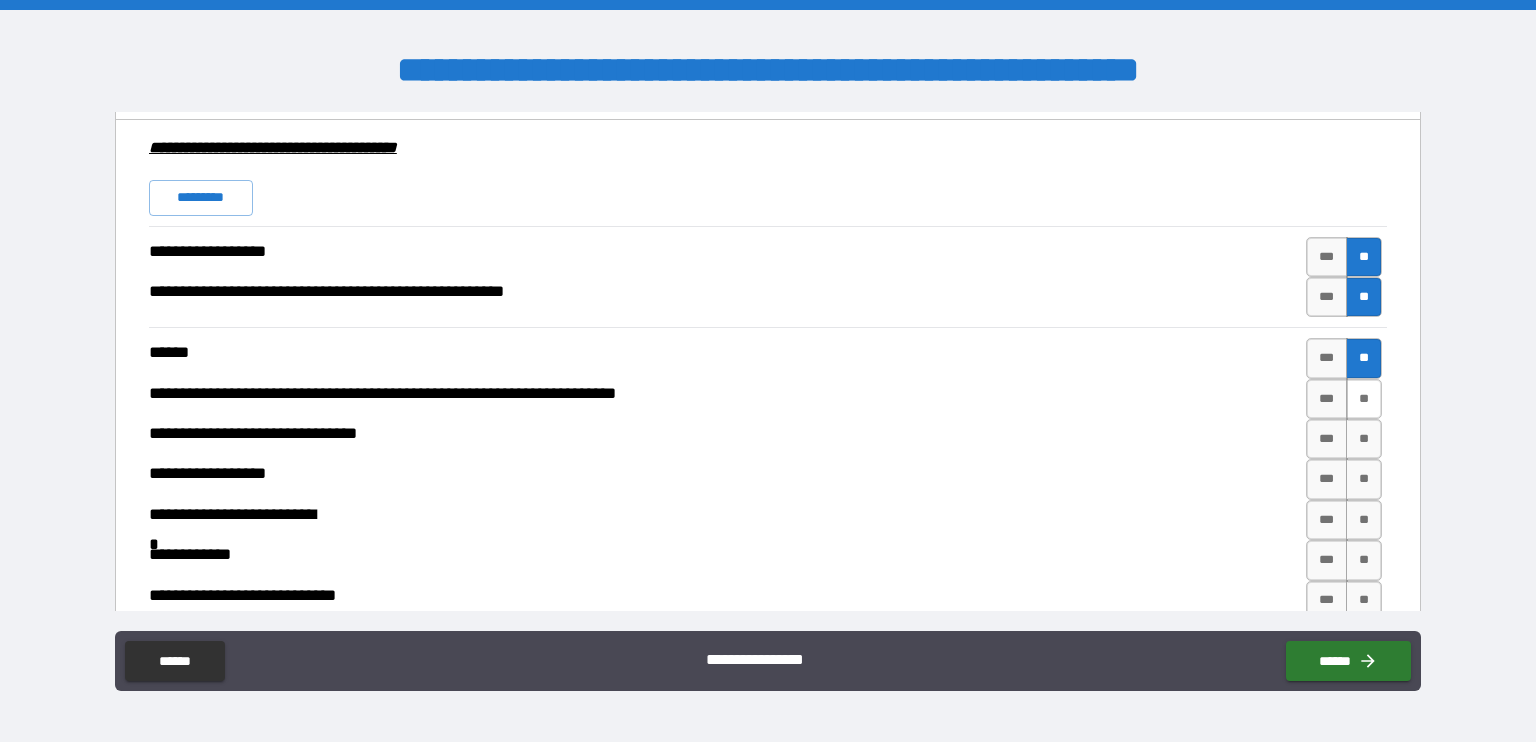 click on "**" at bounding box center (1364, 399) 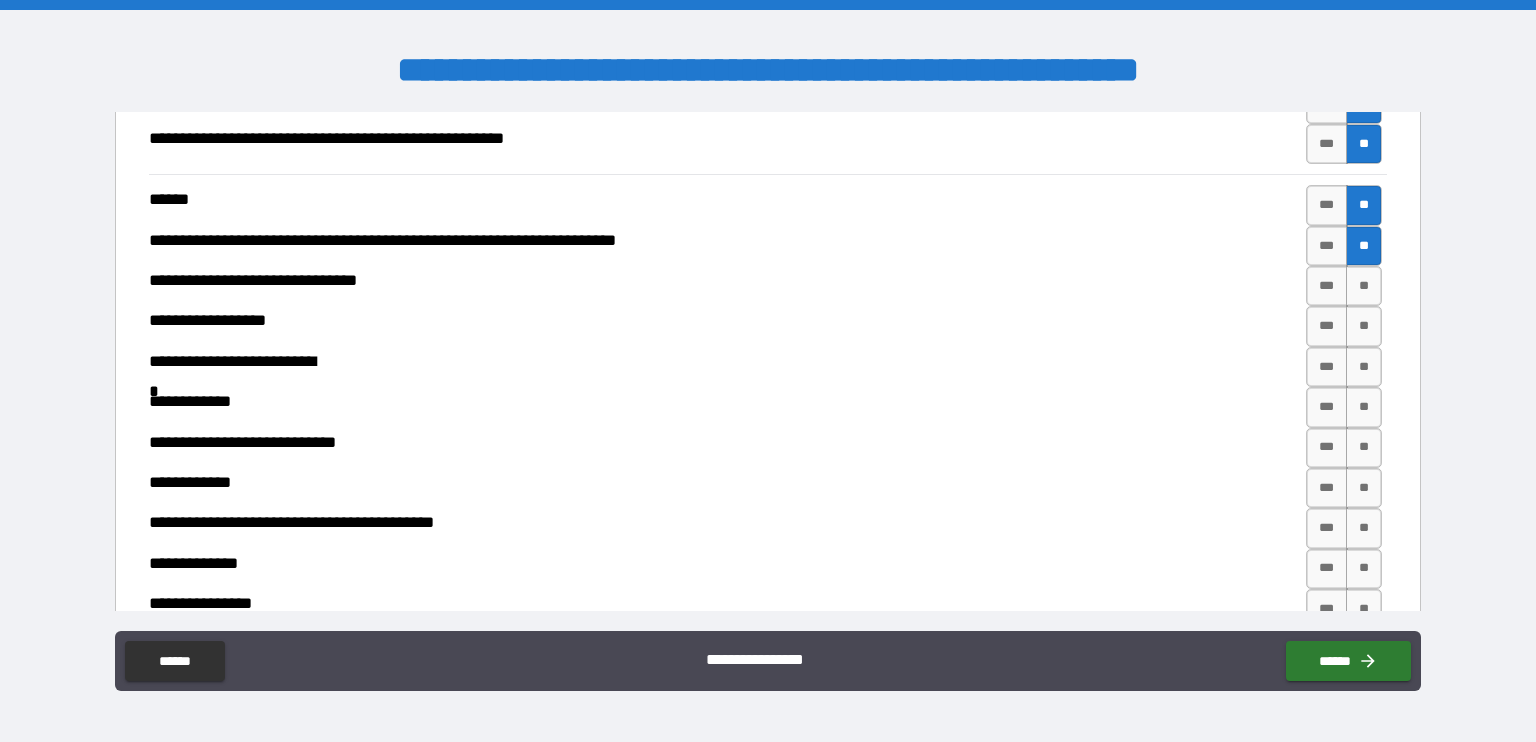 scroll, scrollTop: 6292, scrollLeft: 0, axis: vertical 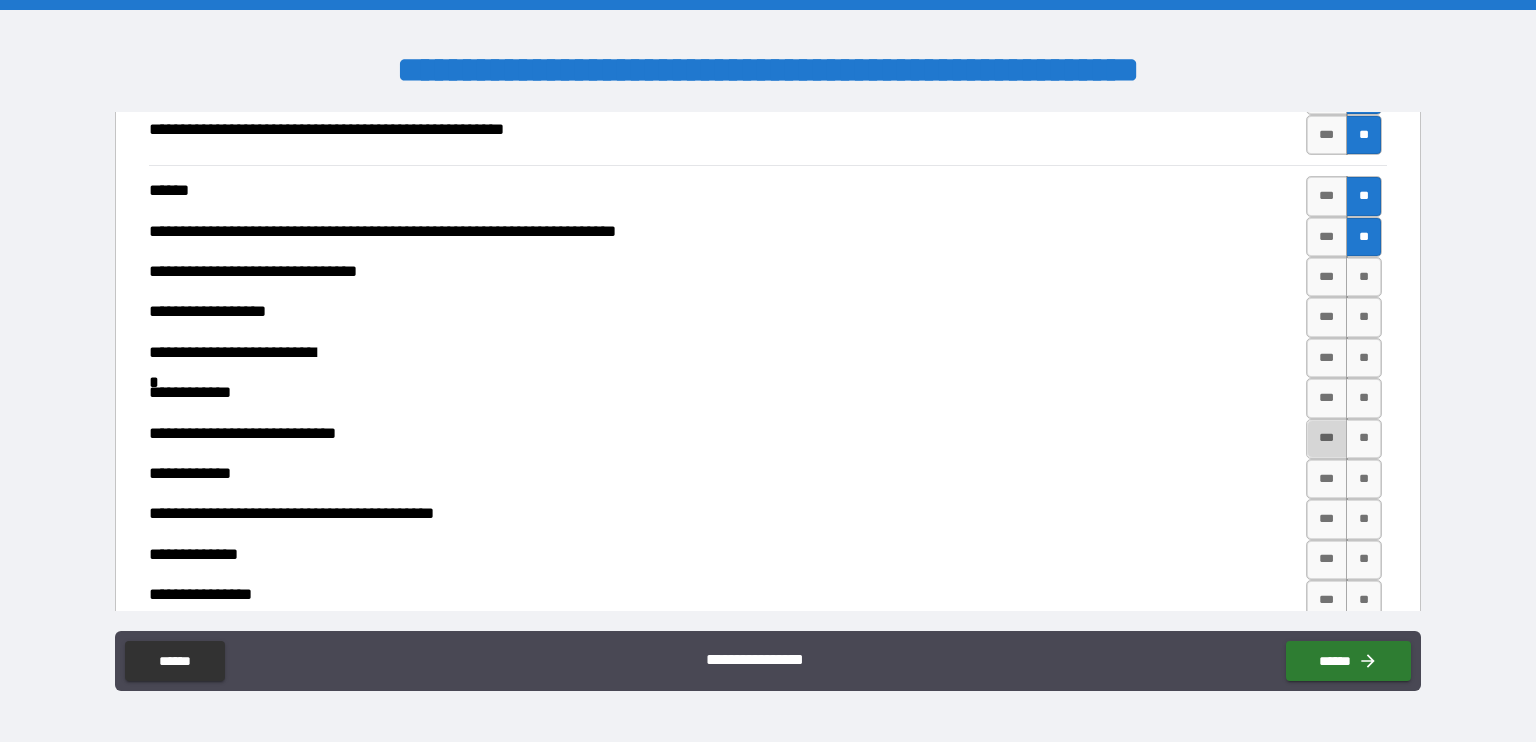click on "***" at bounding box center [1327, 439] 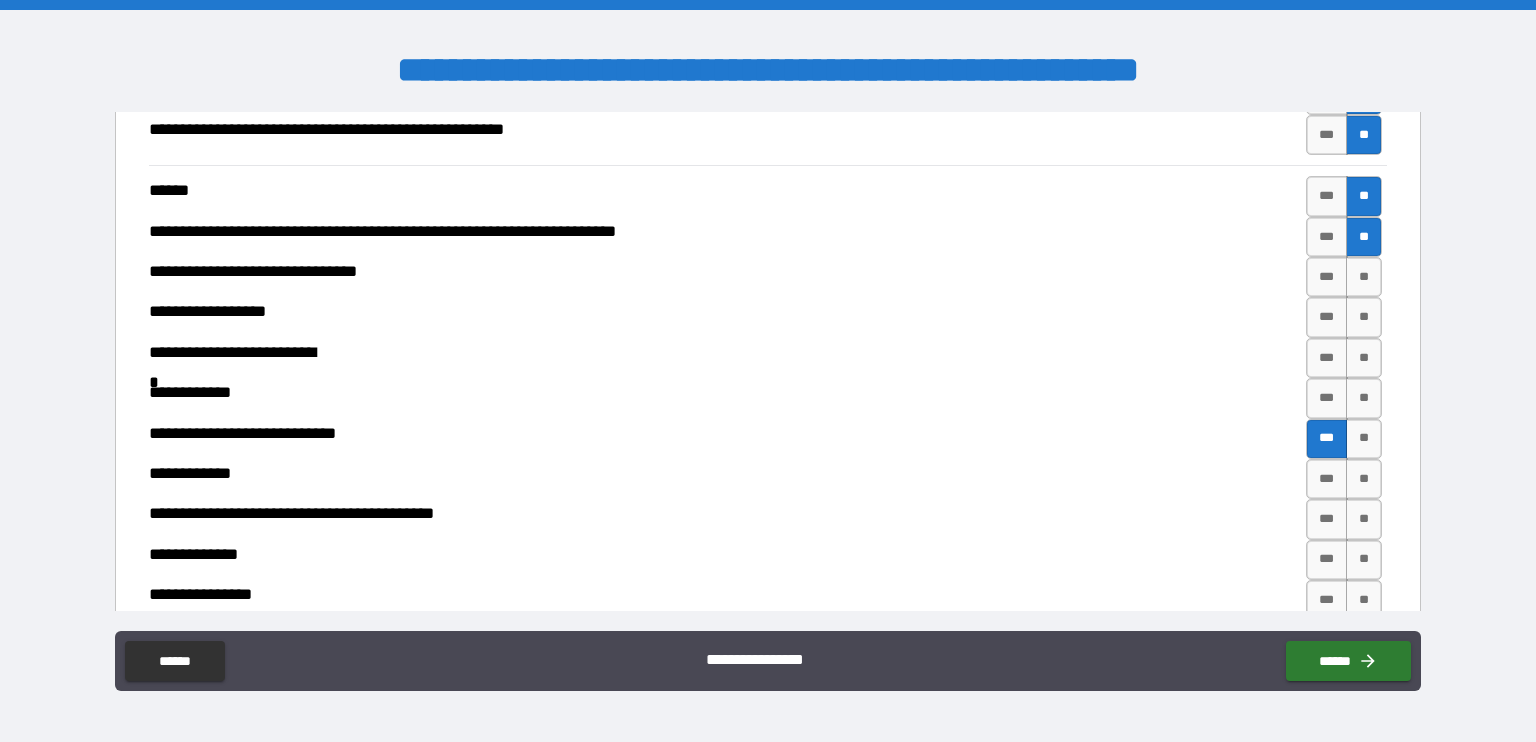 click on "**********" at bounding box center [768, 398] 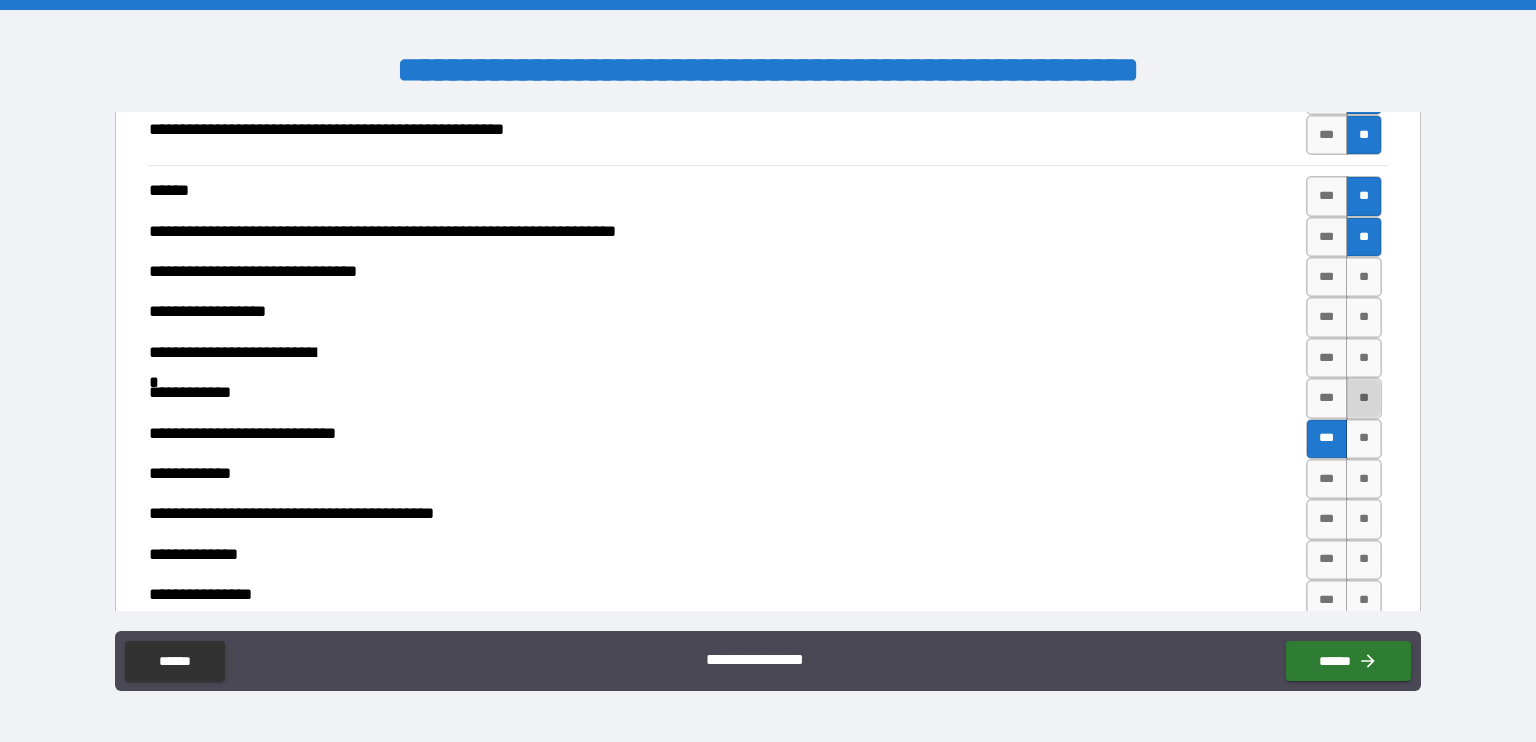 click on "**" at bounding box center (1364, 398) 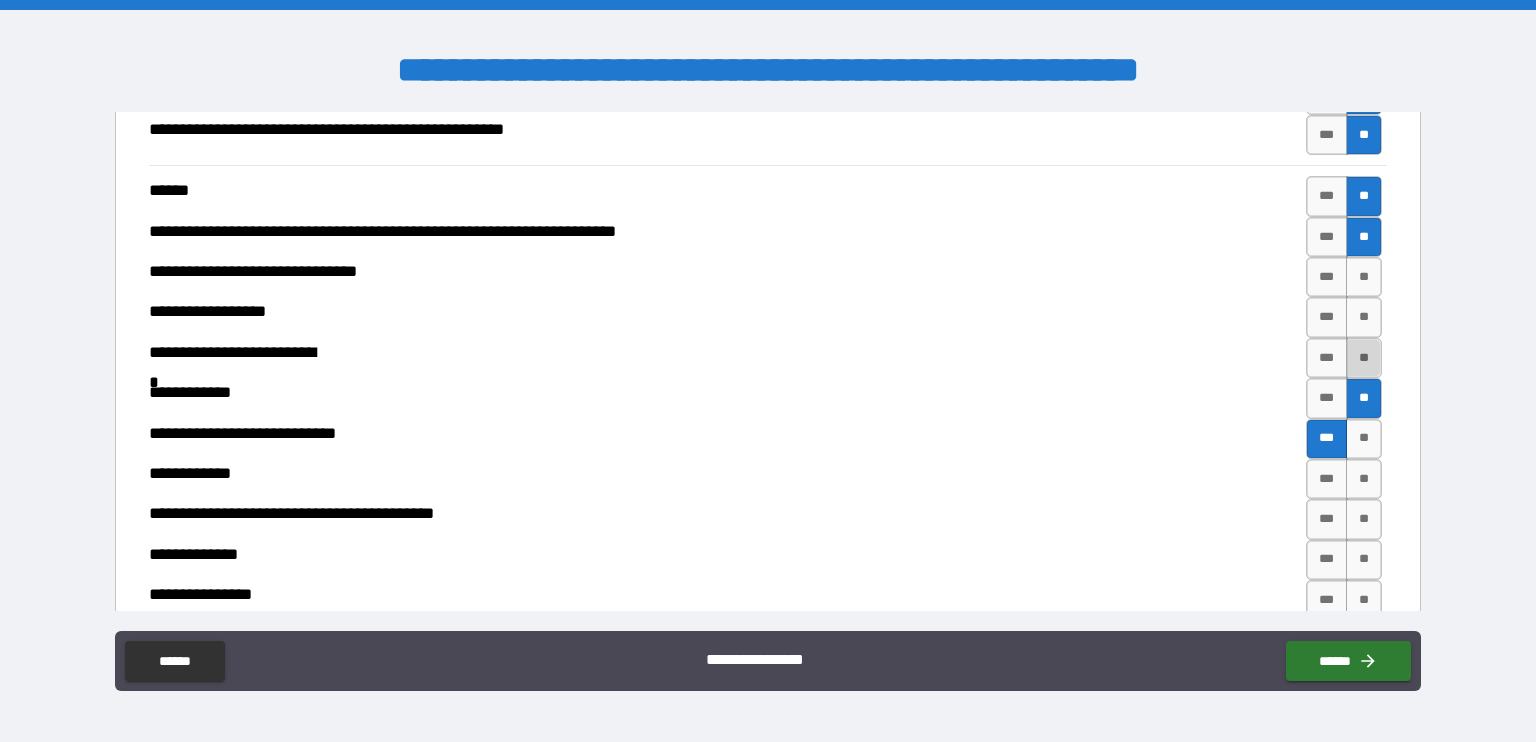 click on "**" at bounding box center (1364, 358) 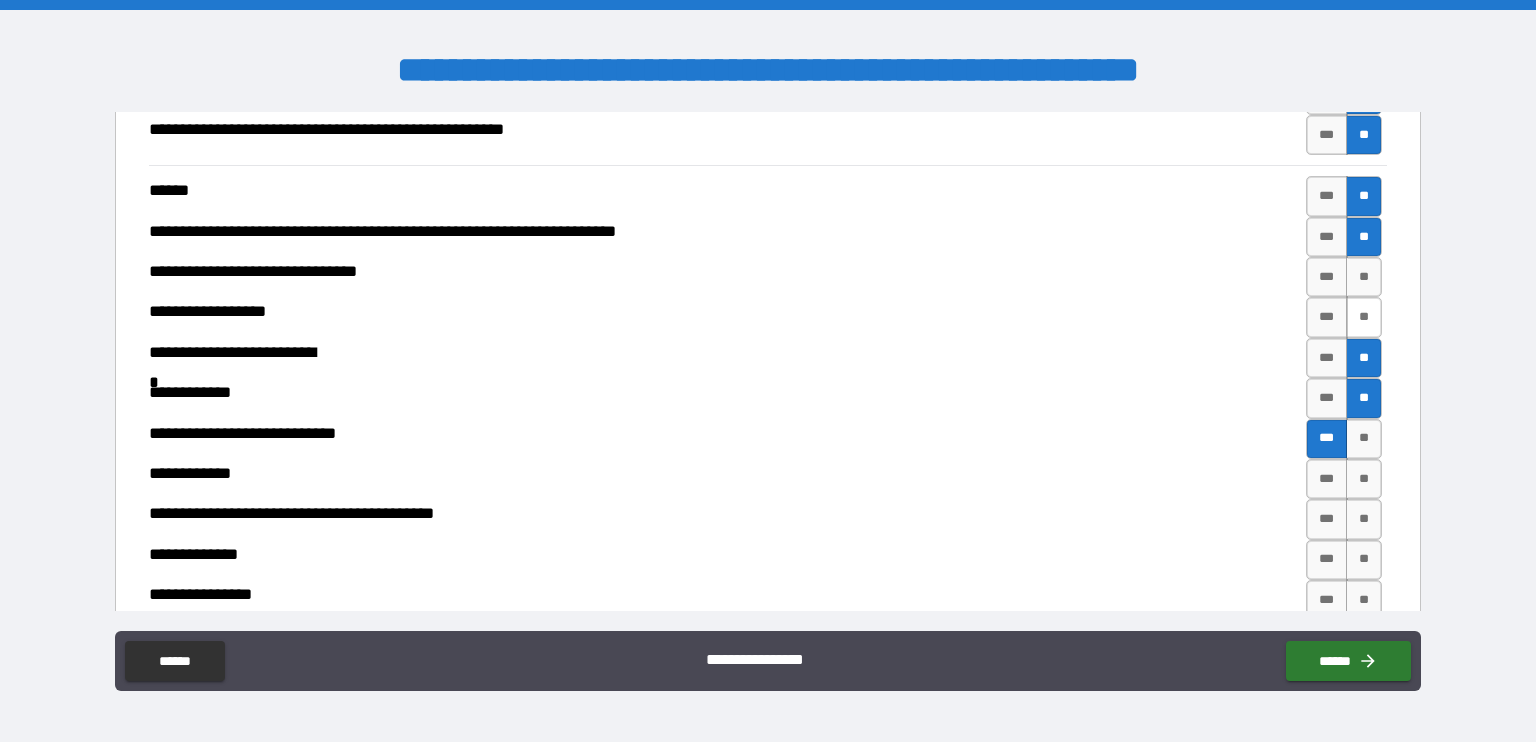 click on "**" at bounding box center [1364, 317] 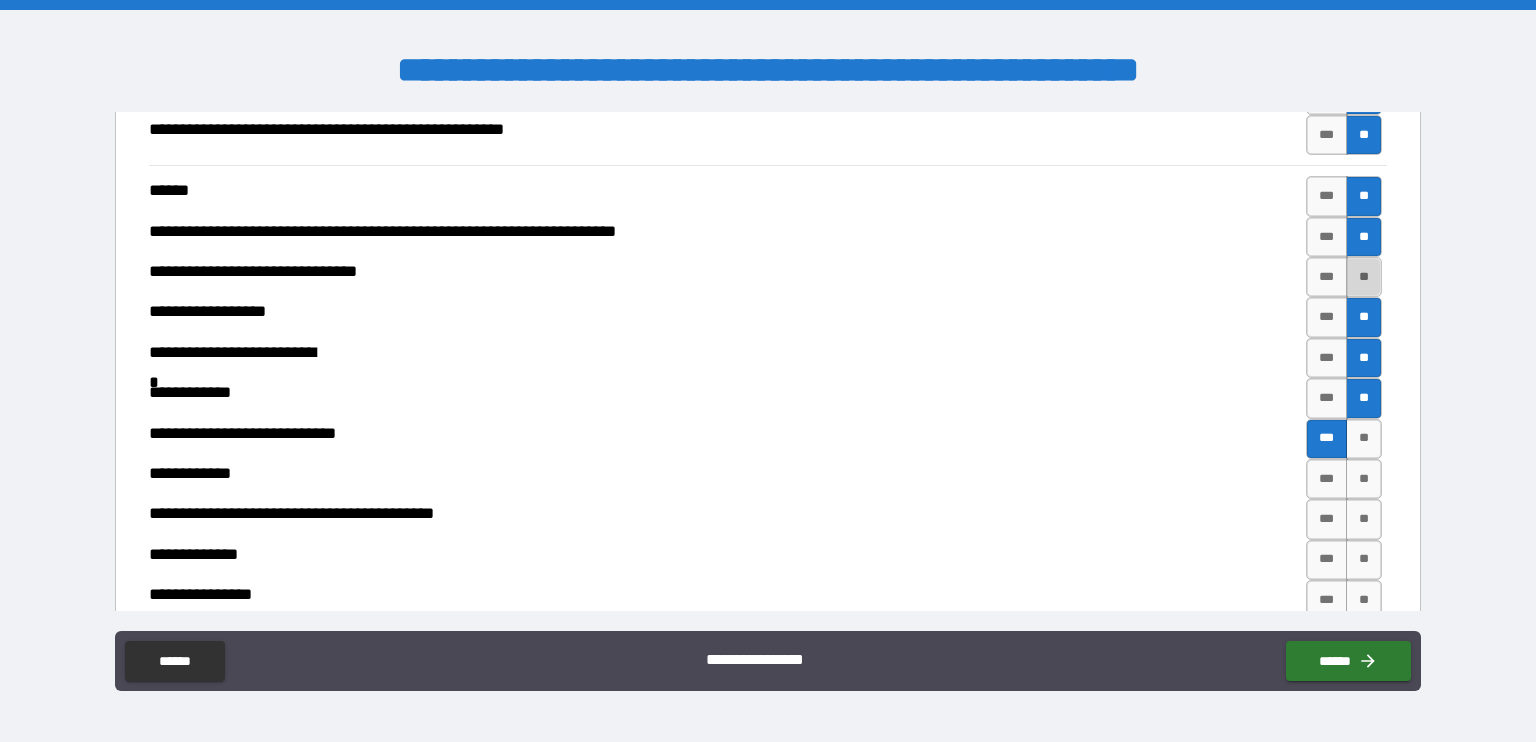click on "**" at bounding box center [1364, 277] 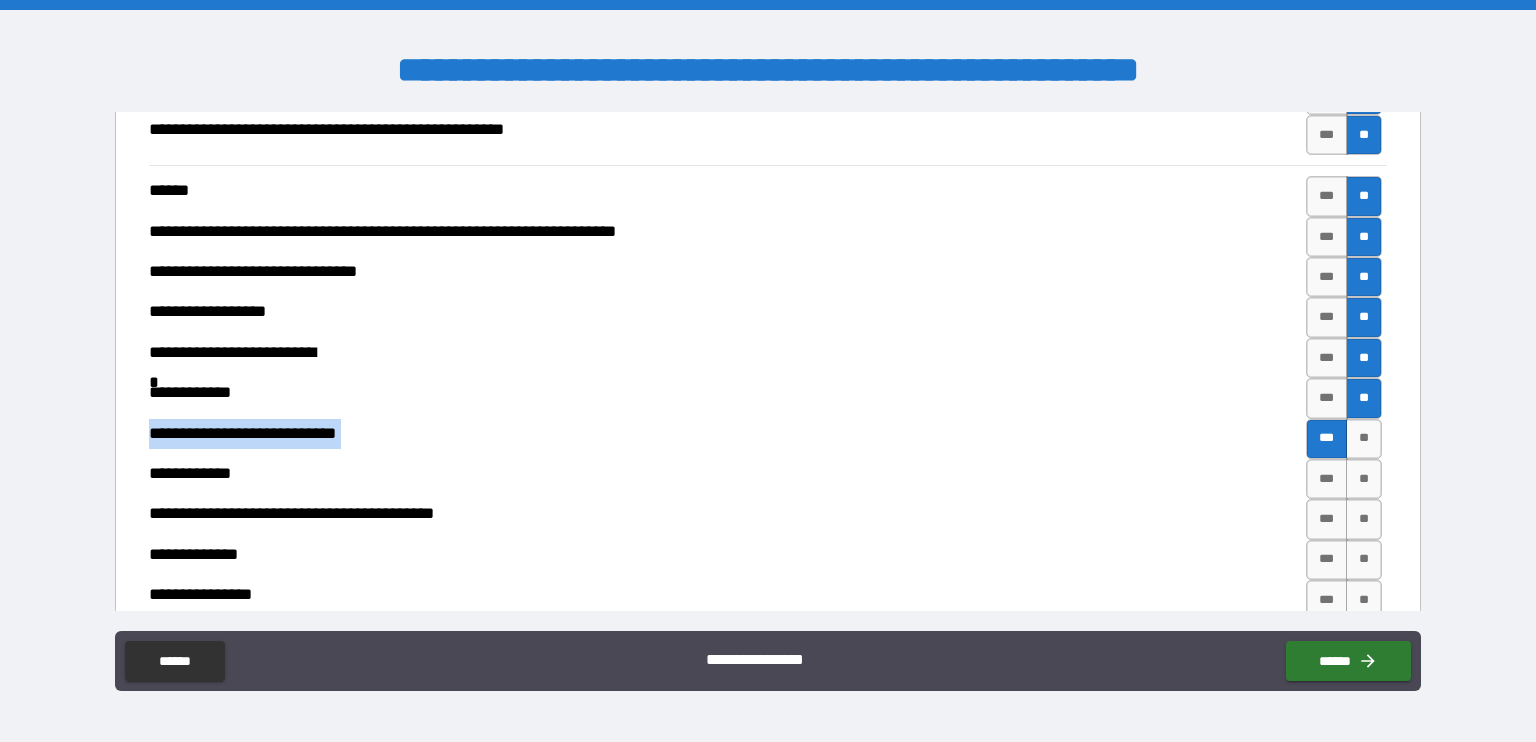 drag, startPoint x: 146, startPoint y: 420, endPoint x: 1319, endPoint y: 417, distance: 1173.0038 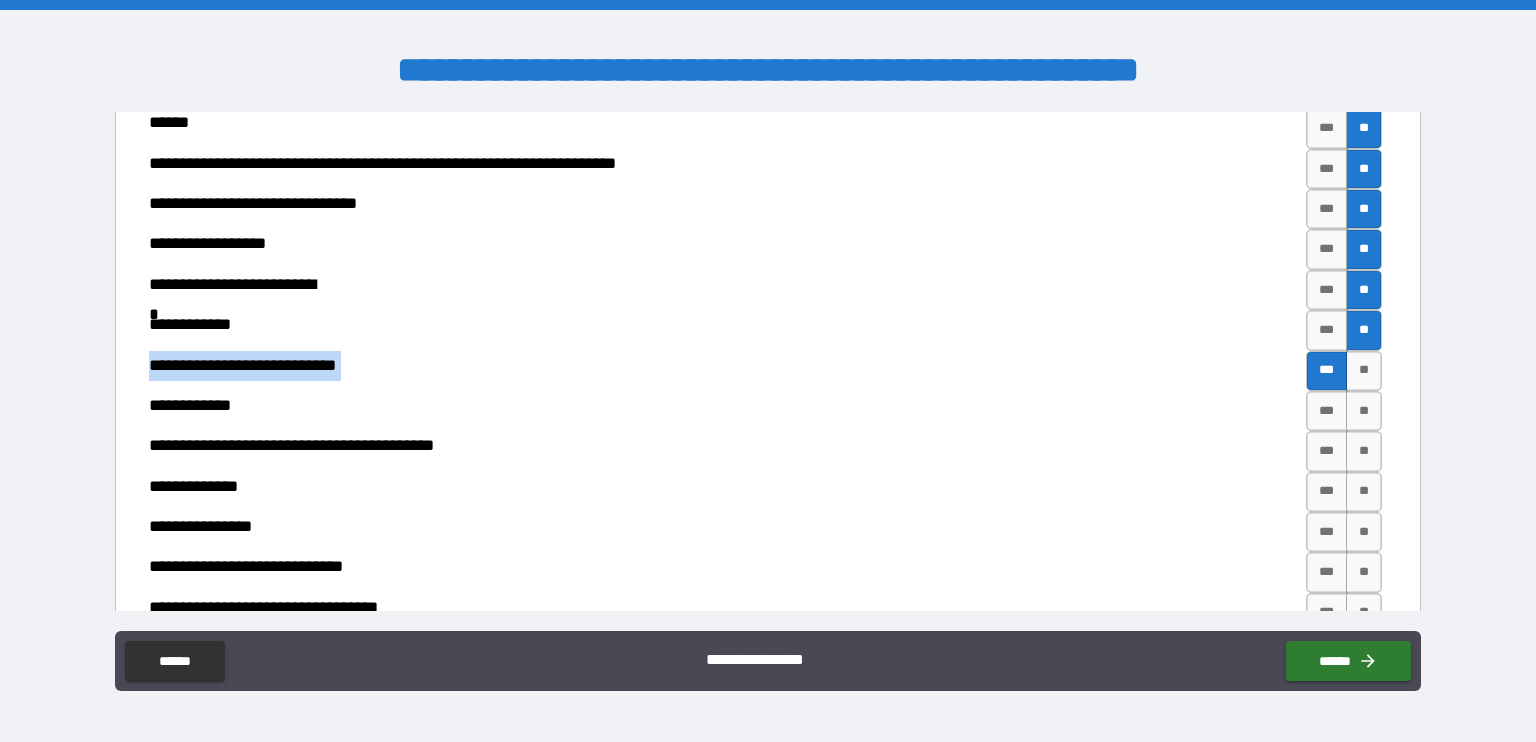 scroll, scrollTop: 6375, scrollLeft: 0, axis: vertical 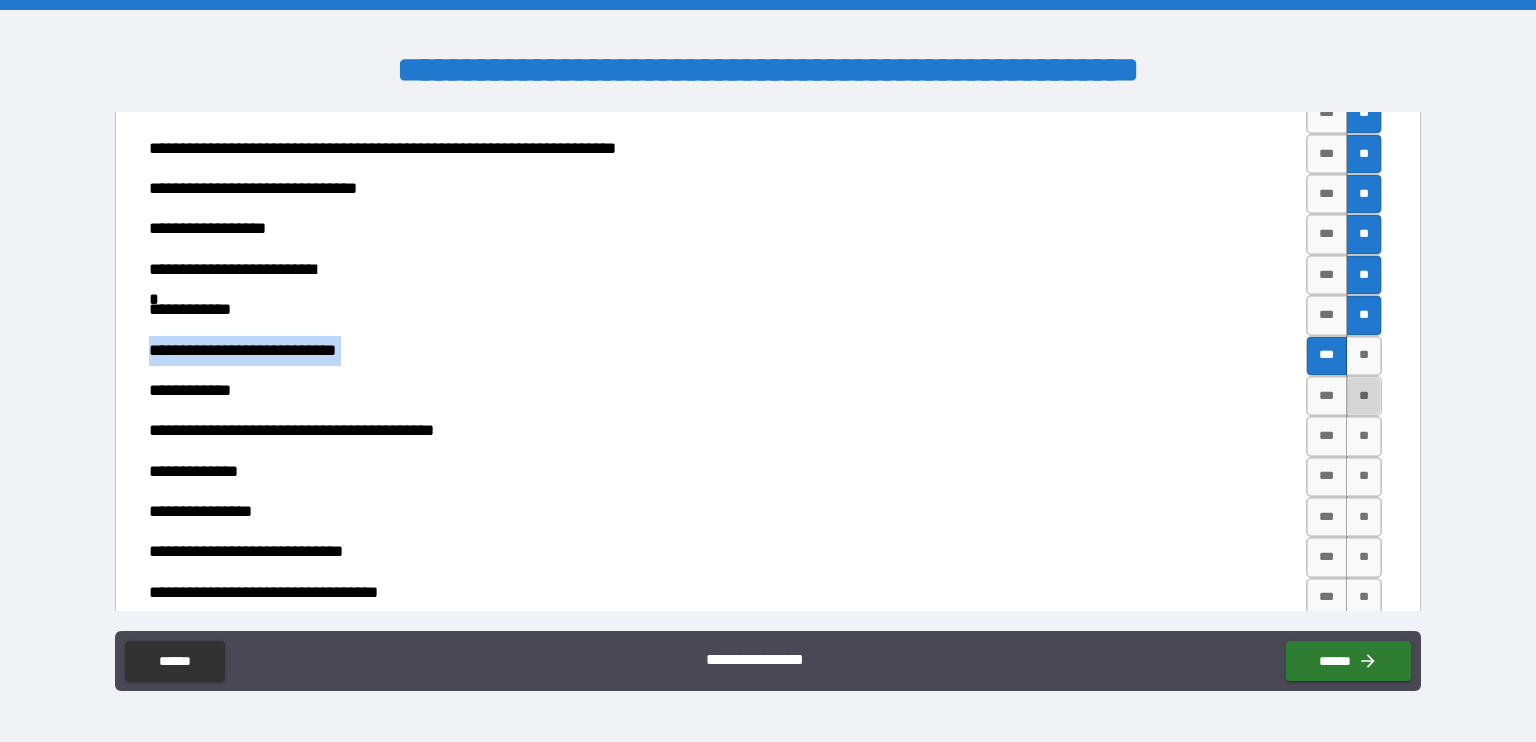 click on "**" at bounding box center (1364, 396) 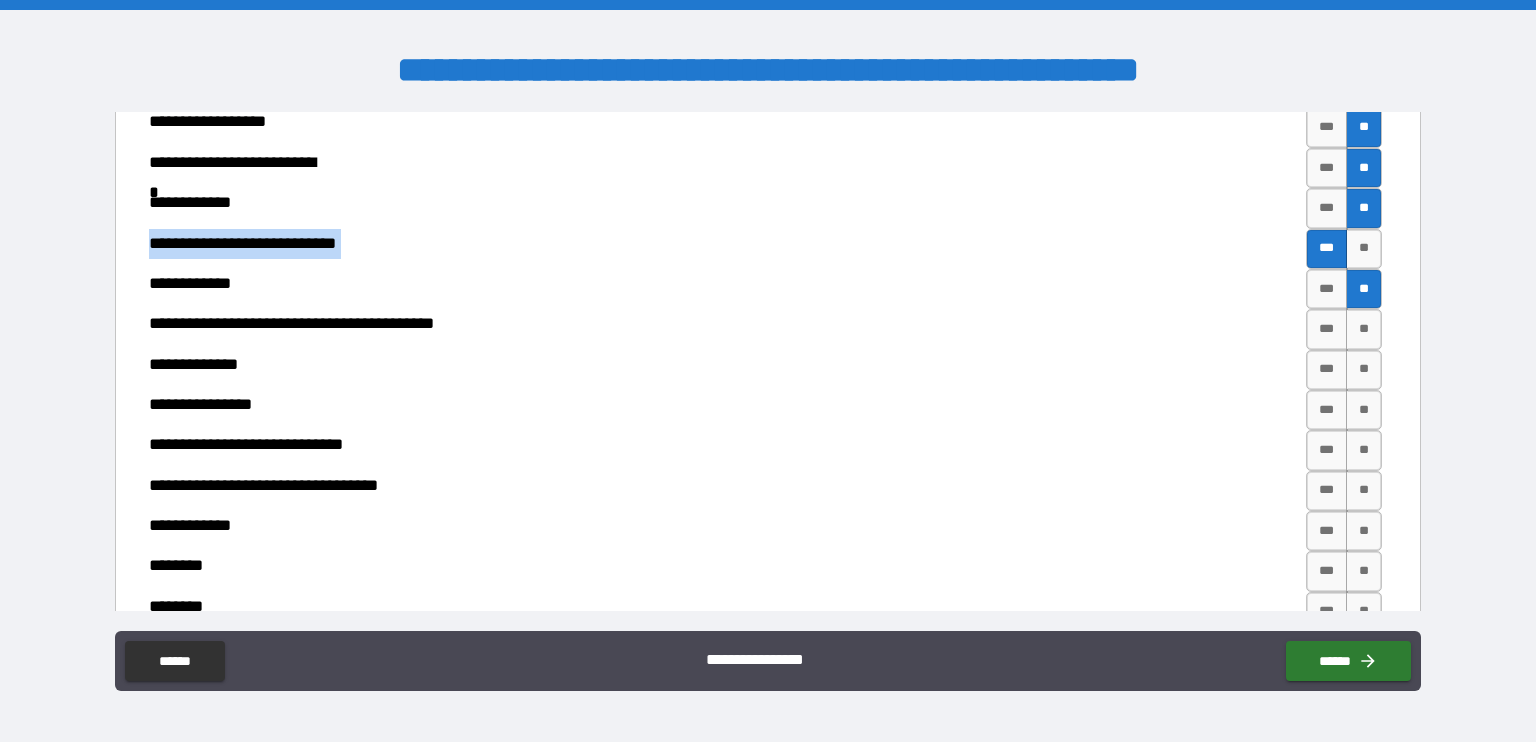 scroll, scrollTop: 6492, scrollLeft: 0, axis: vertical 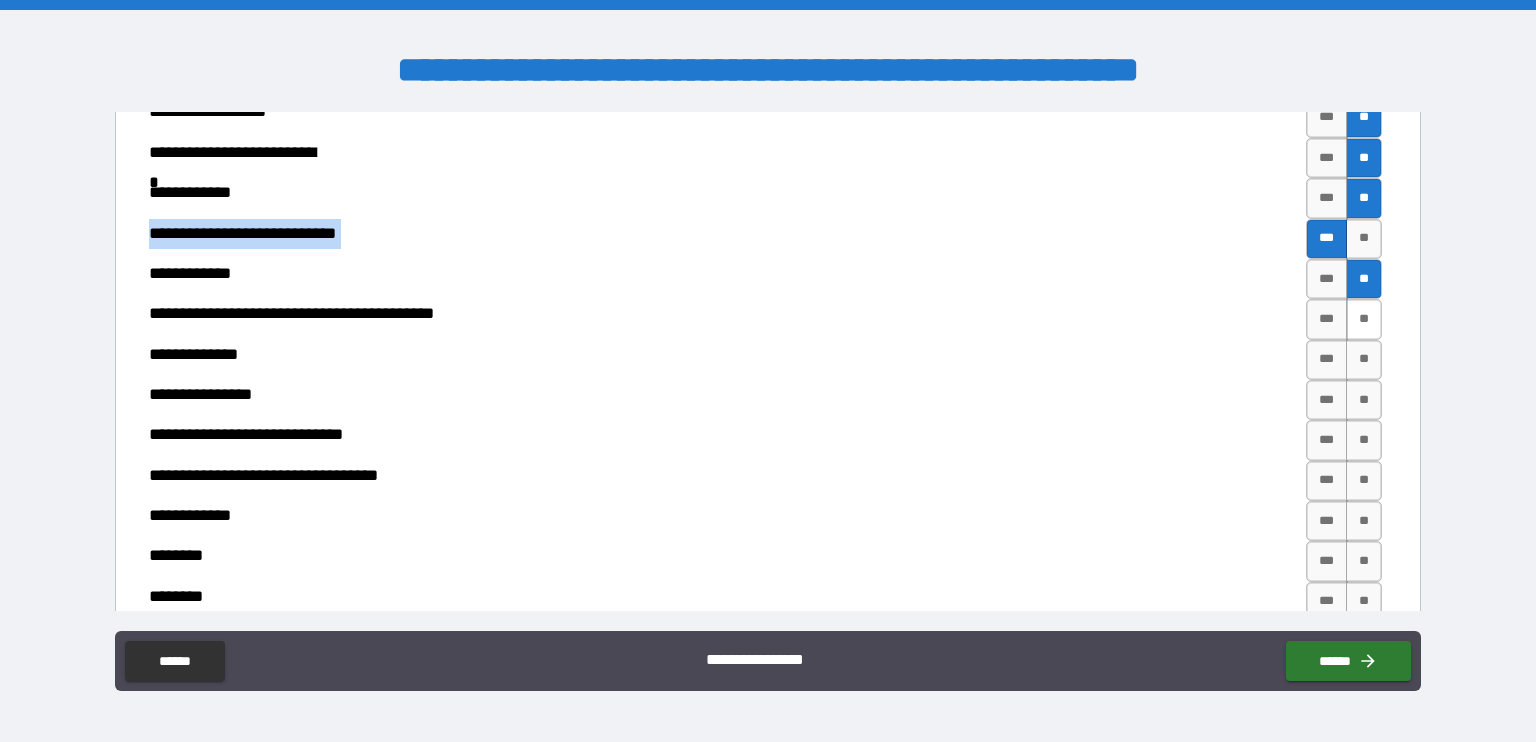 click on "**" at bounding box center (1364, 319) 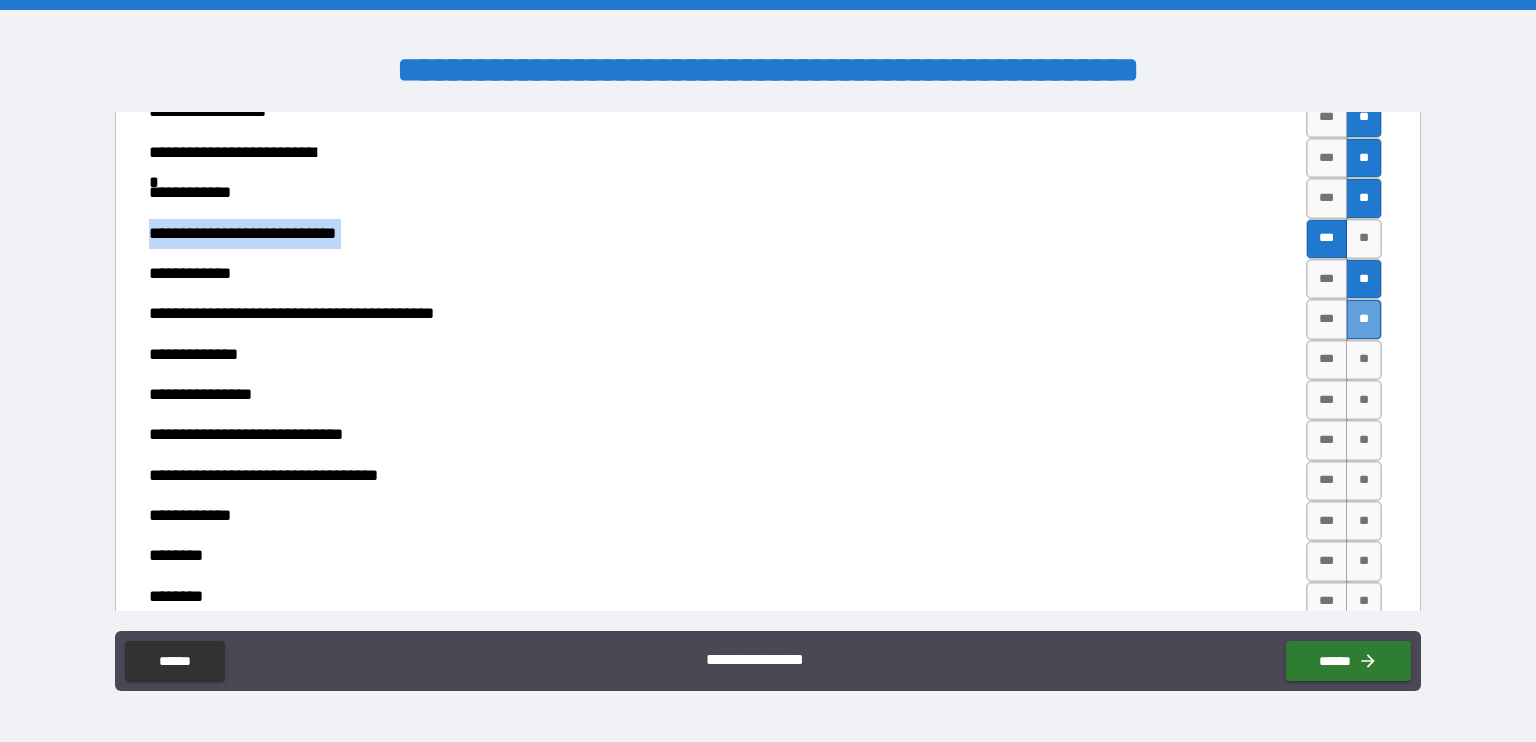 click on "**" at bounding box center (1364, 319) 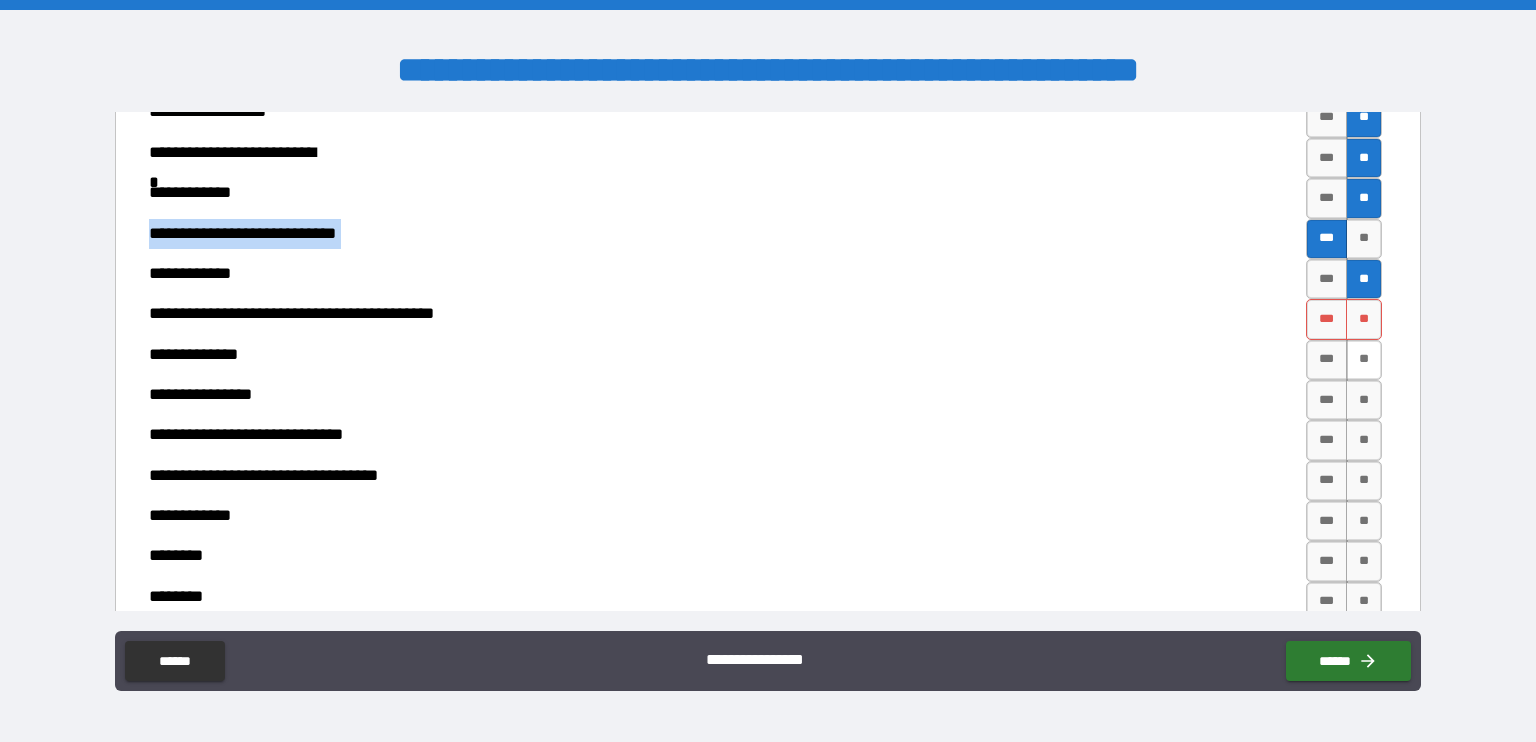 click on "**" at bounding box center [1364, 360] 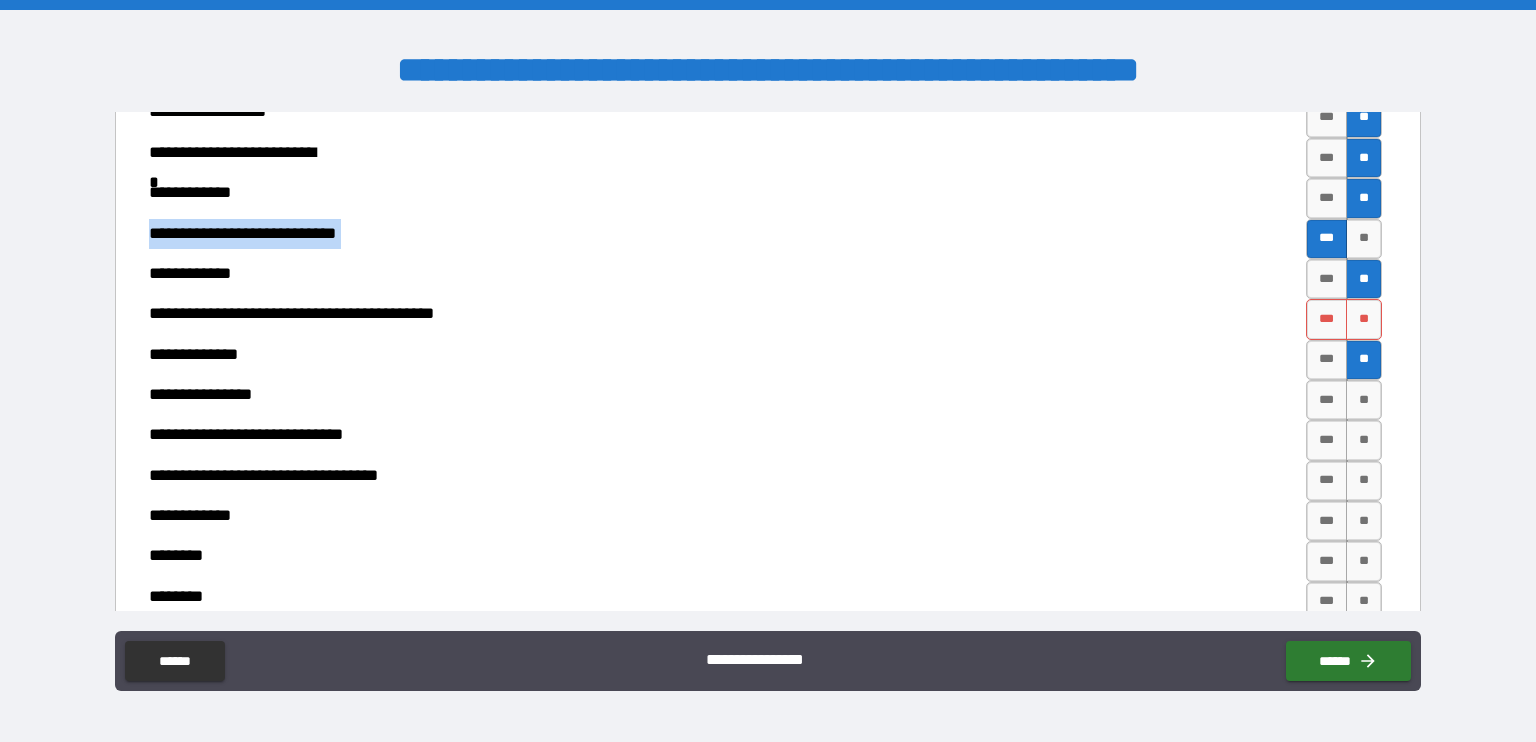 click on "**" at bounding box center (1364, 360) 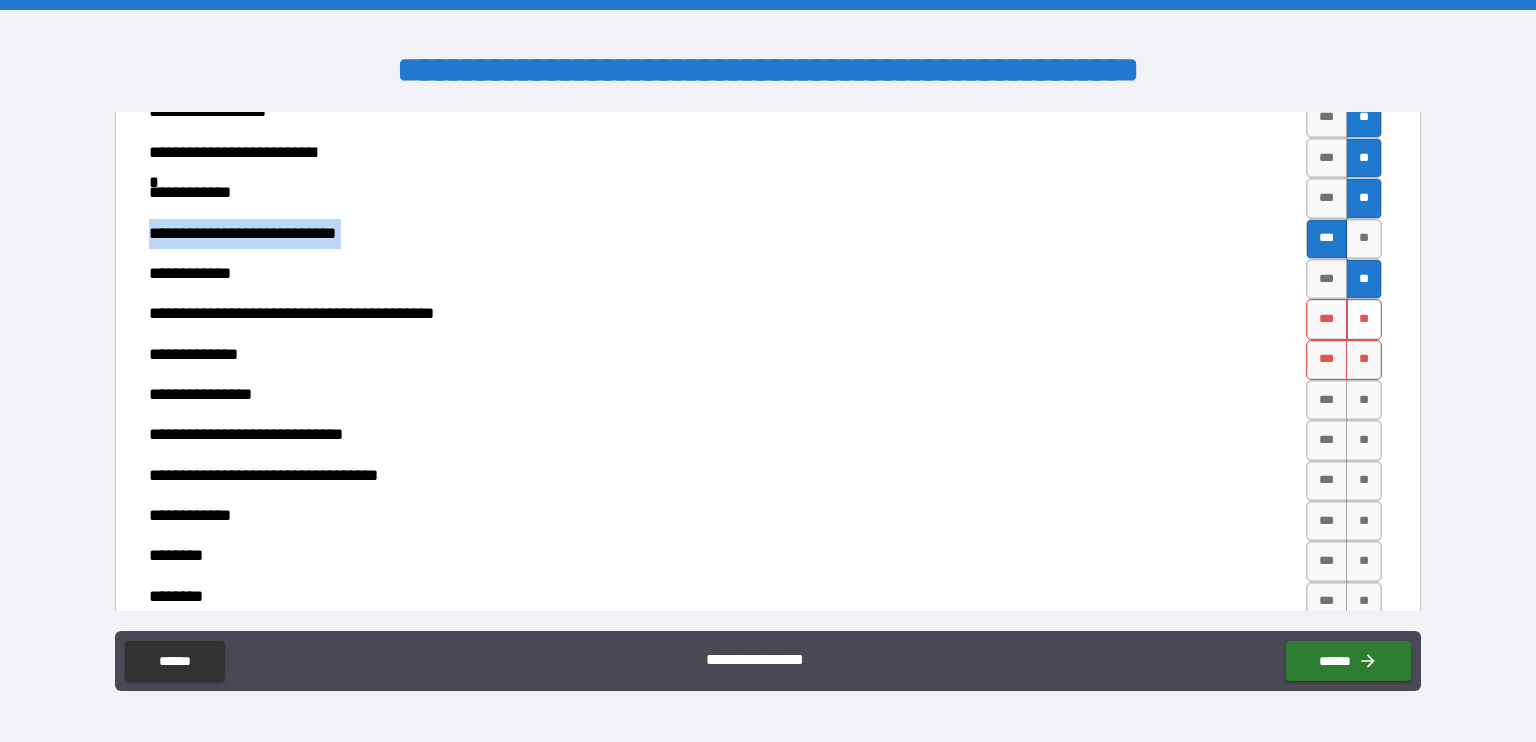 click on "**" at bounding box center [1364, 319] 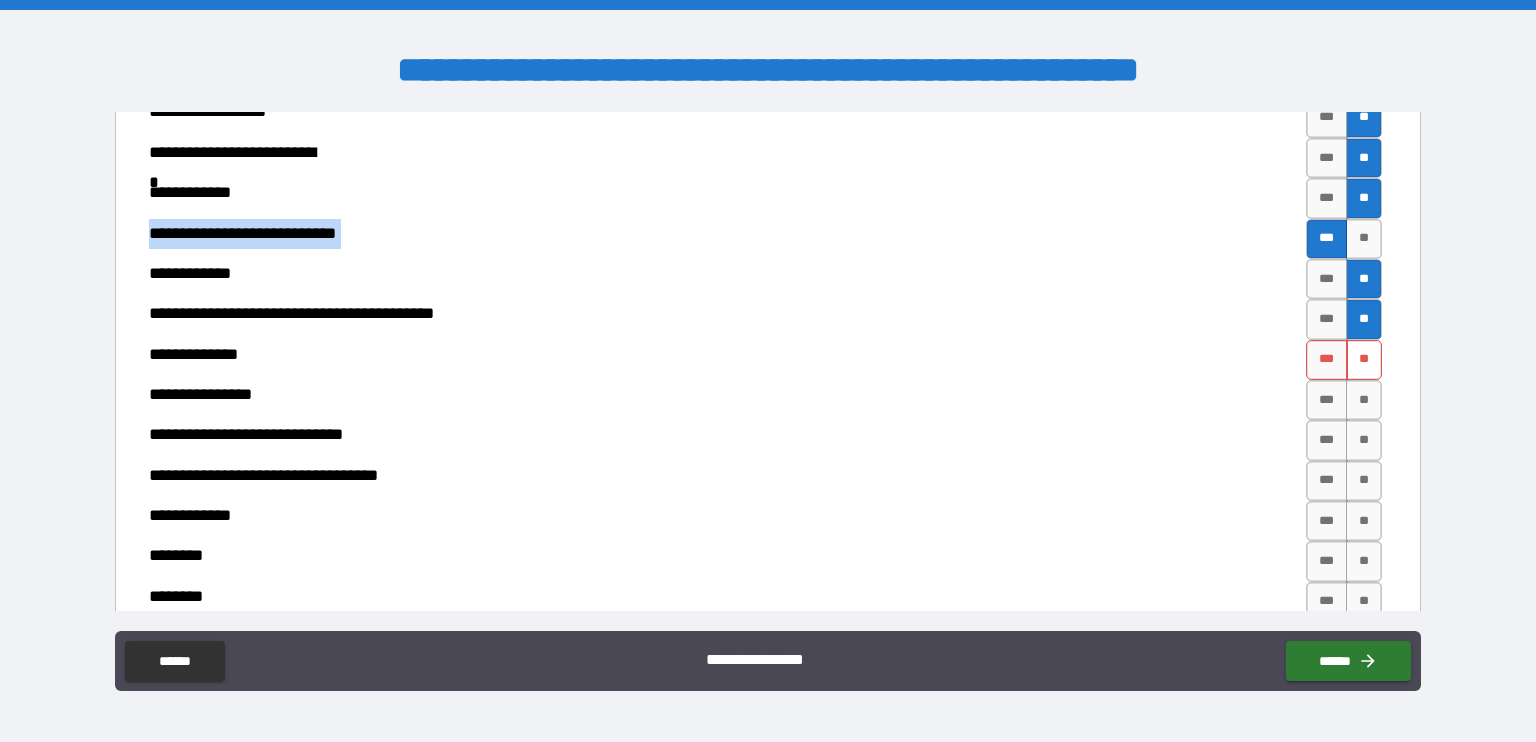 click on "**" at bounding box center (1364, 360) 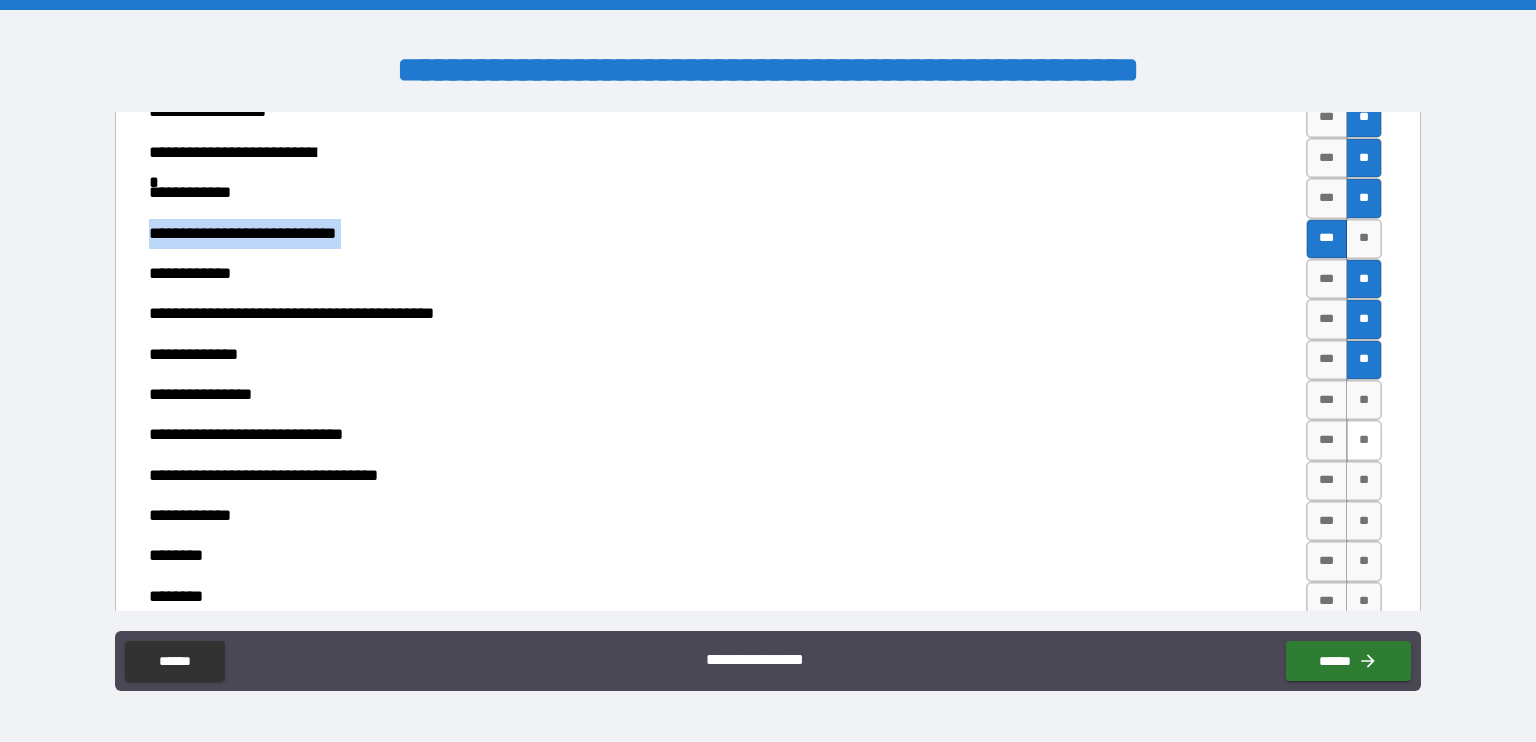click on "**" at bounding box center (1364, 400) 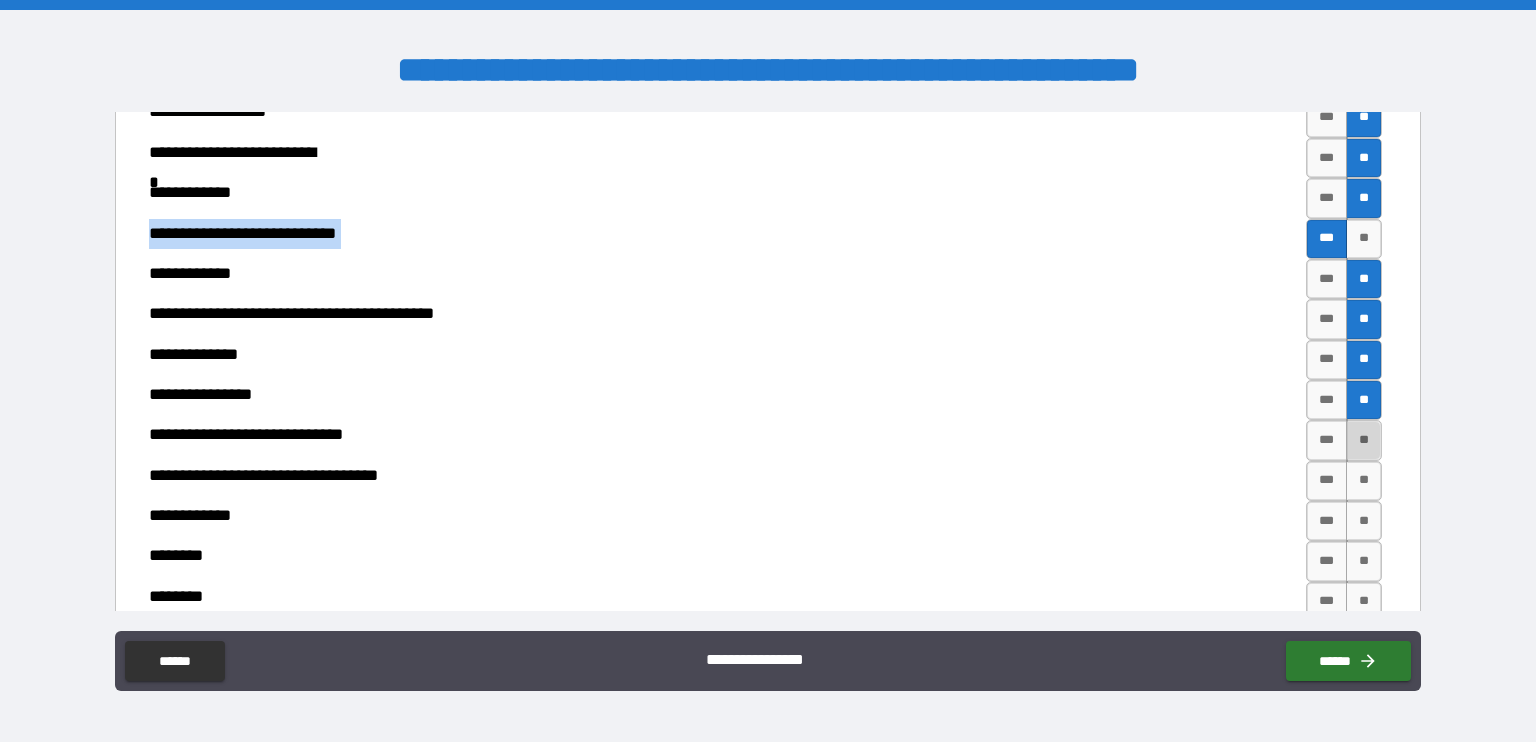 click on "**" at bounding box center (1364, 440) 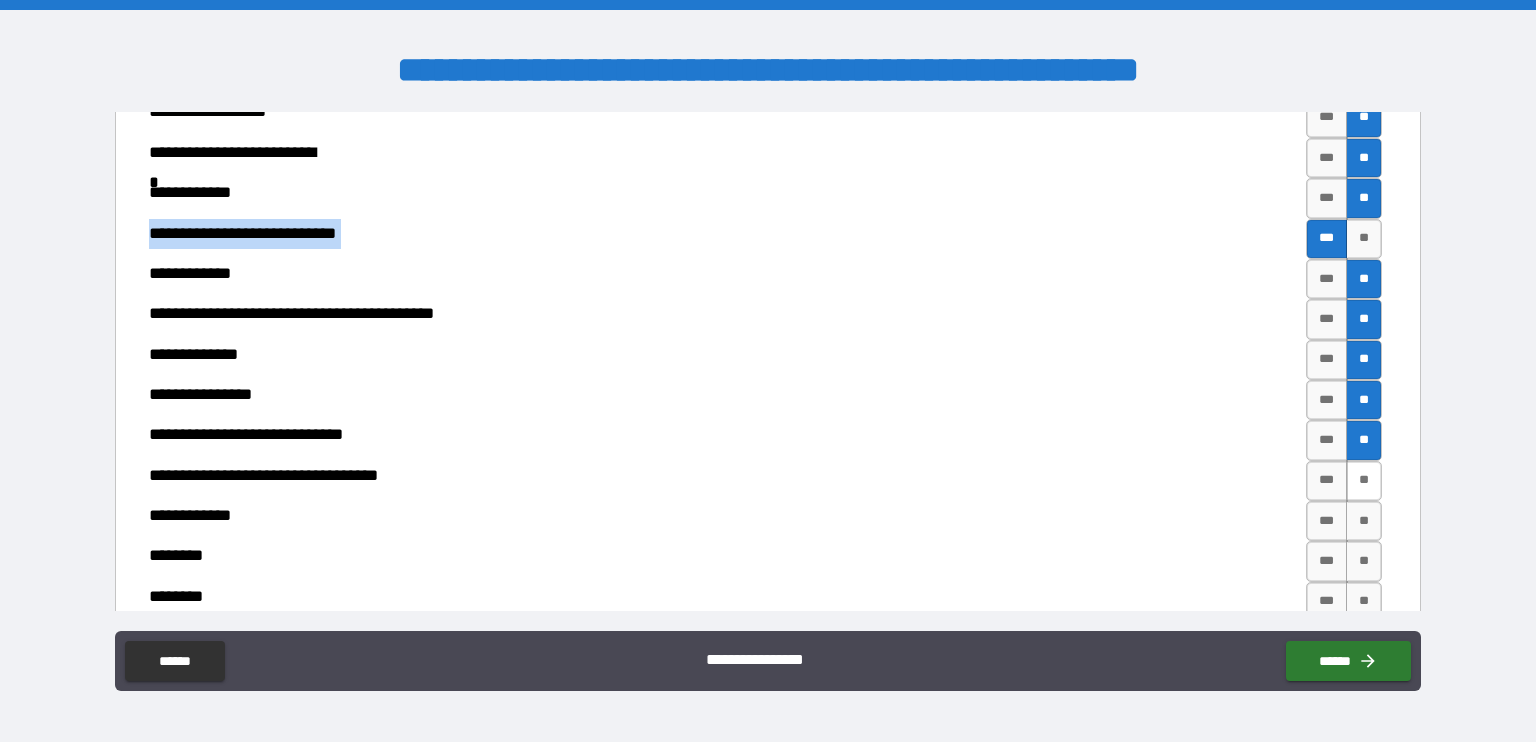 click on "**" at bounding box center [1364, 481] 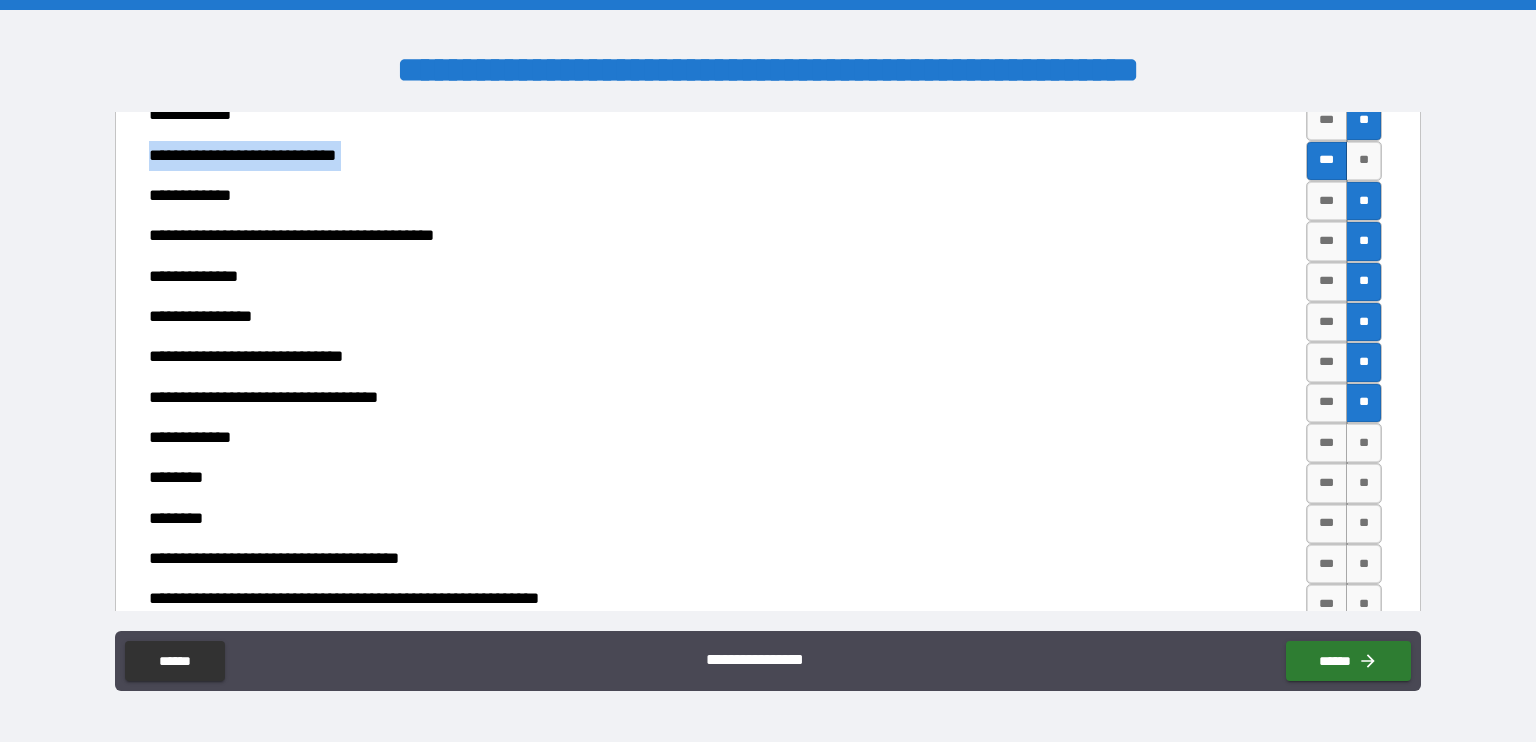 scroll, scrollTop: 6572, scrollLeft: 0, axis: vertical 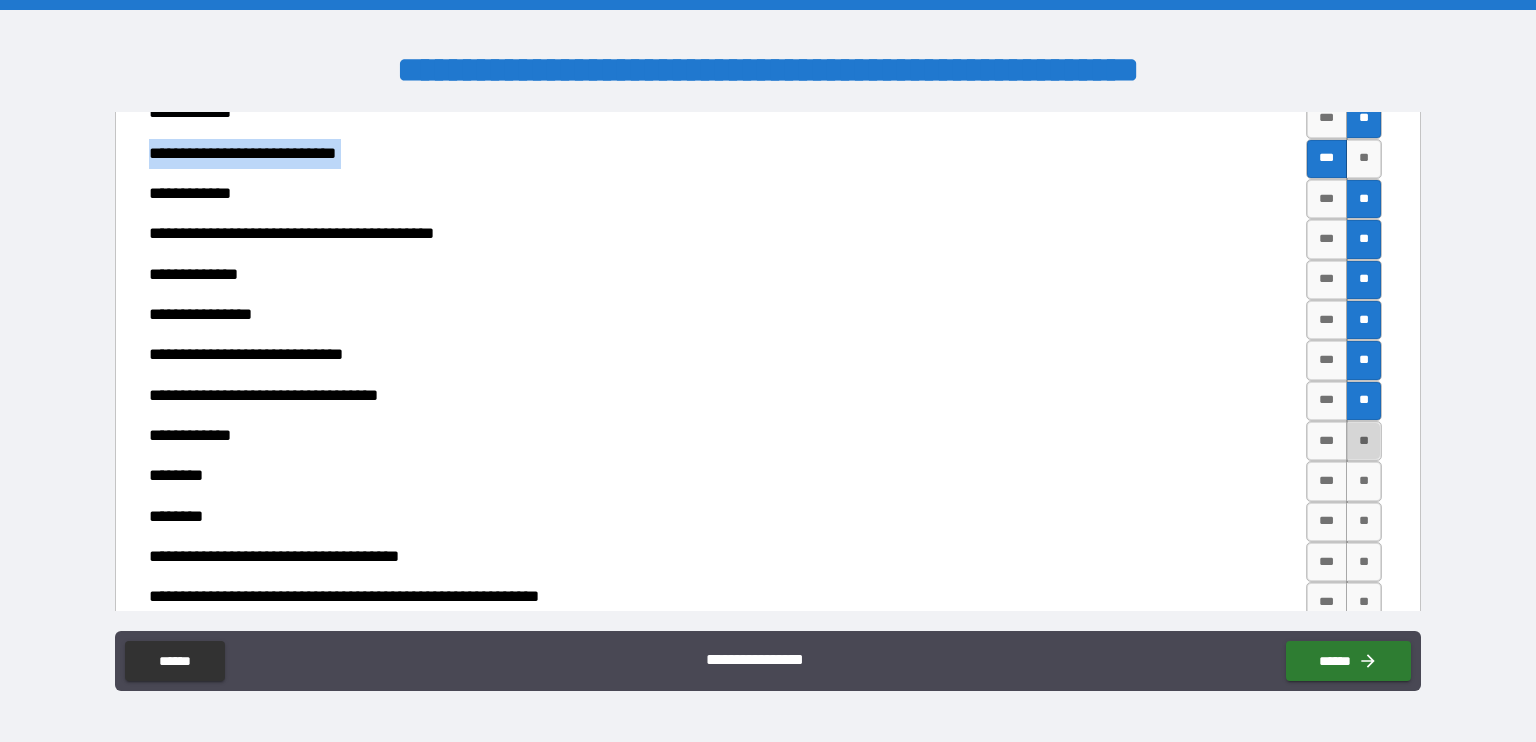 click on "**" at bounding box center [1364, 441] 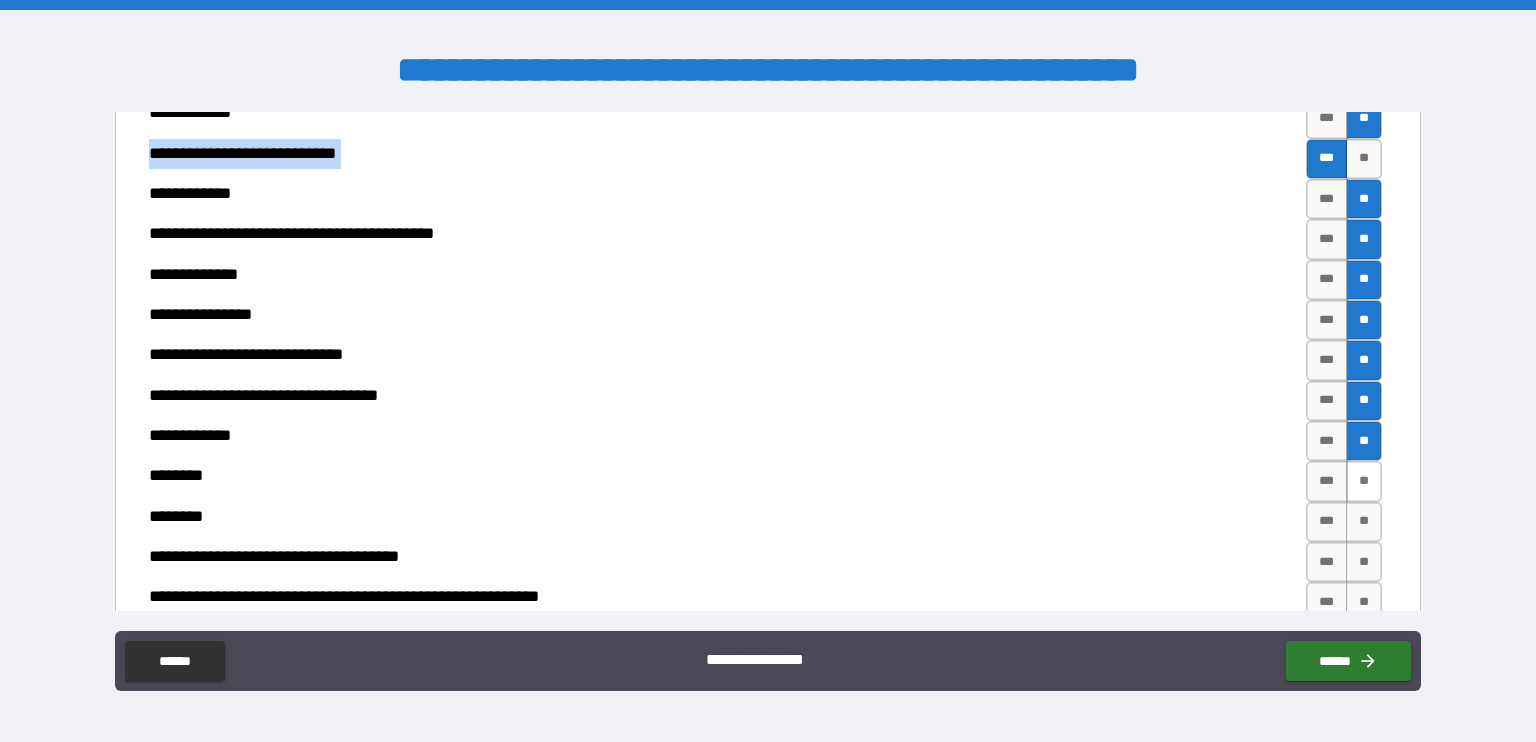 click on "**" at bounding box center [1364, 481] 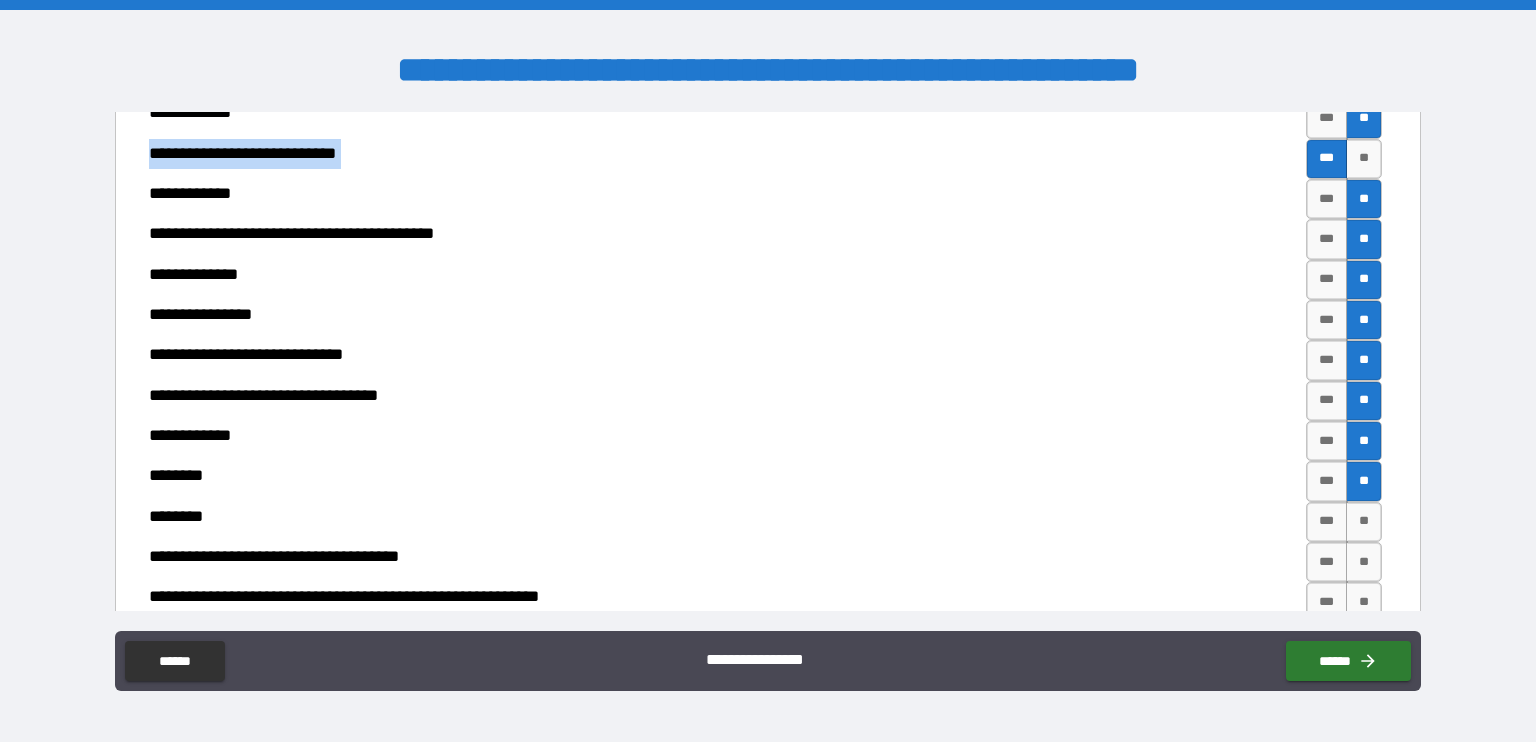 scroll, scrollTop: 6676, scrollLeft: 0, axis: vertical 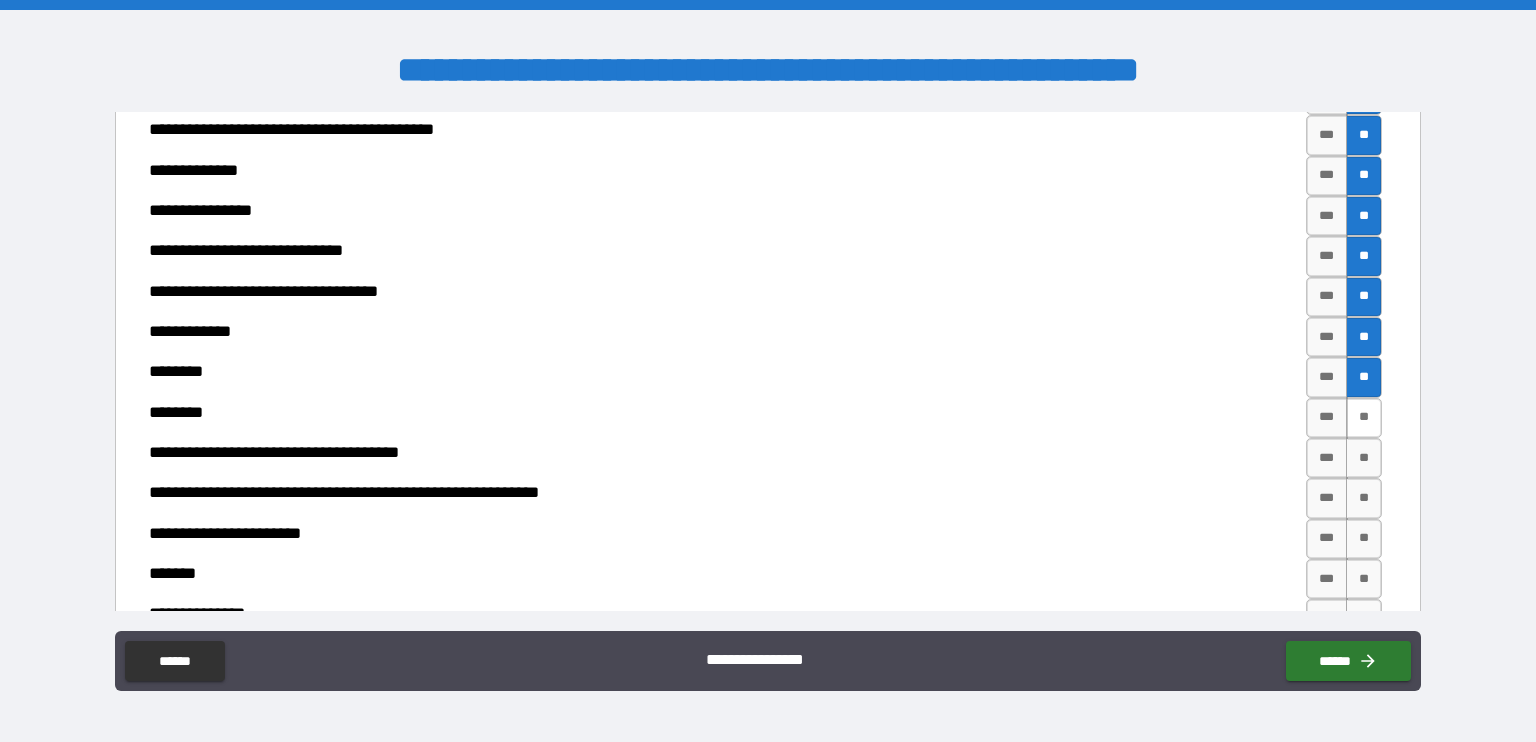click on "**" at bounding box center [1364, 418] 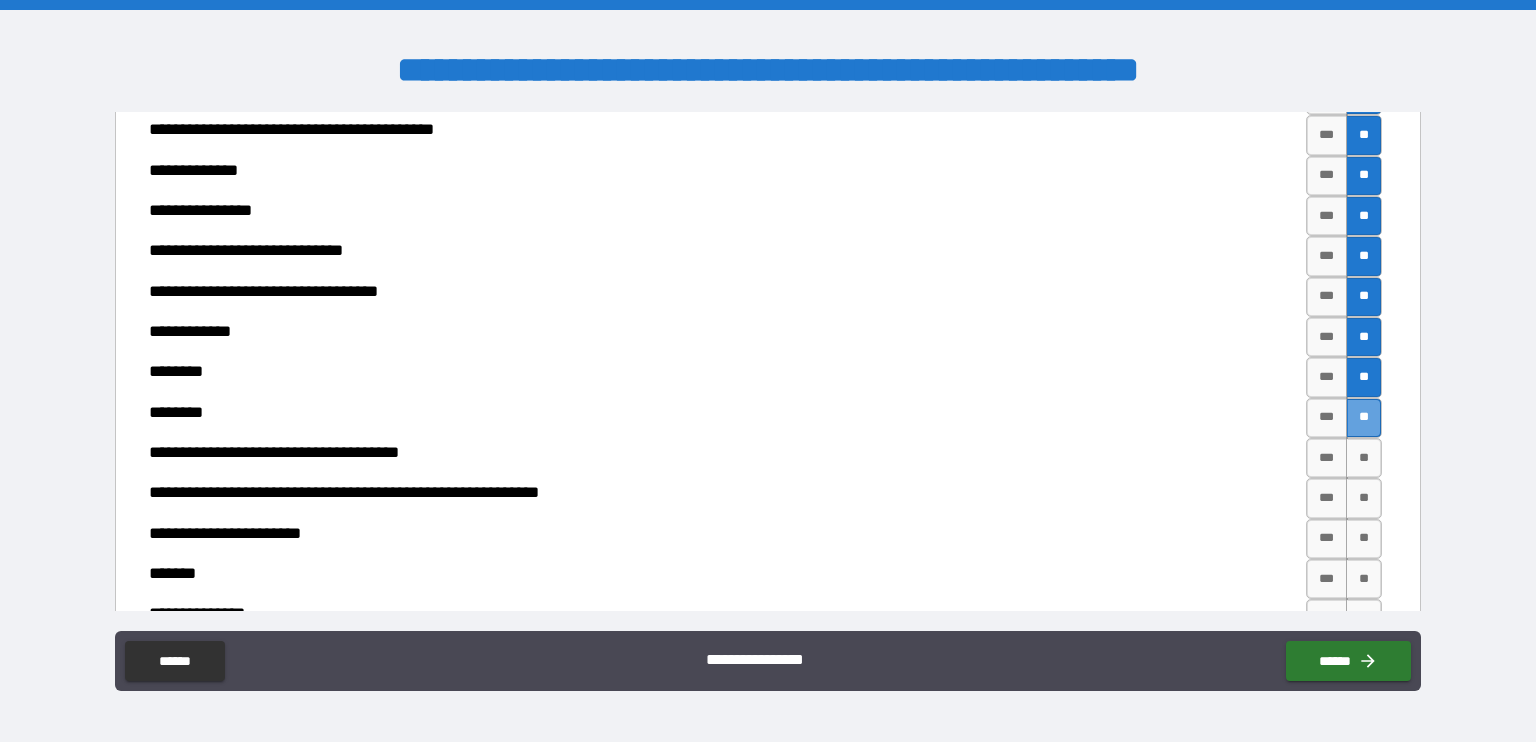 click on "**" at bounding box center (1364, 418) 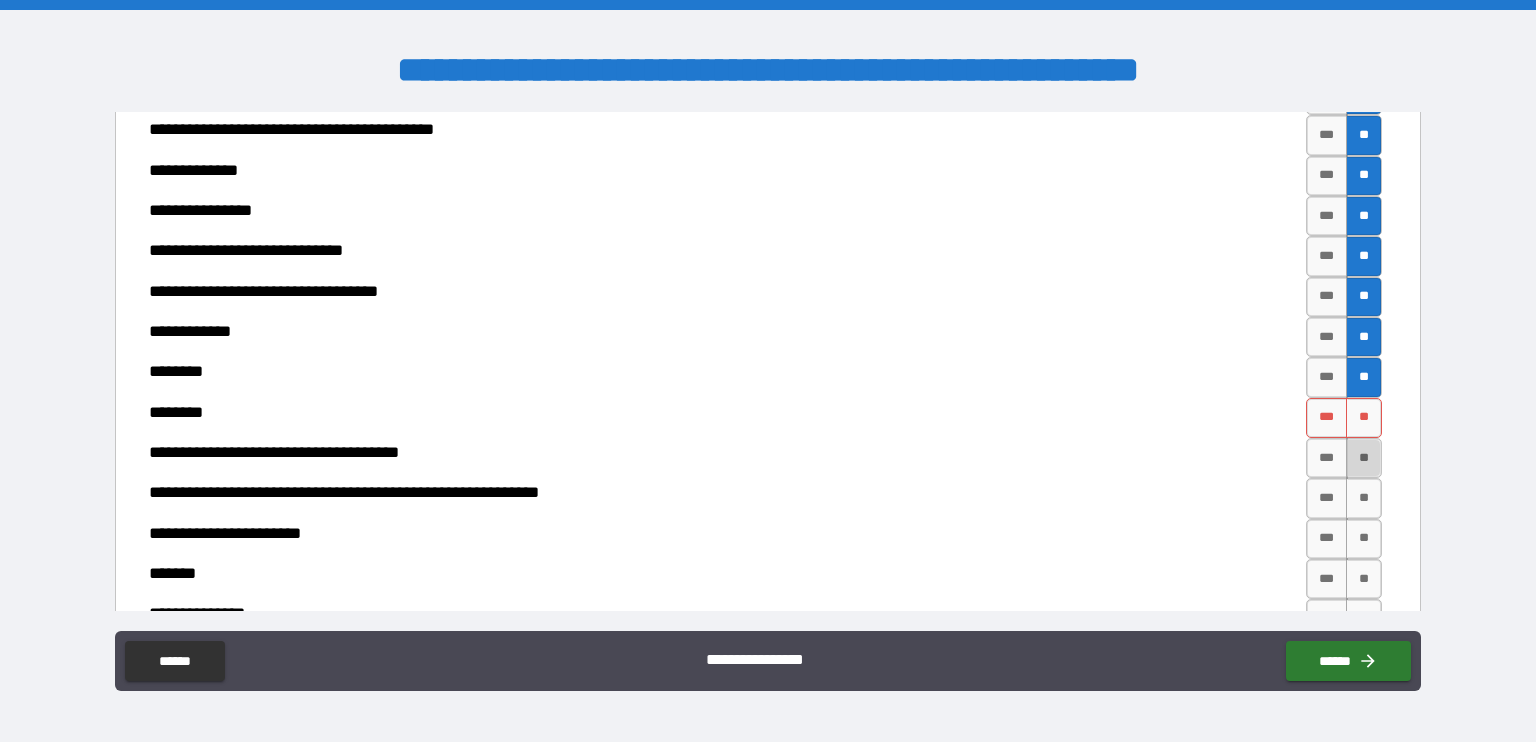 click on "**" at bounding box center [1364, 458] 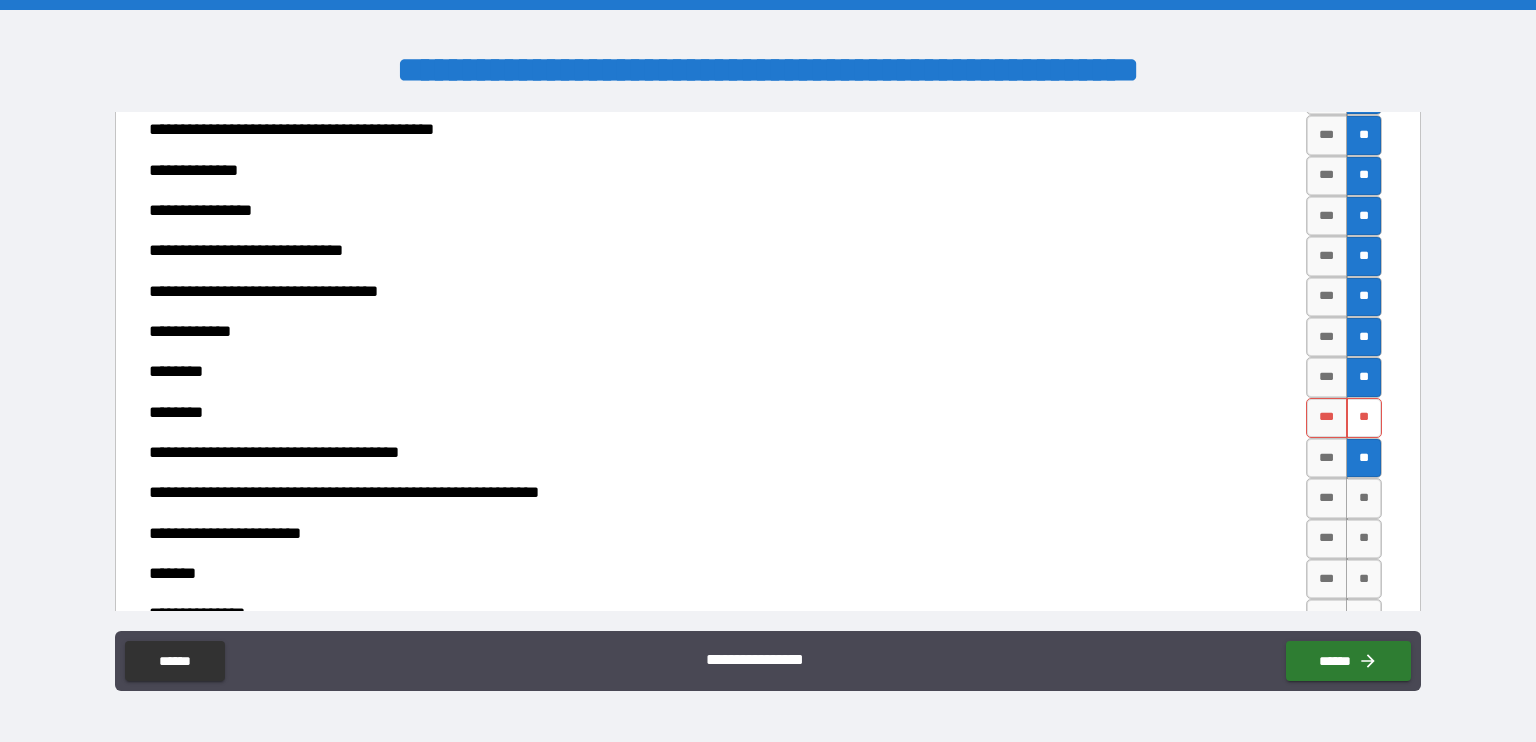 click on "**" at bounding box center (1364, 418) 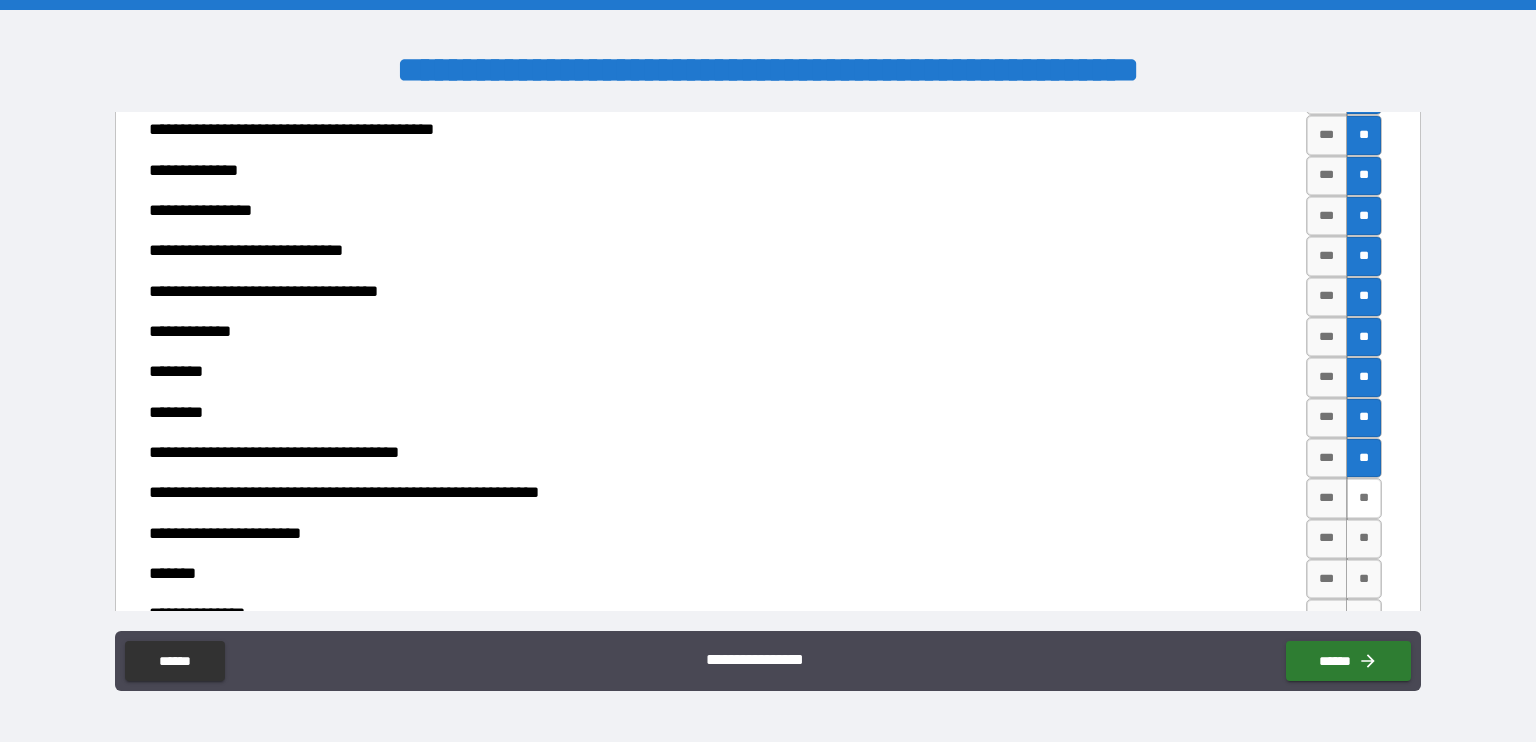 click on "**" at bounding box center [1364, 498] 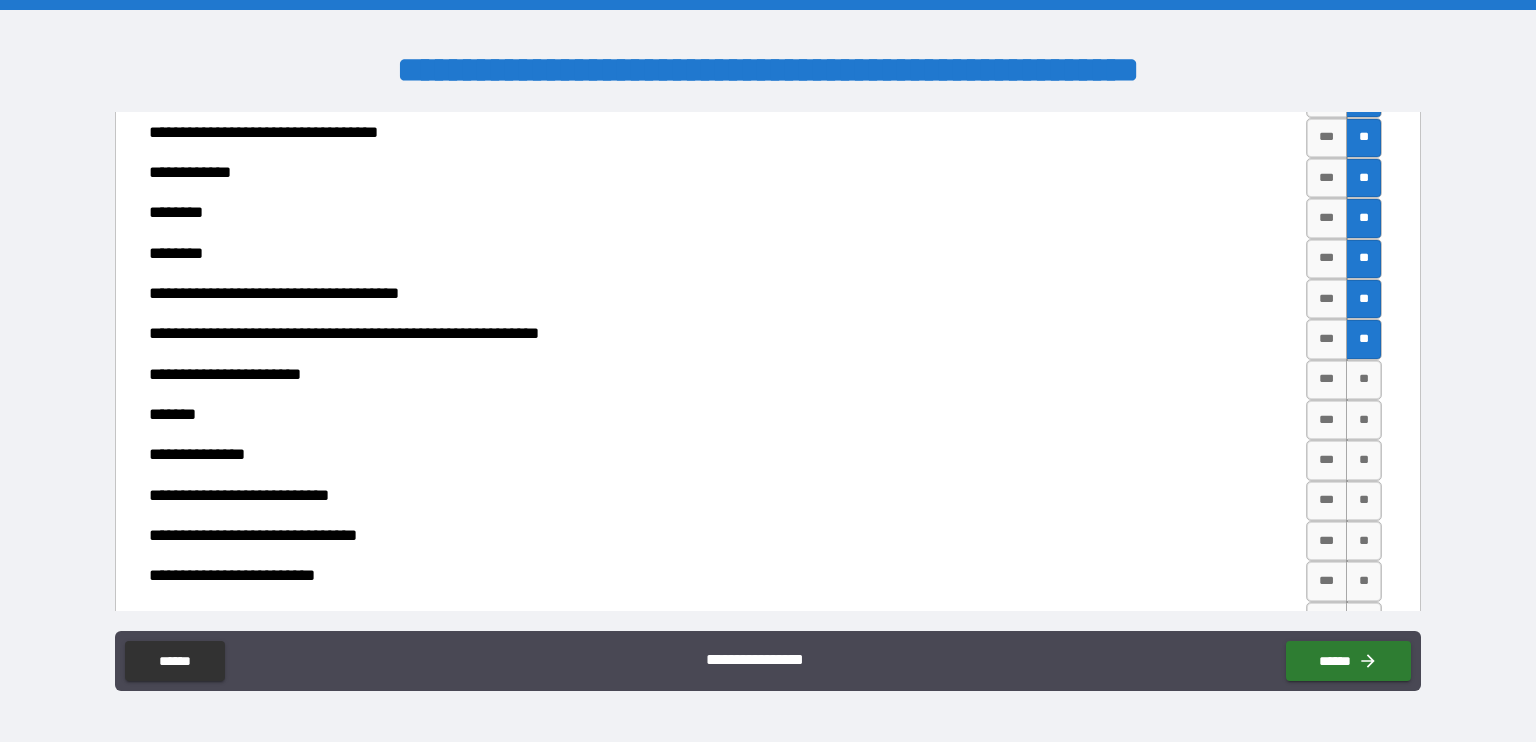 scroll, scrollTop: 6838, scrollLeft: 0, axis: vertical 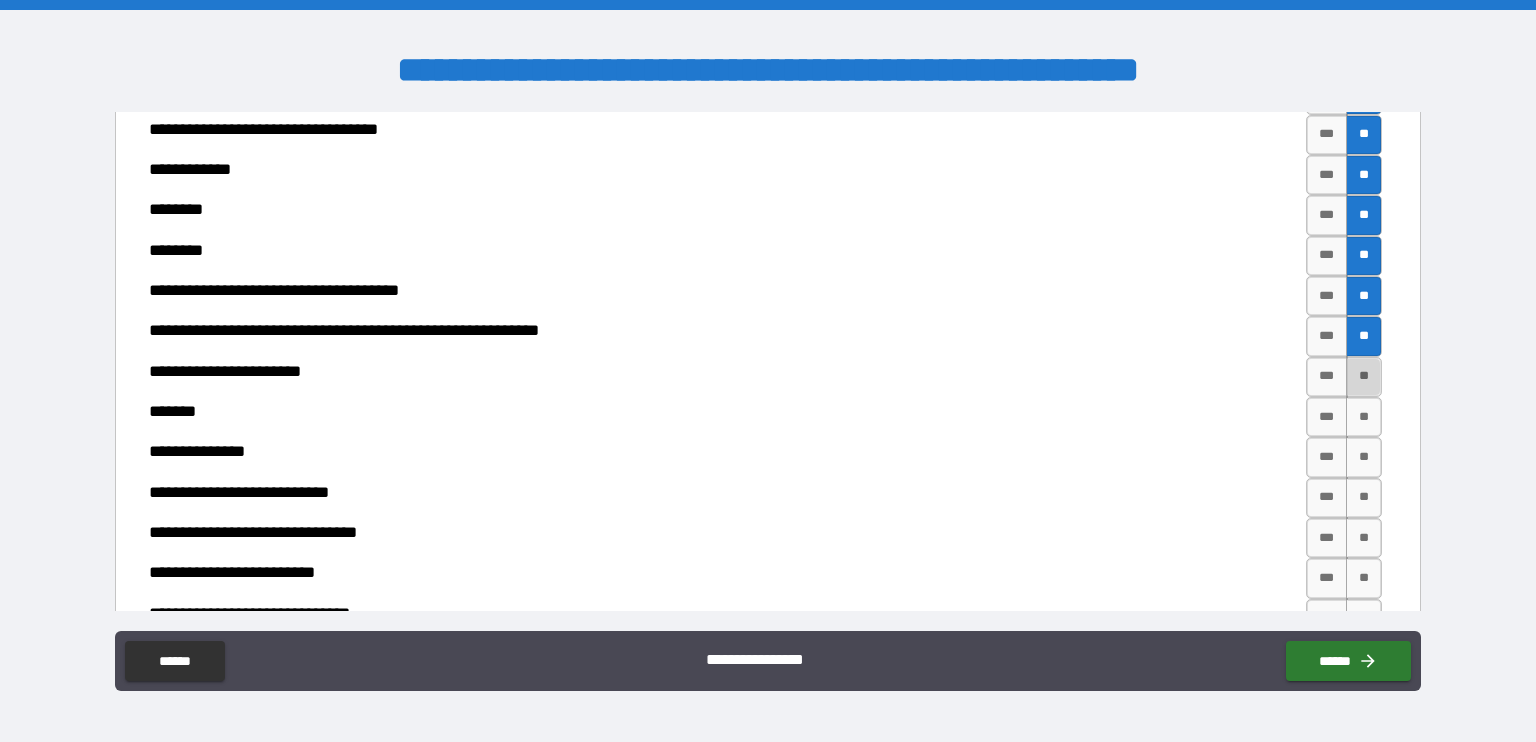 click on "**" at bounding box center (1364, 377) 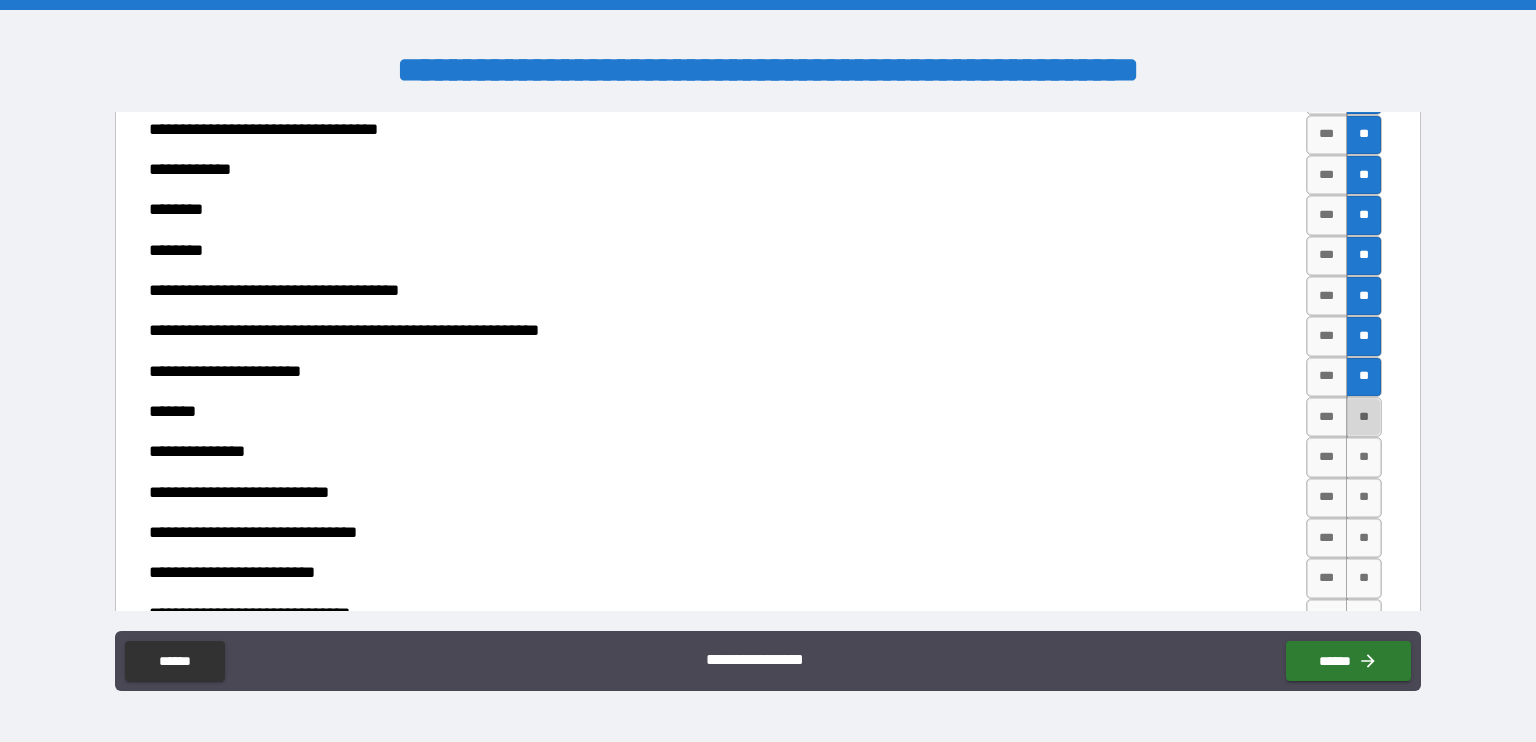 click on "**" at bounding box center (1364, 417) 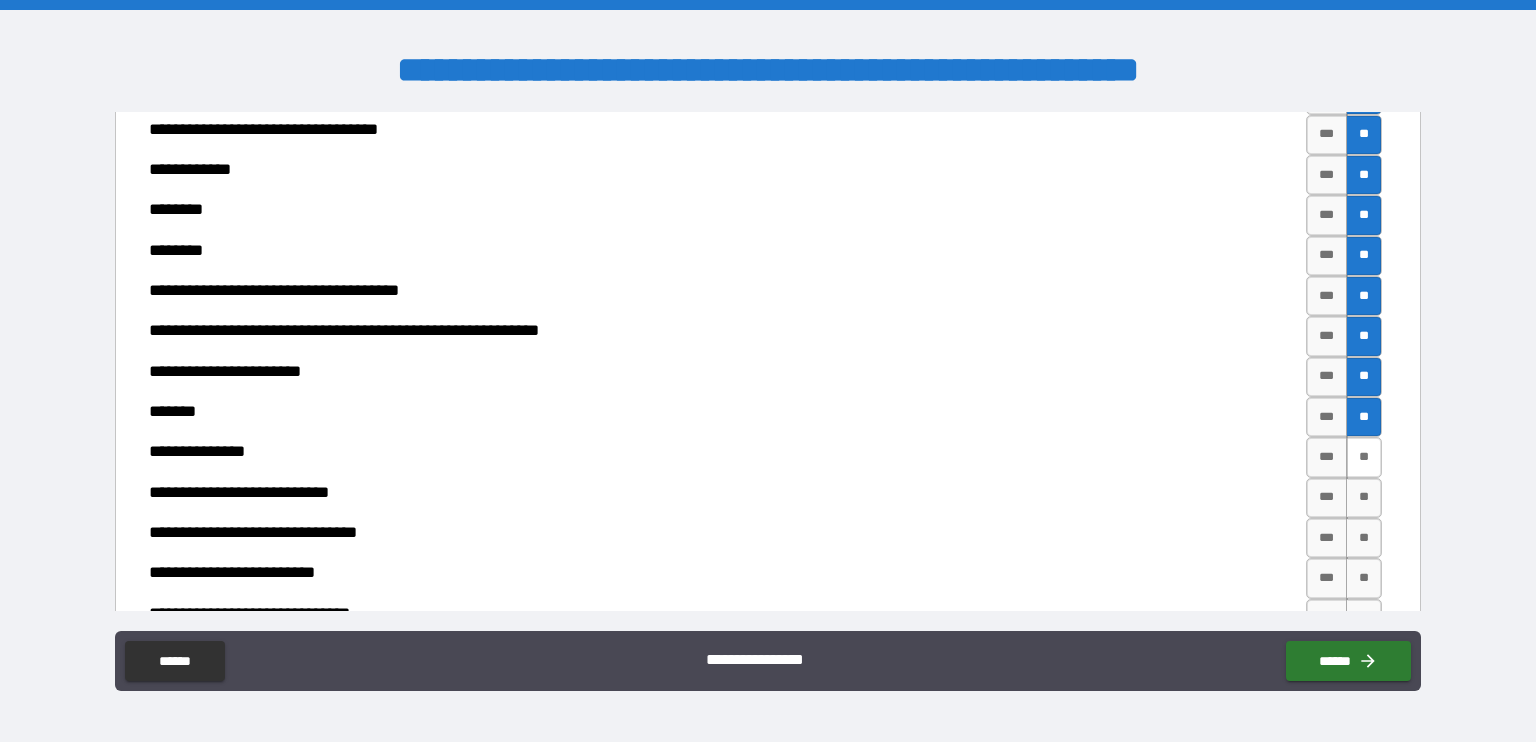 click on "**" at bounding box center (1364, 457) 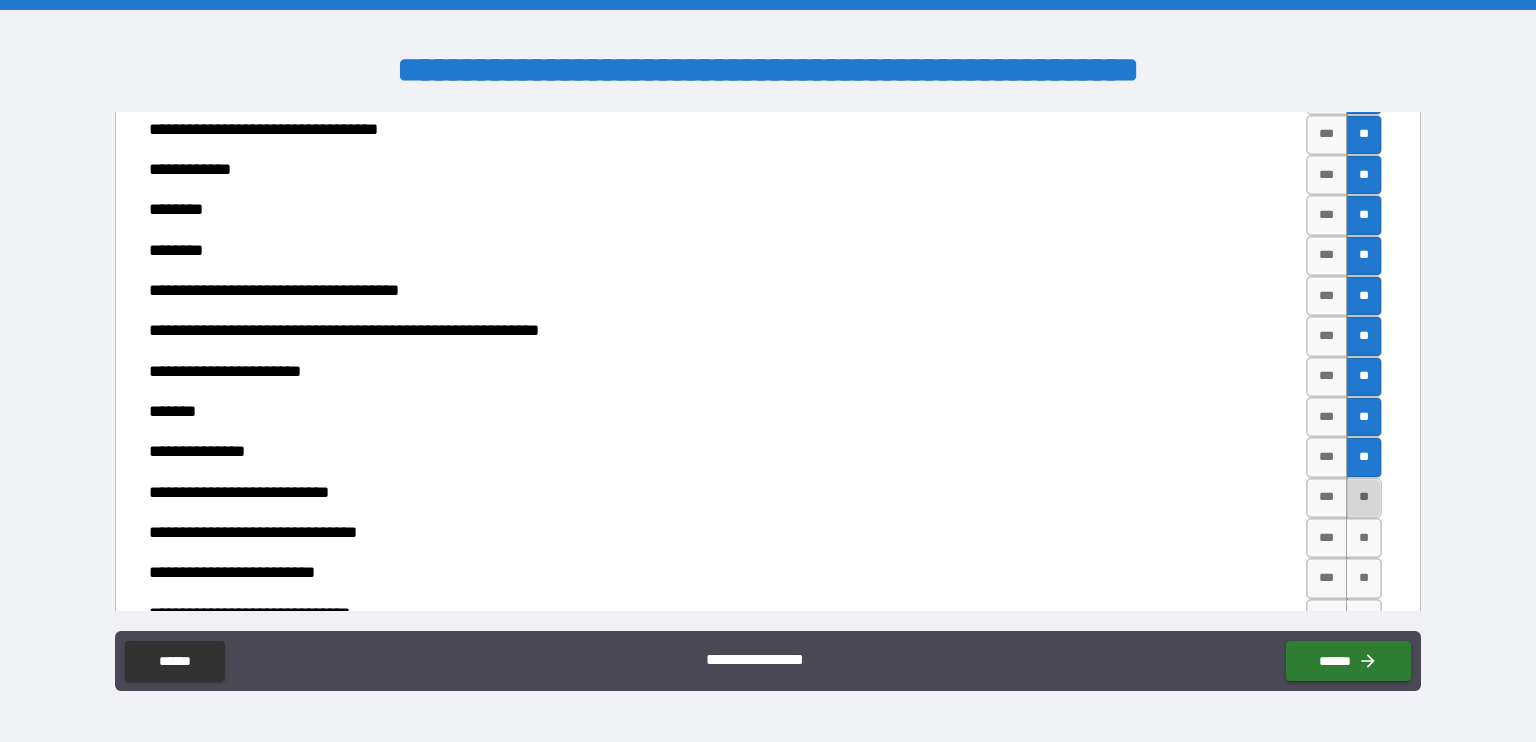 click on "**" at bounding box center [1364, 498] 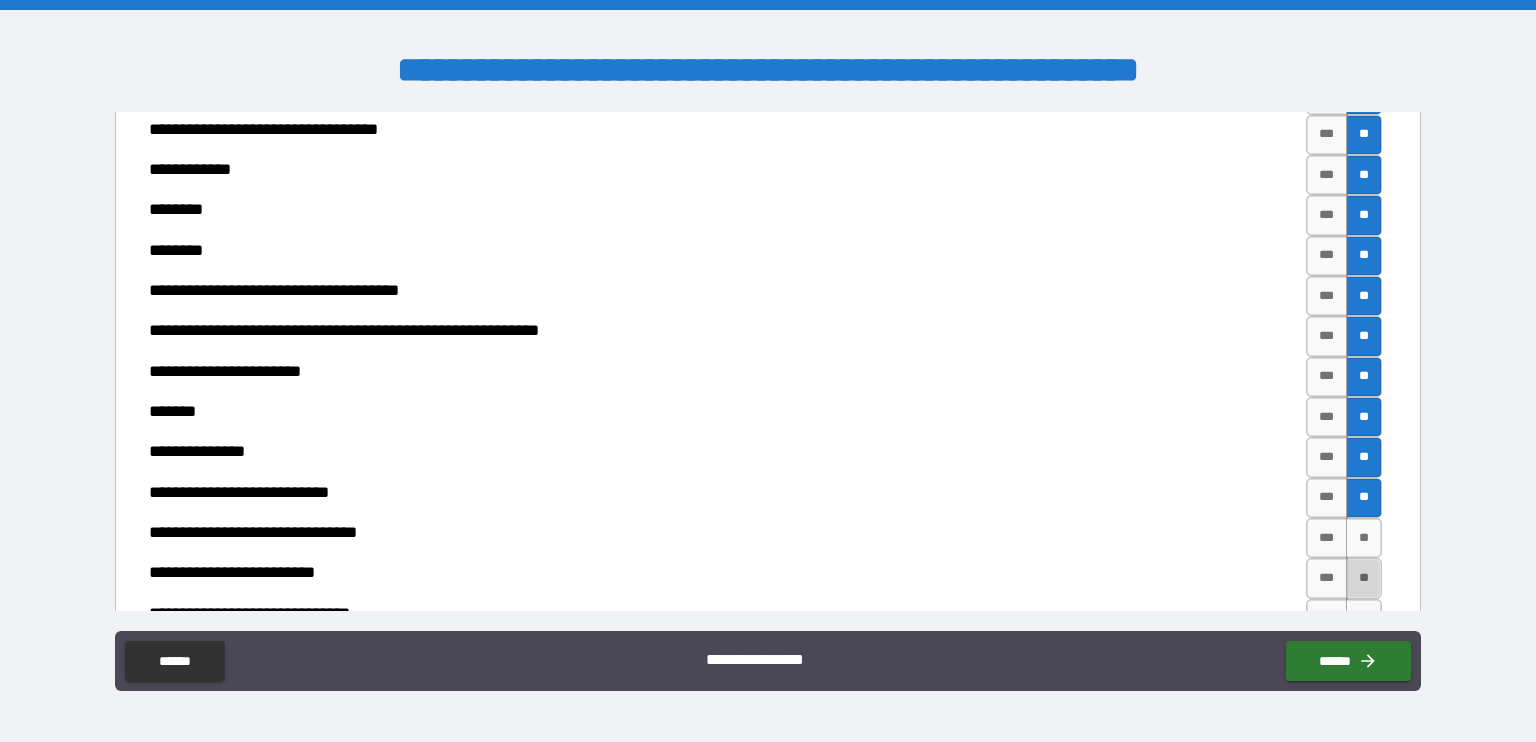 click on "**" at bounding box center (1364, 578) 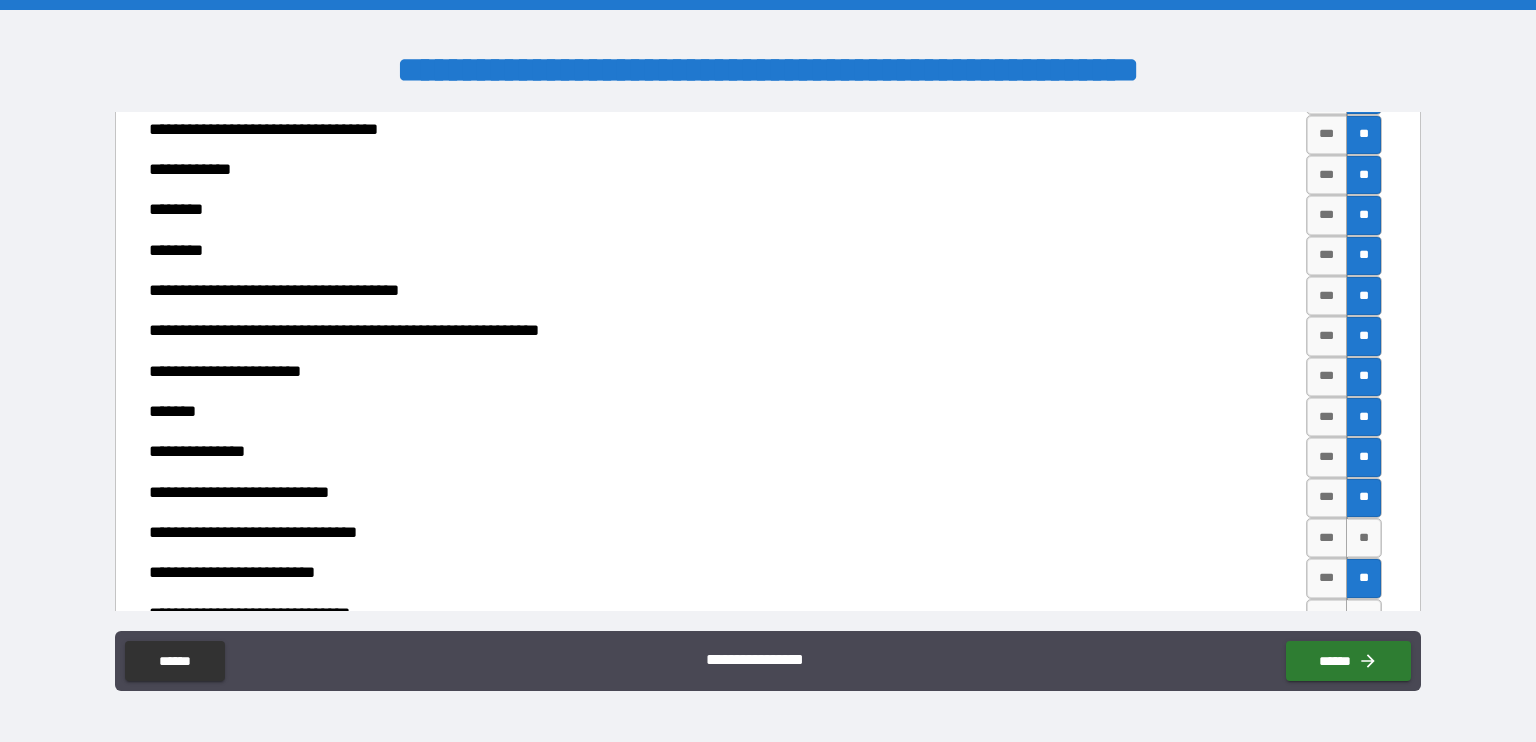scroll, scrollTop: 6996, scrollLeft: 0, axis: vertical 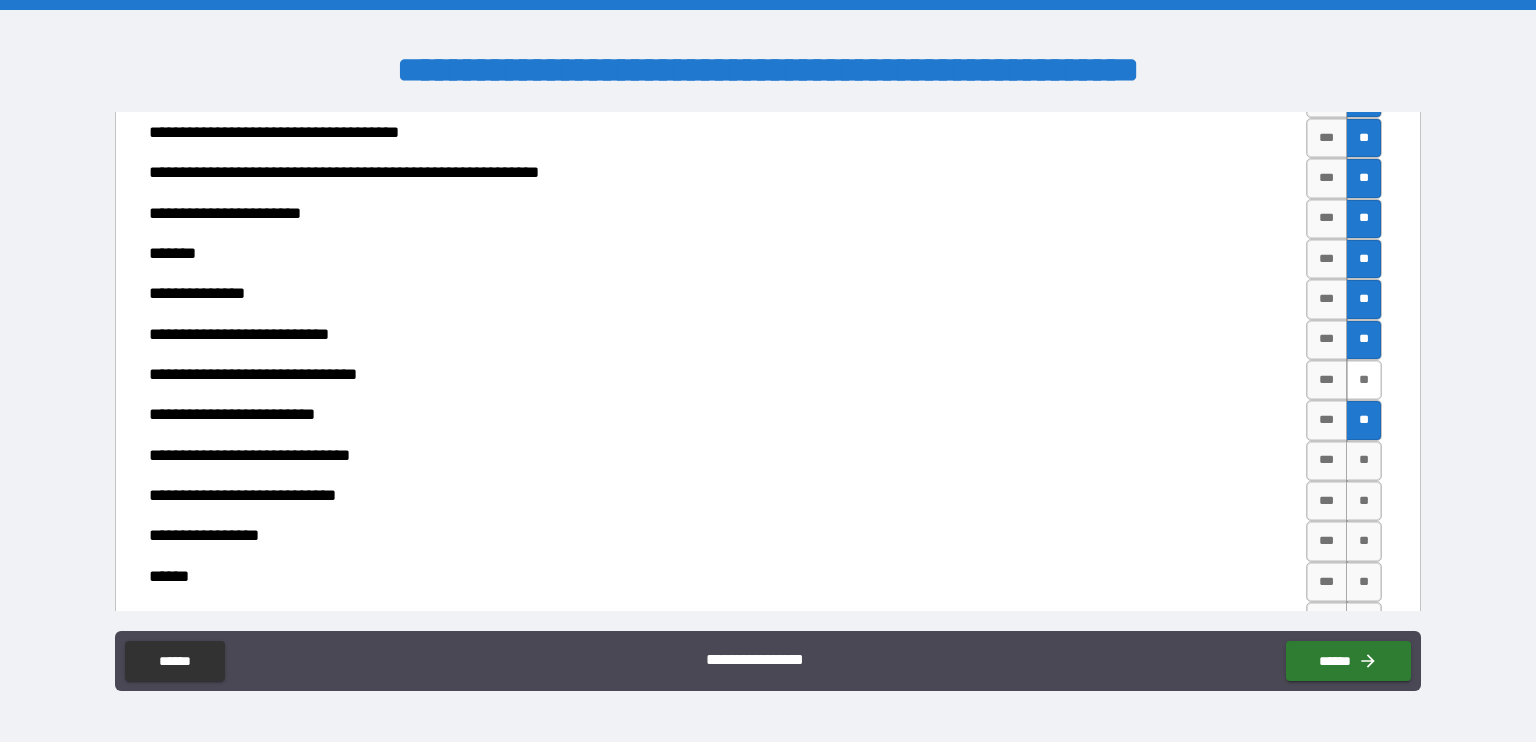 click on "**" at bounding box center (1364, 380) 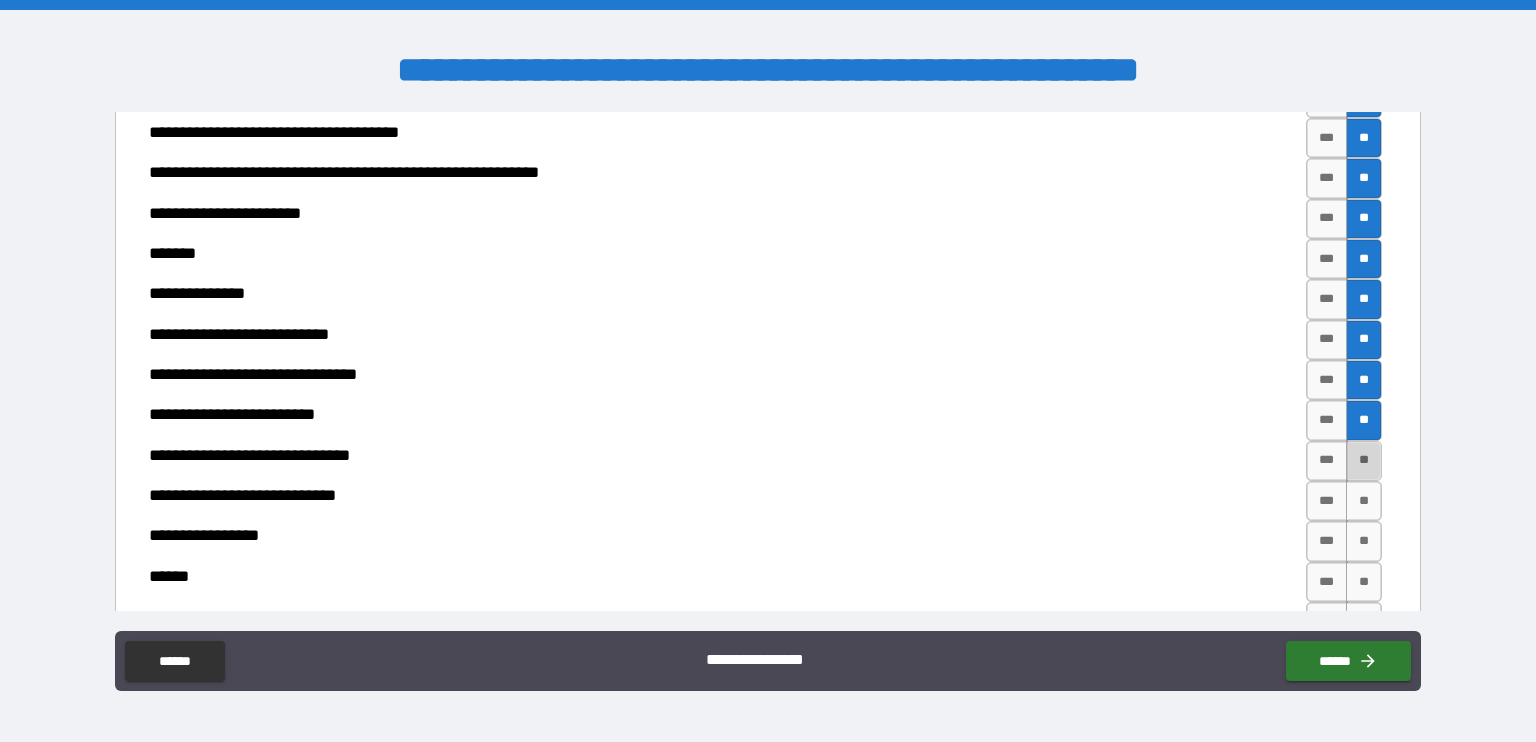 click on "**" at bounding box center [1364, 461] 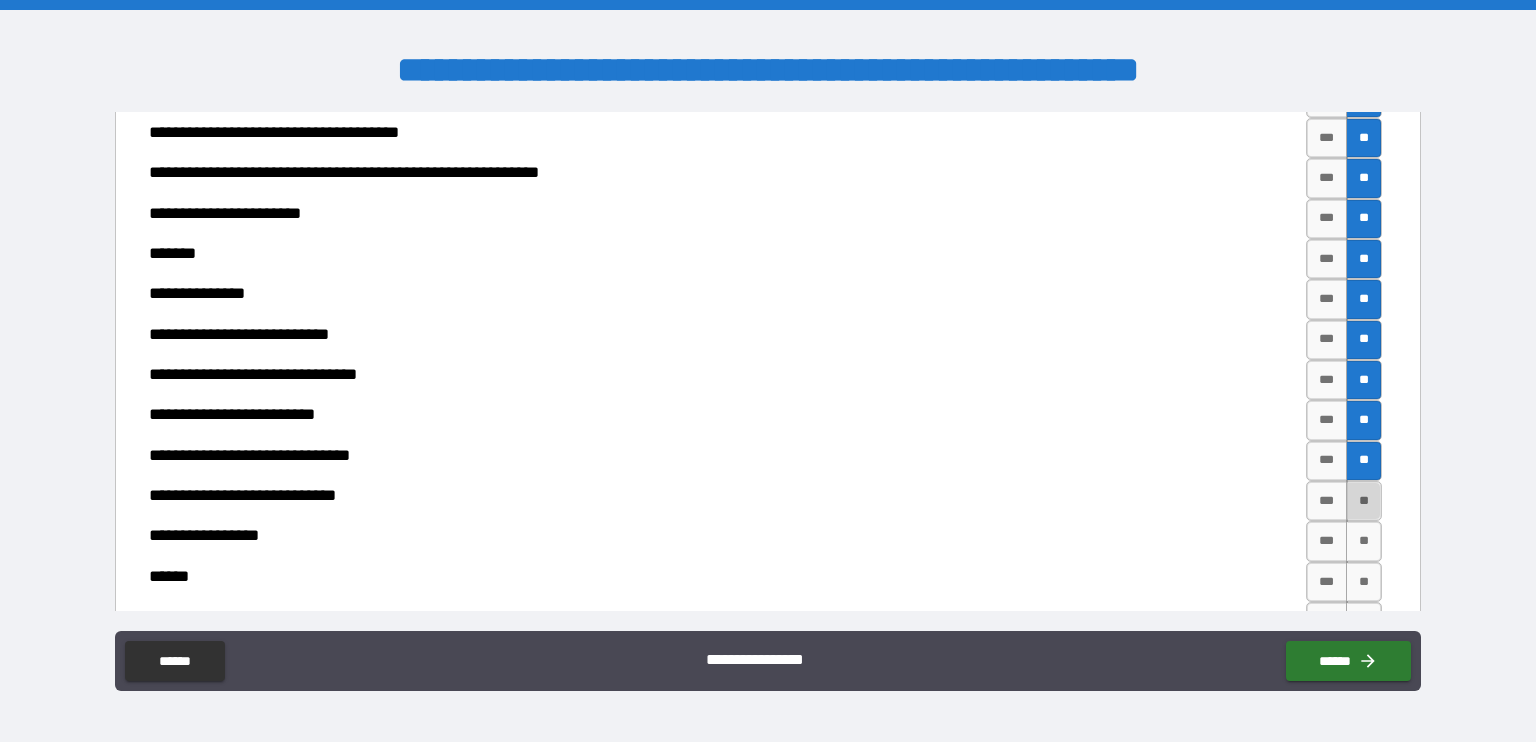 click on "**" at bounding box center [1364, 501] 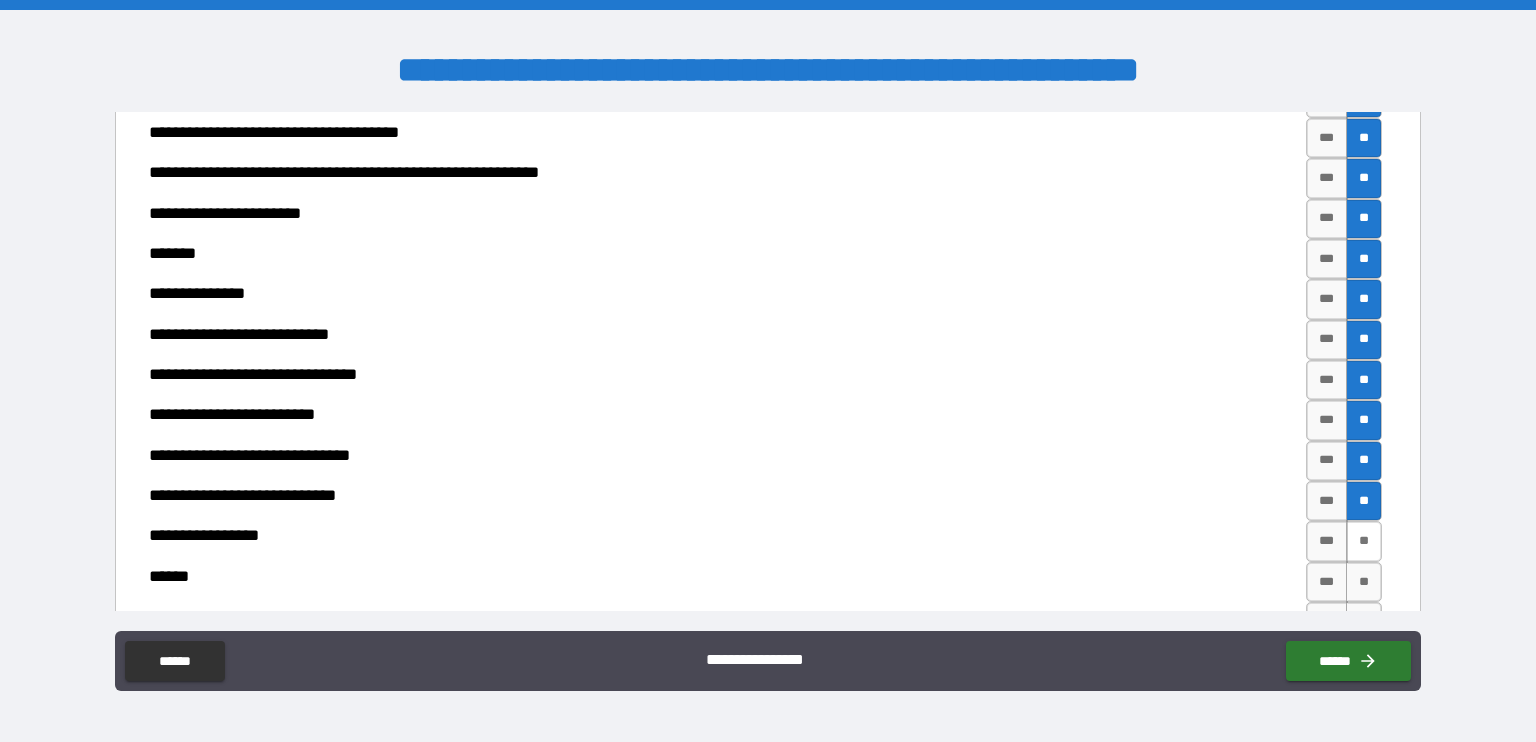 scroll, scrollTop: 7084, scrollLeft: 0, axis: vertical 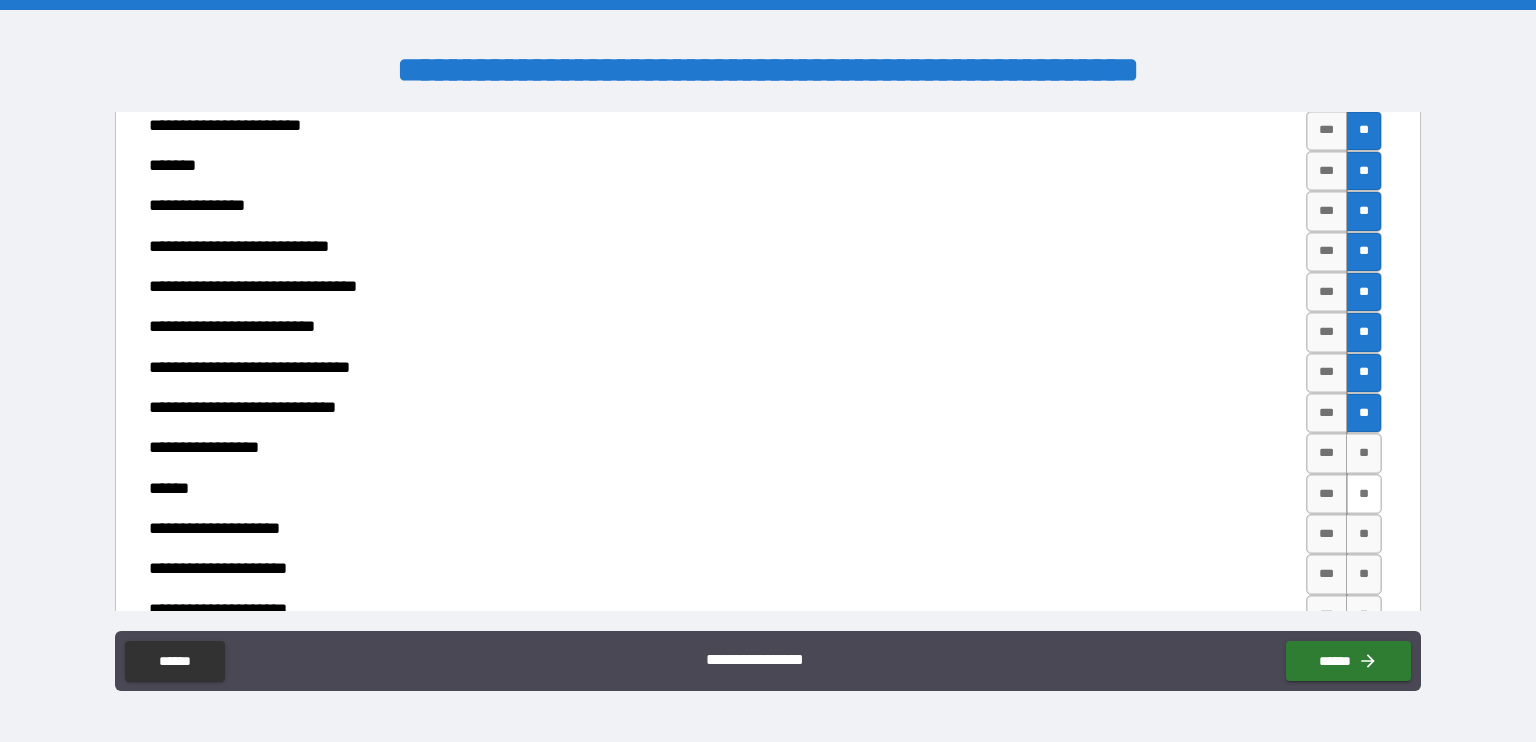 click on "**" at bounding box center (1364, 453) 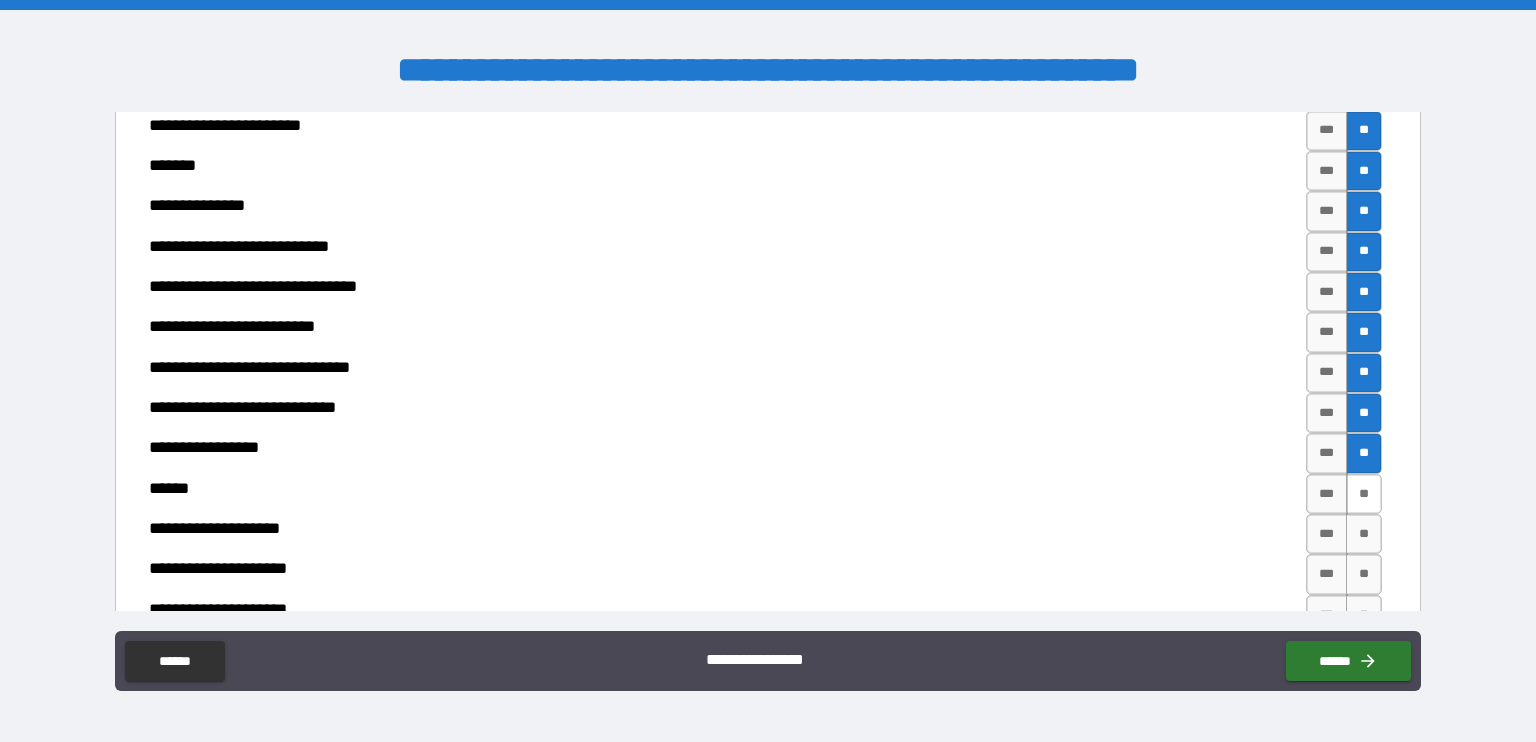click on "**" at bounding box center (1364, 494) 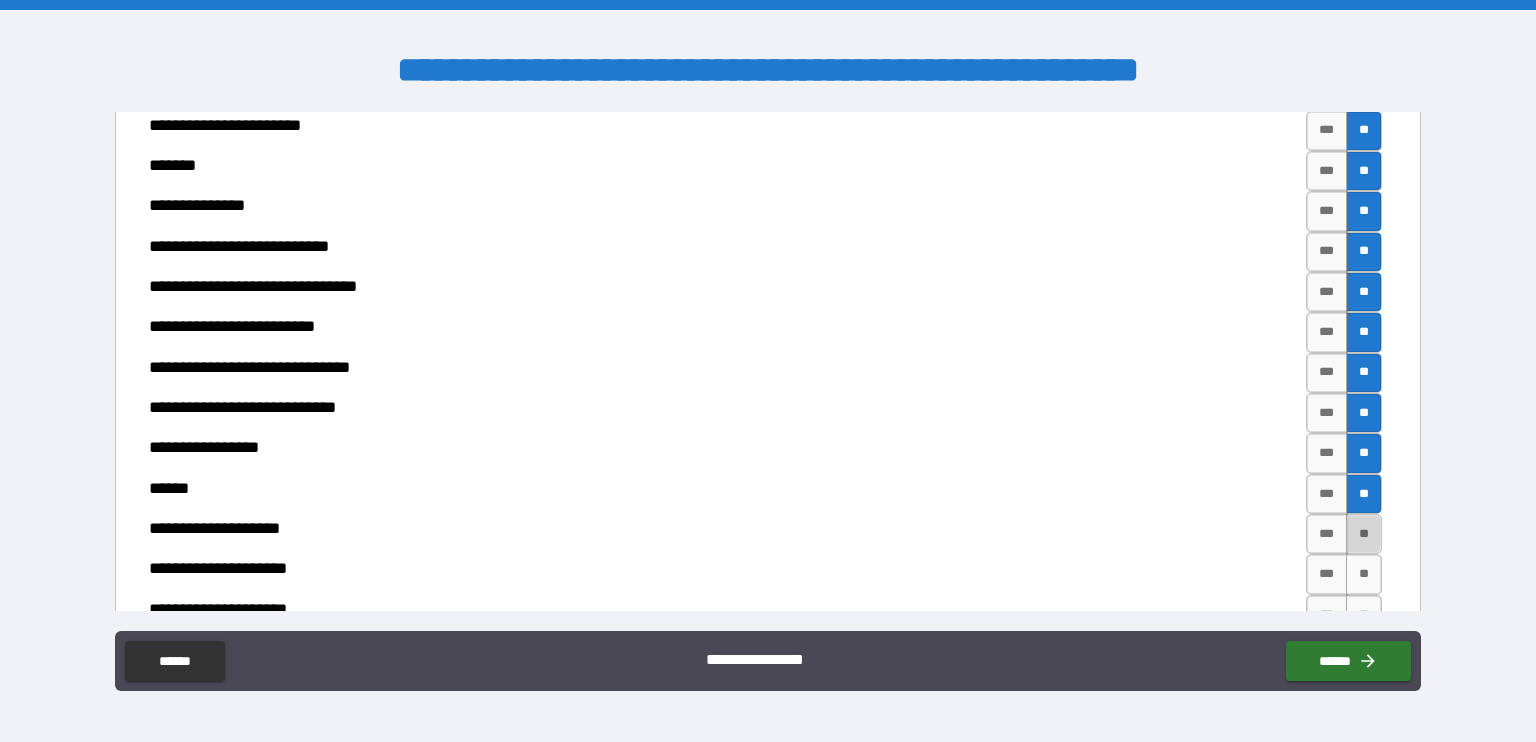 click on "**" at bounding box center [1364, 534] 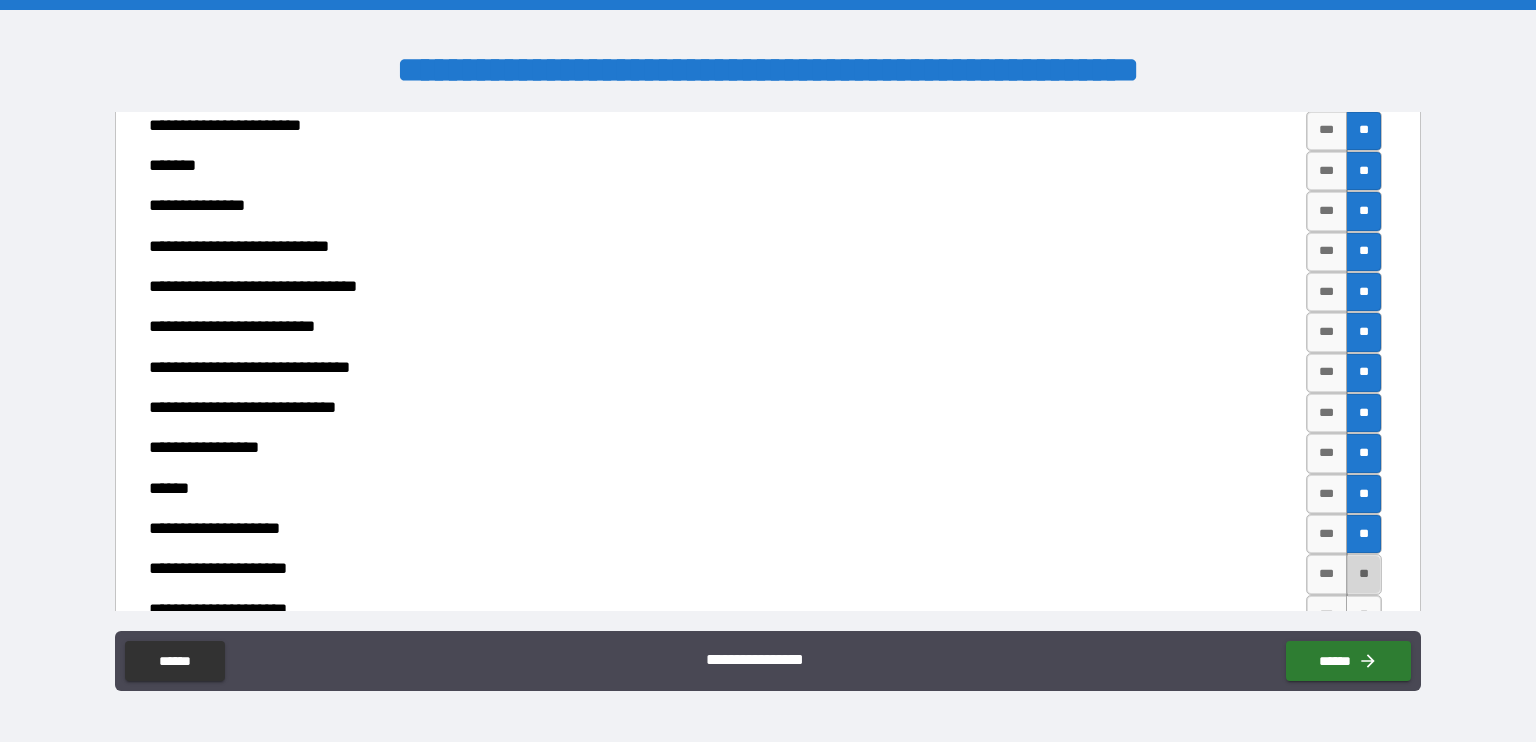 click on "**" at bounding box center (1364, 574) 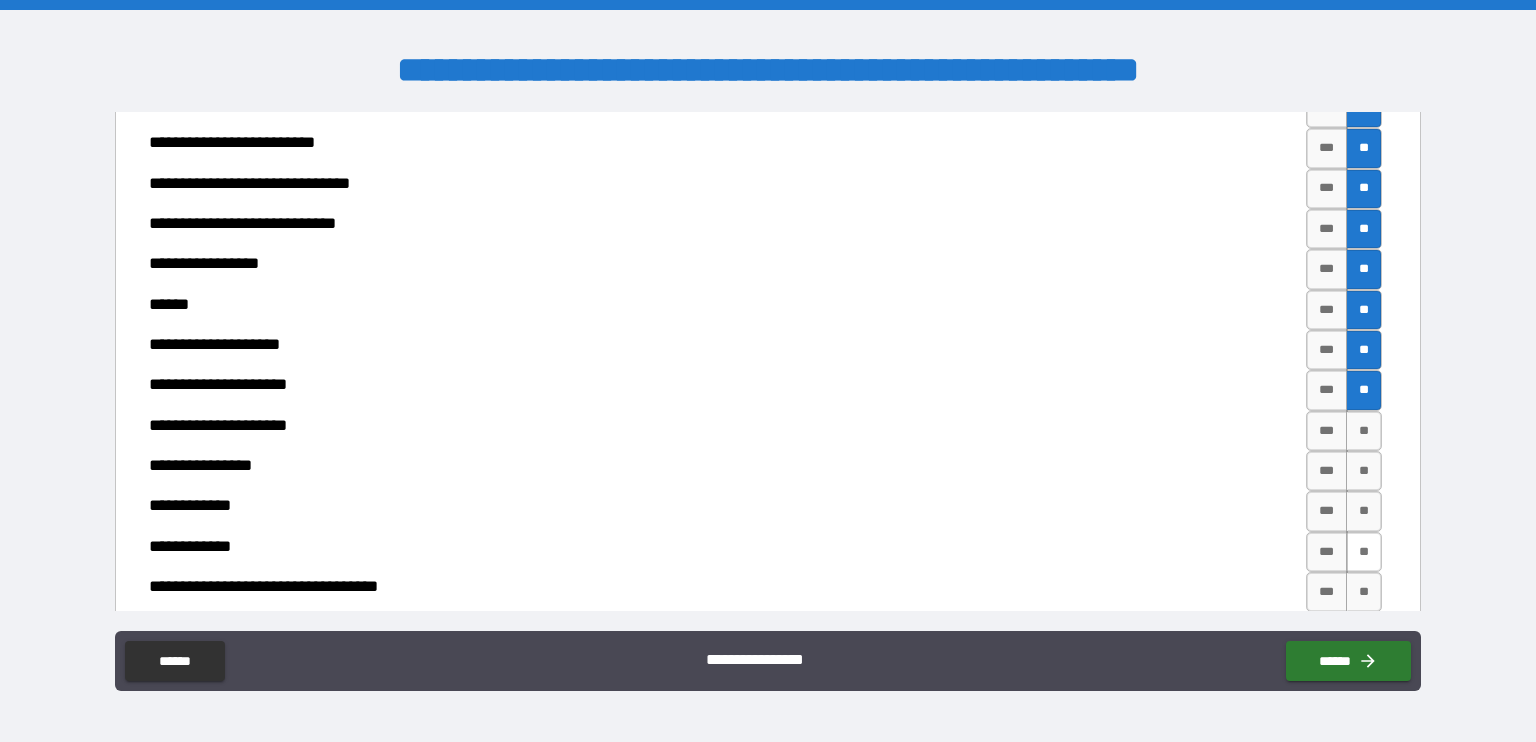 scroll, scrollTop: 7272, scrollLeft: 0, axis: vertical 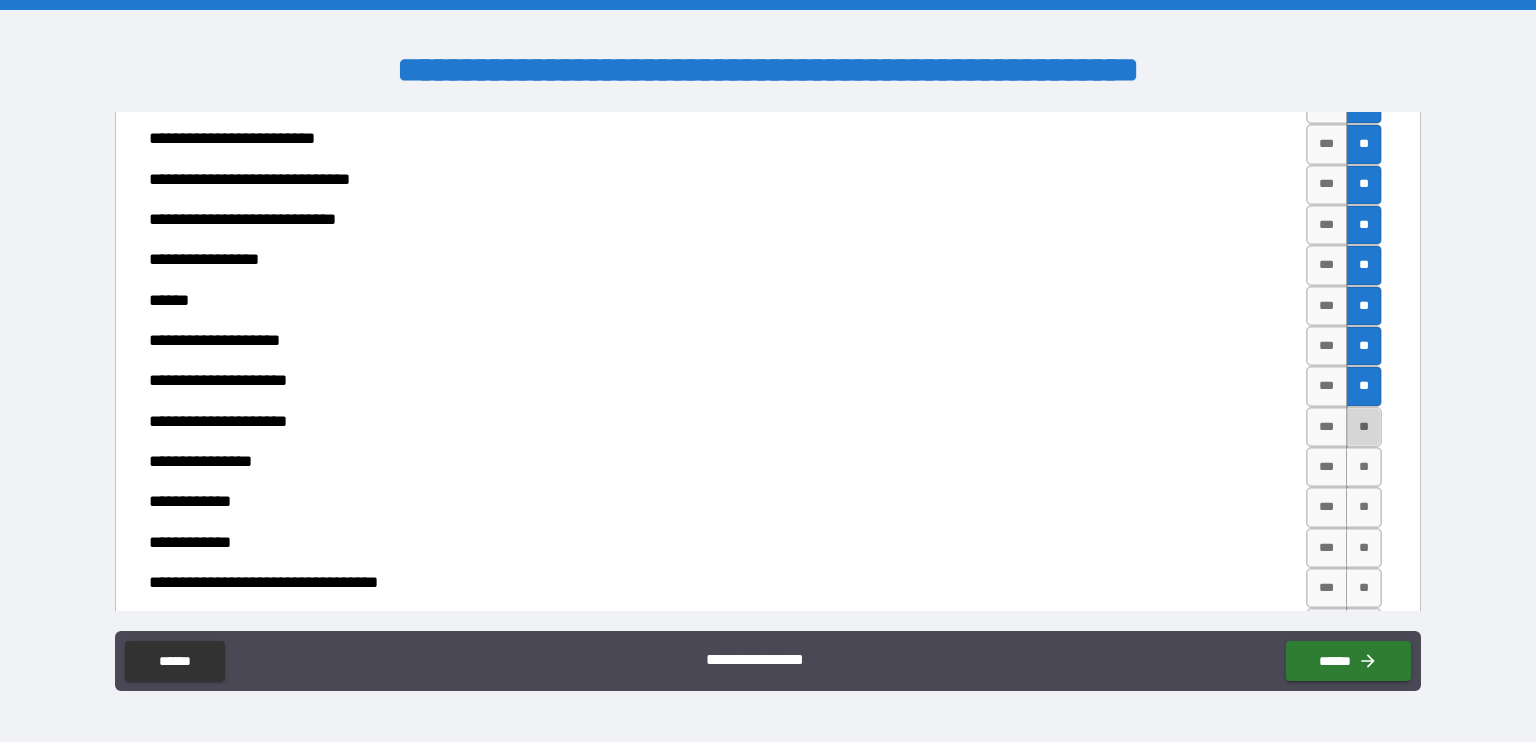 click on "**" at bounding box center [1364, 427] 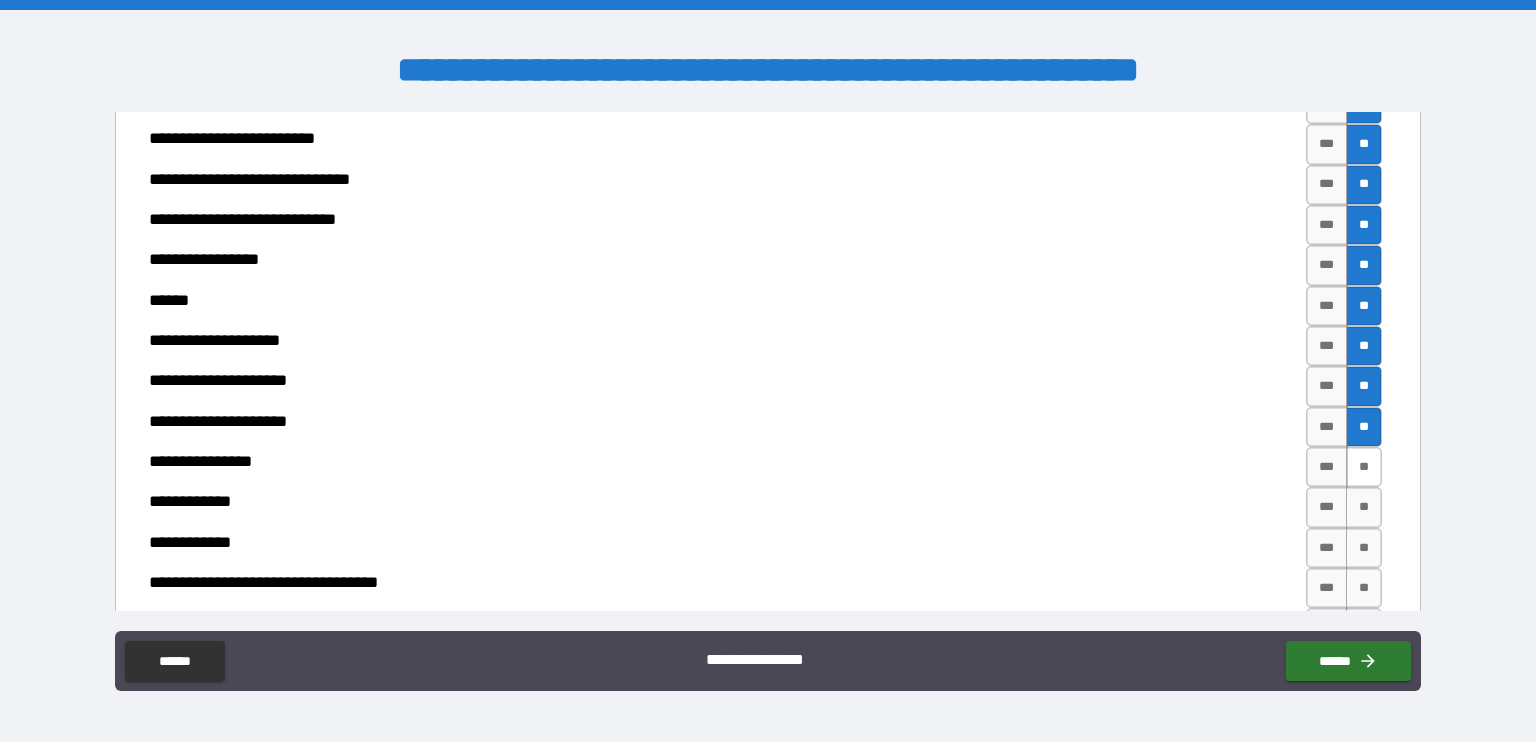click on "**" at bounding box center (1364, 467) 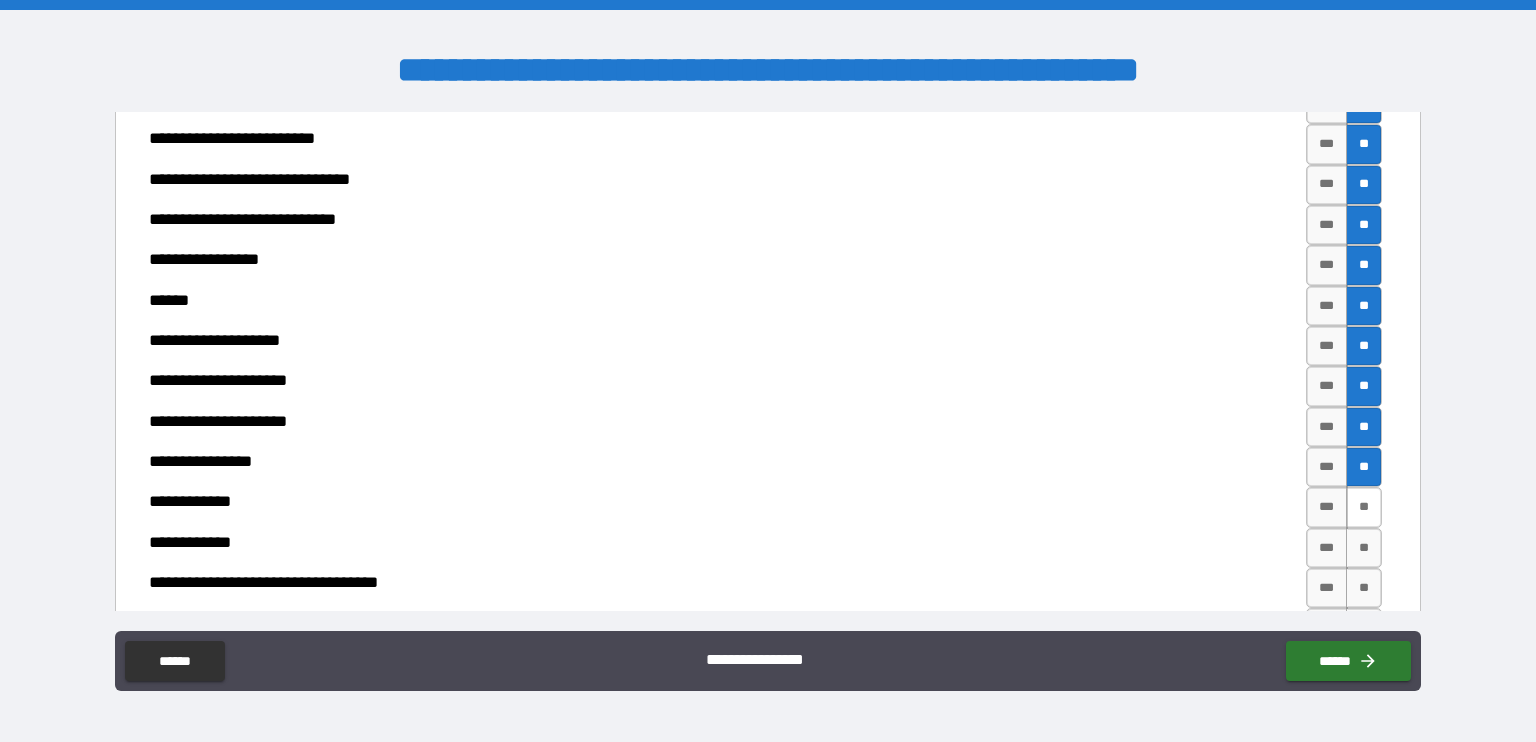 click on "**" at bounding box center (1364, 507) 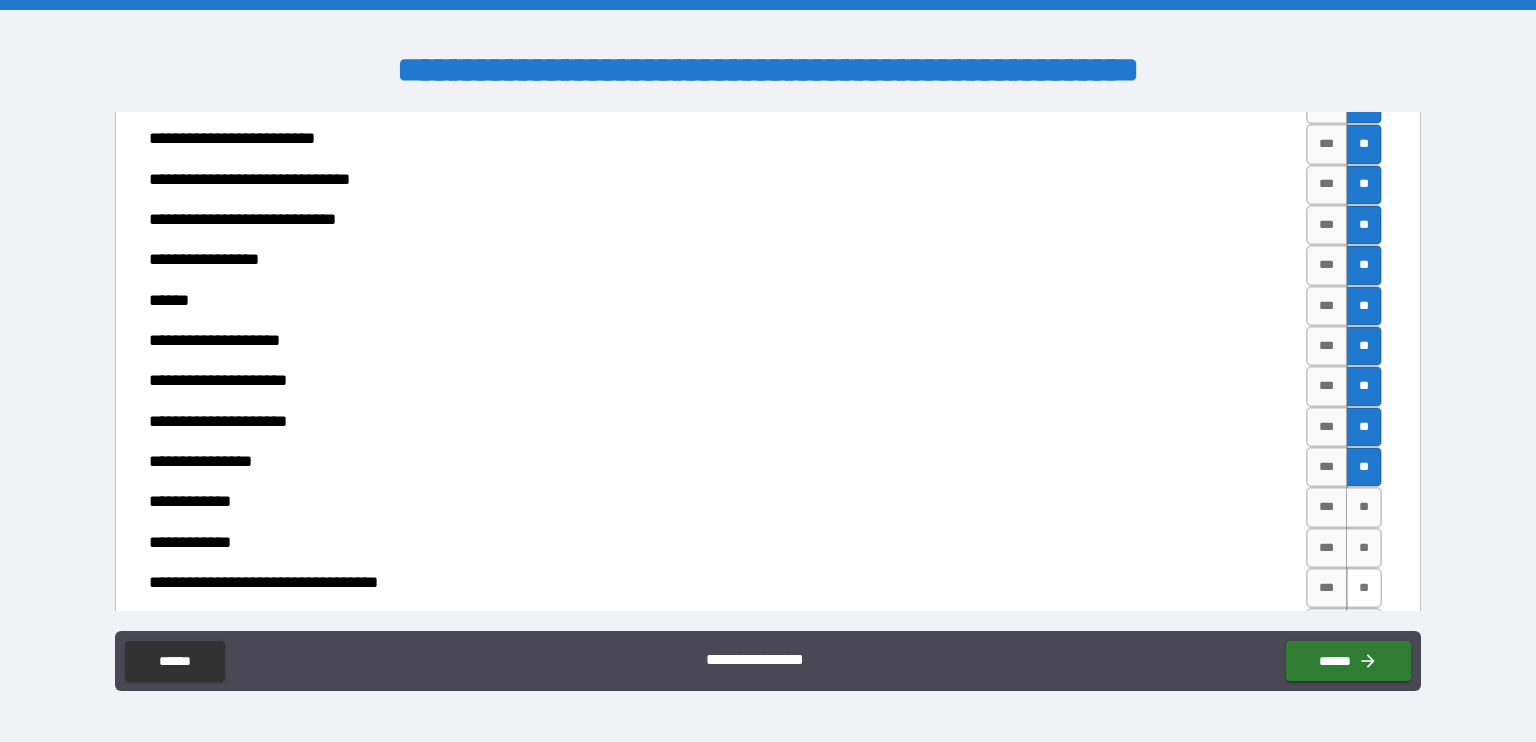 click on "**" at bounding box center [1364, 588] 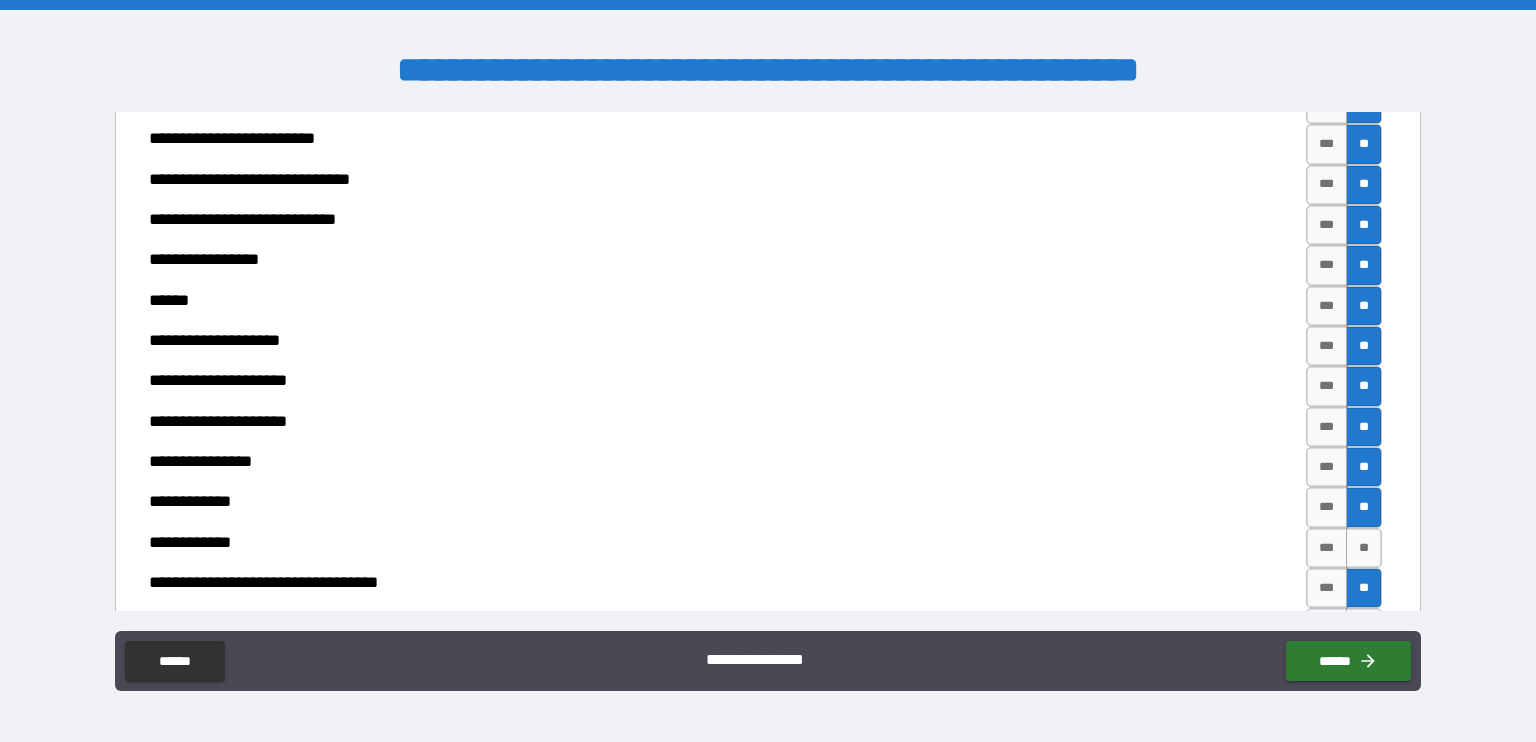 click on "**" at bounding box center [1364, 588] 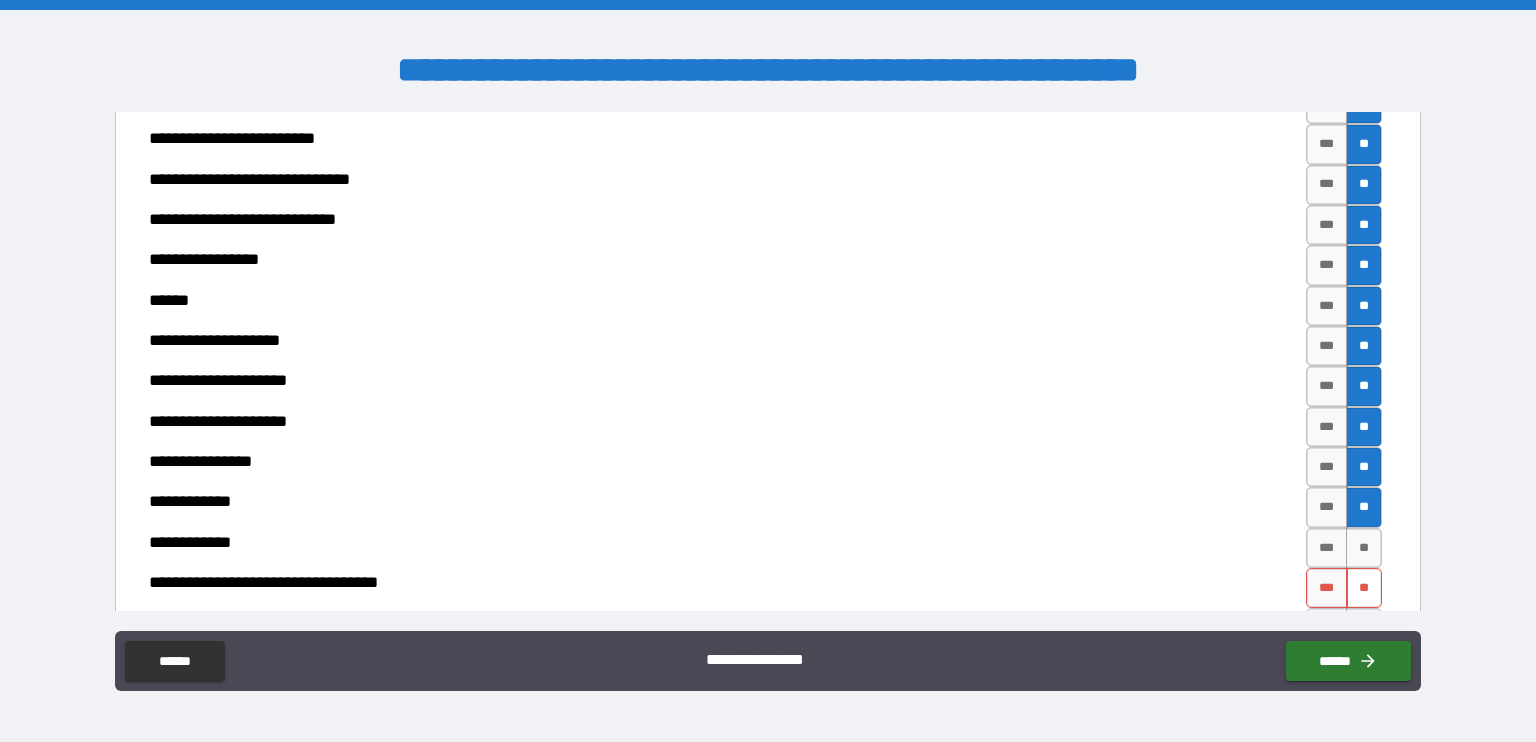scroll, scrollTop: 7498, scrollLeft: 0, axis: vertical 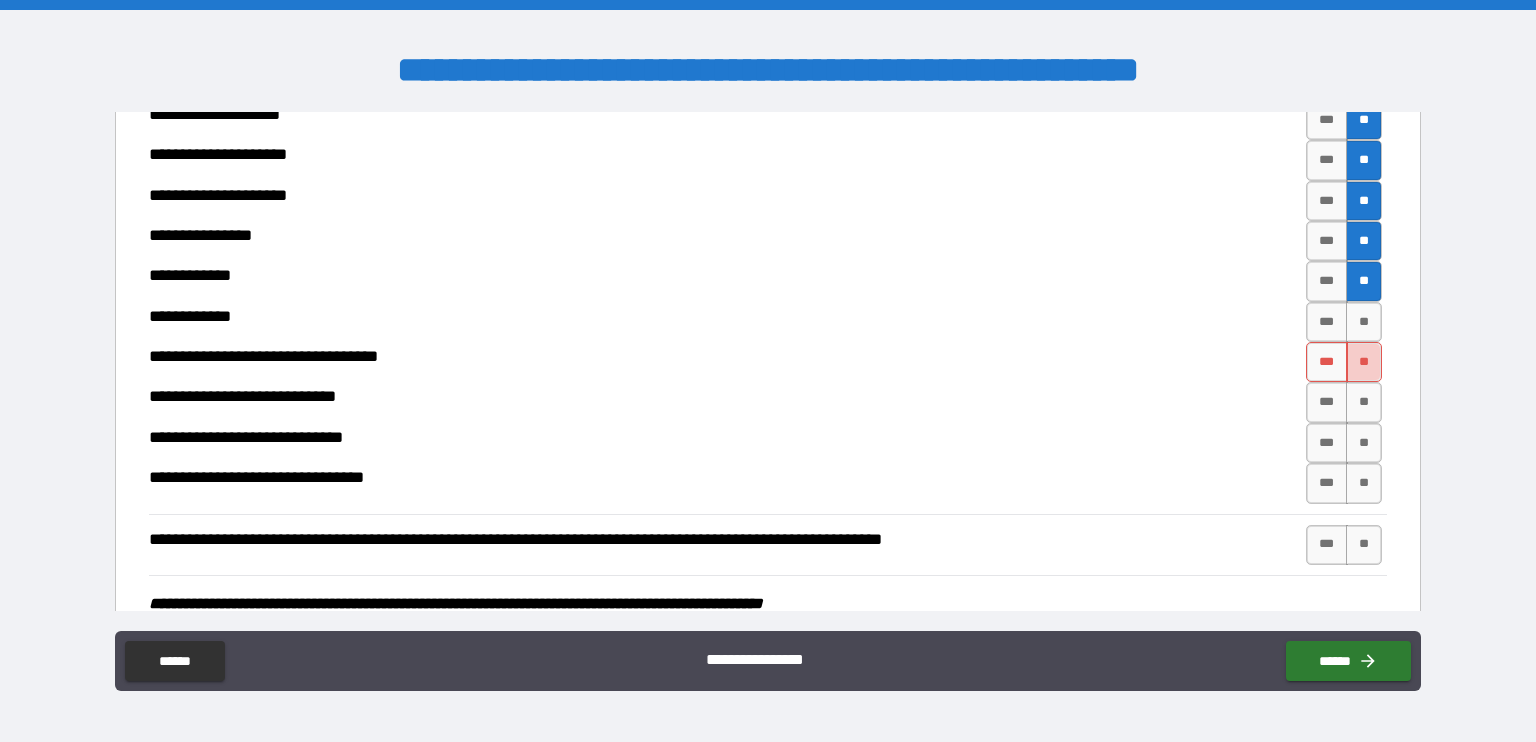 click on "**" at bounding box center [1364, 362] 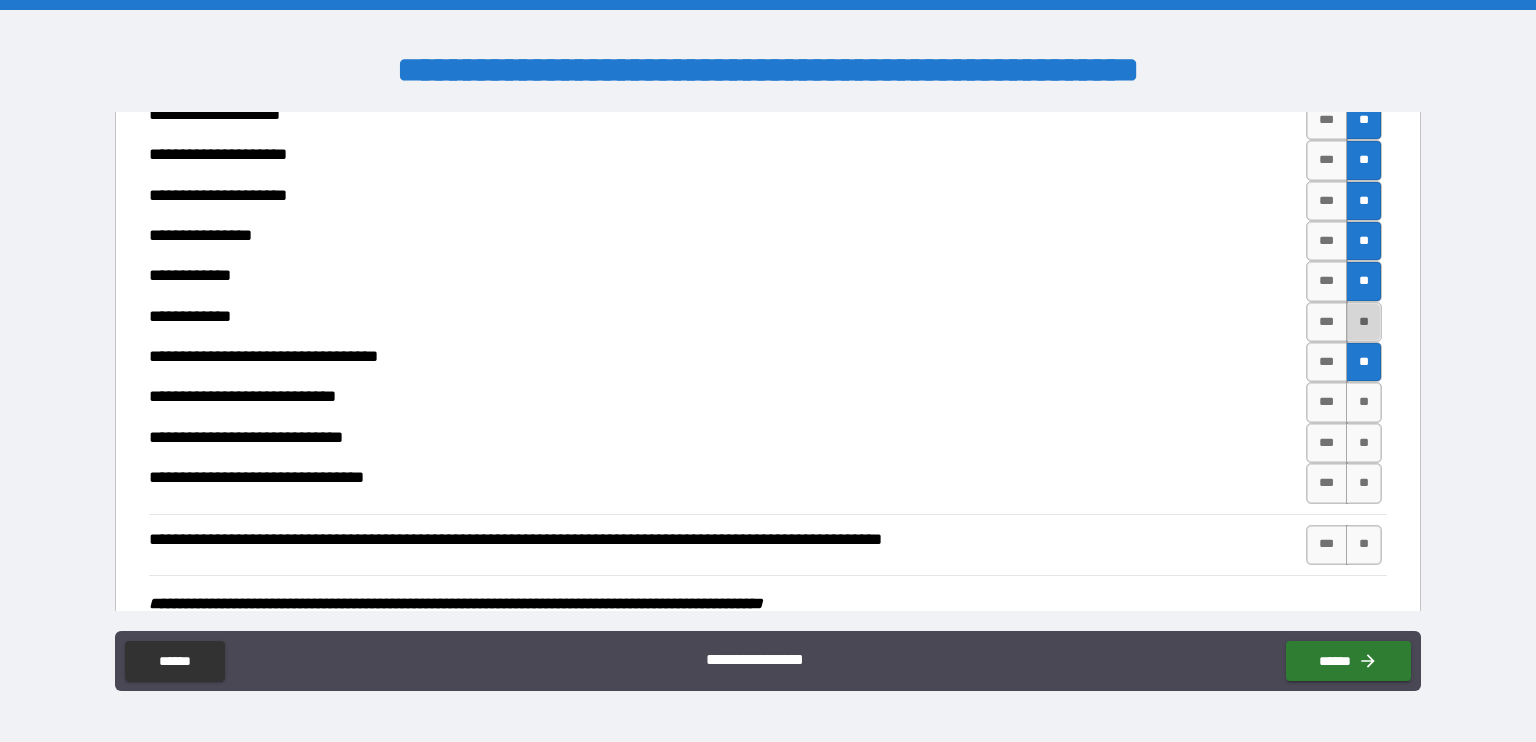 click on "**" at bounding box center (1364, 322) 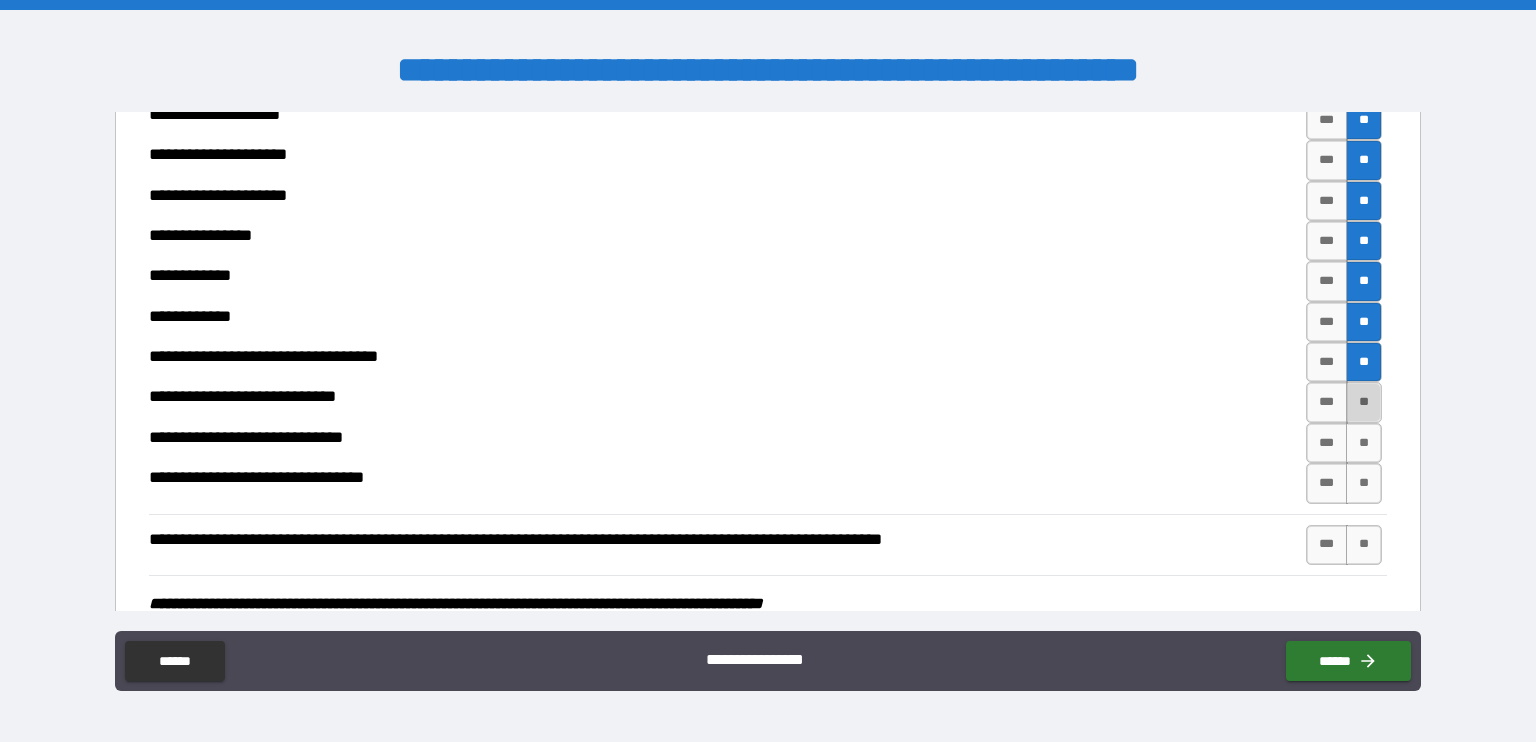 click on "**" at bounding box center [1364, 402] 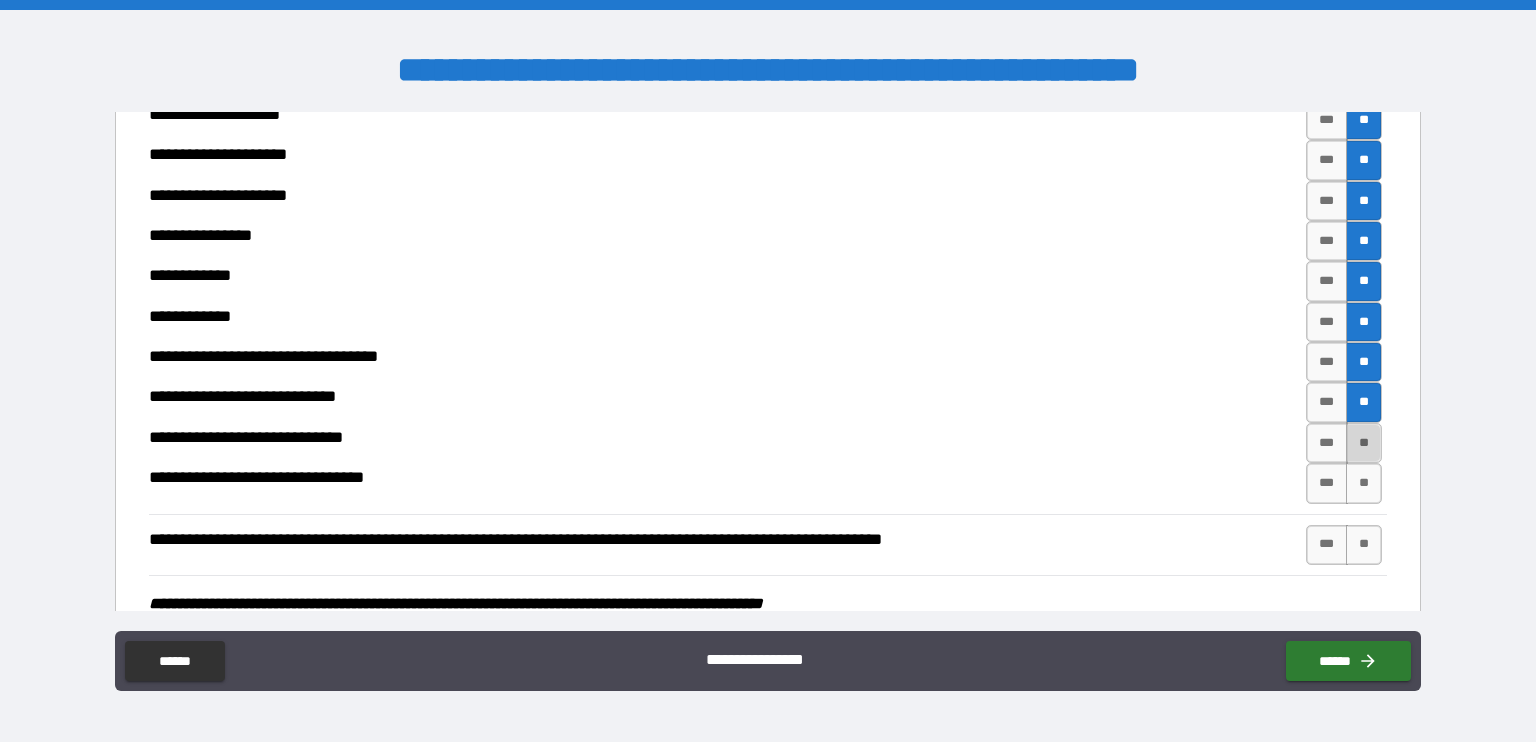 click on "**" at bounding box center (1364, 443) 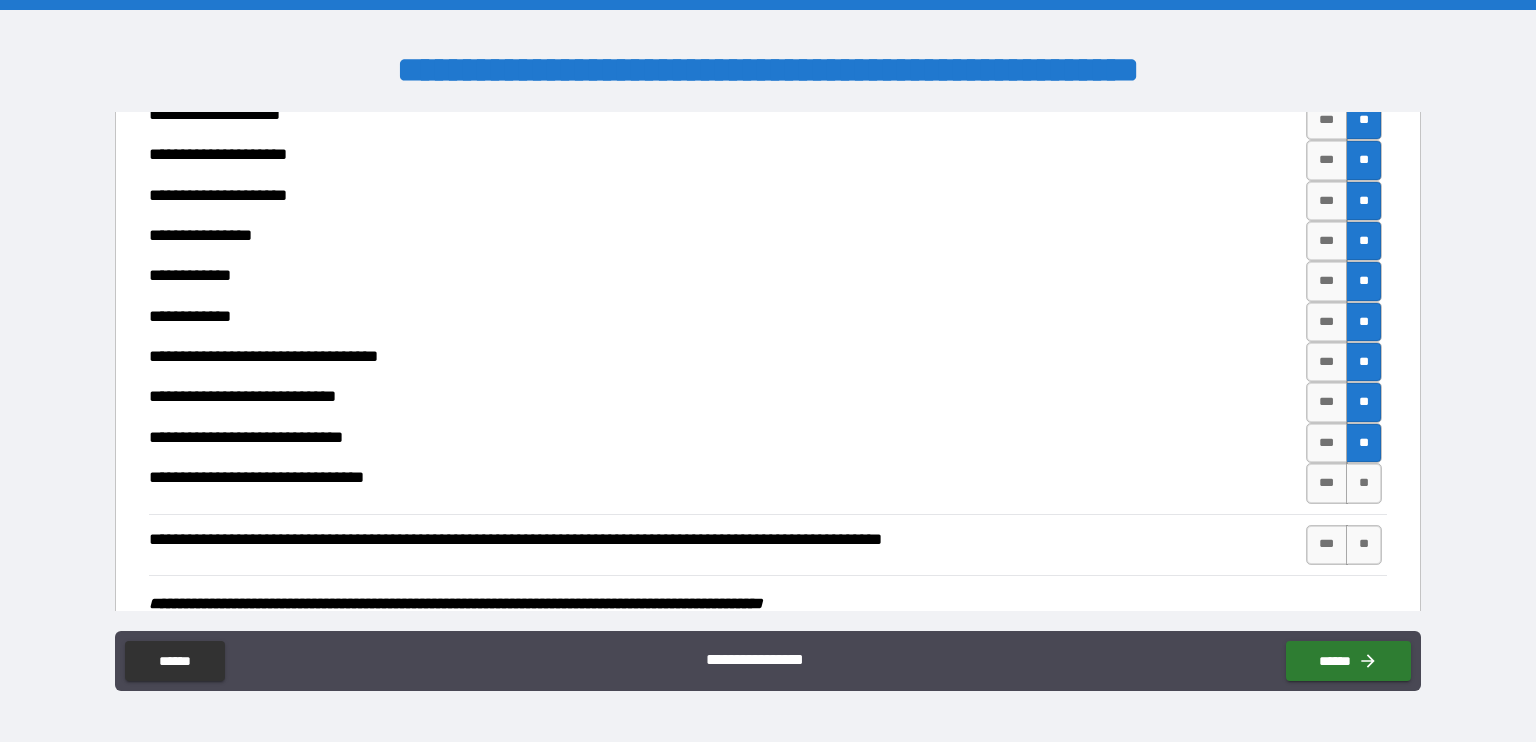 click on "**********" at bounding box center (768, -264) 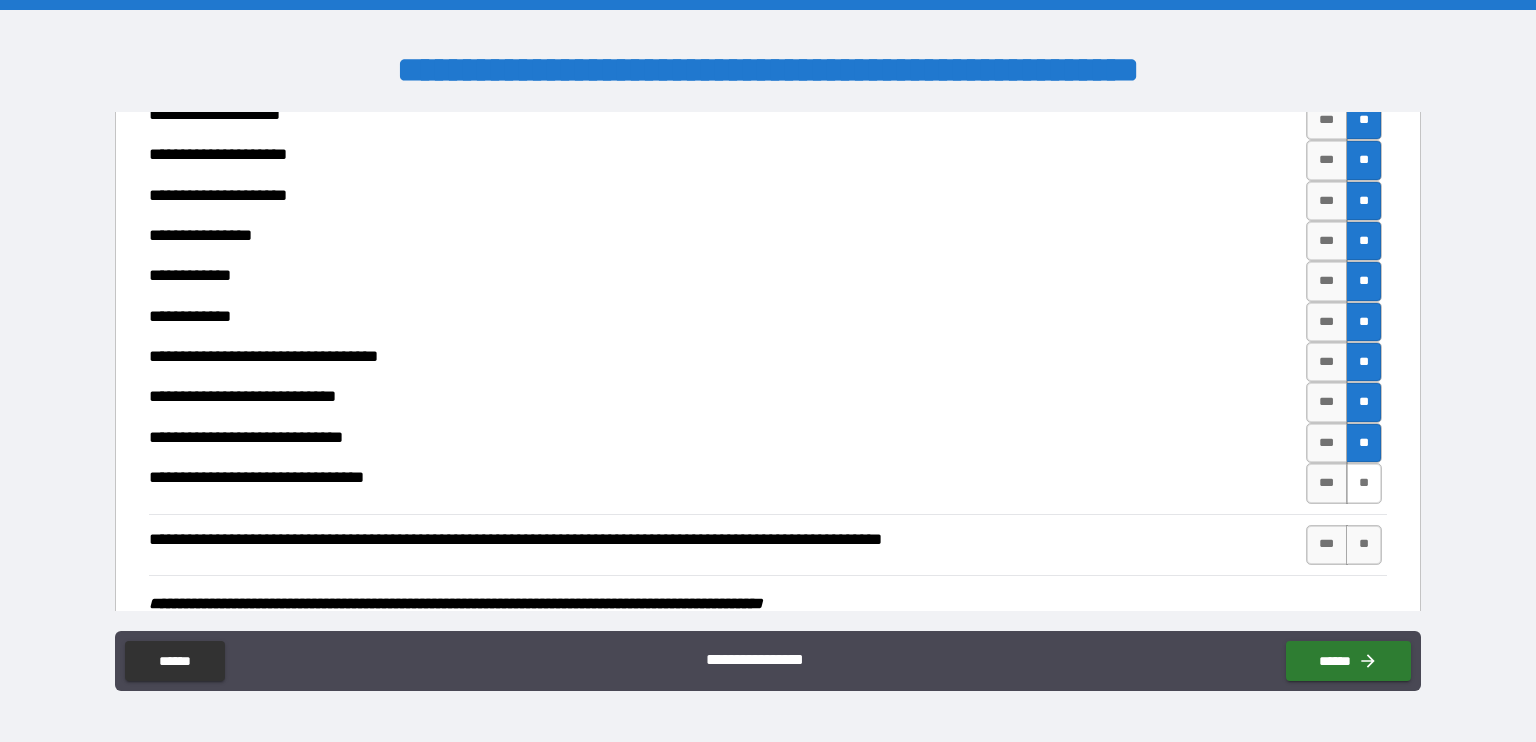 click on "**" at bounding box center [1364, 483] 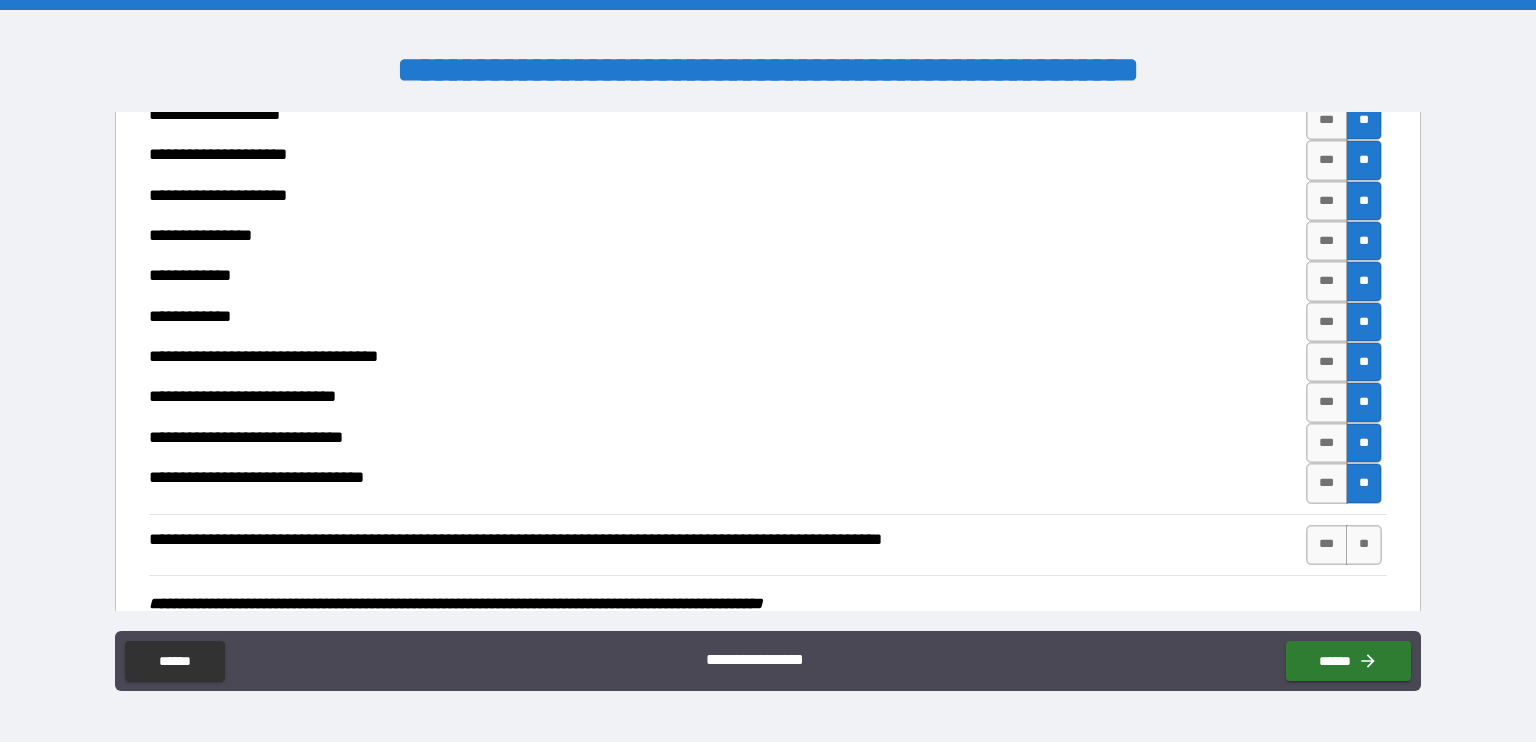 click on "**********" at bounding box center (768, 600) 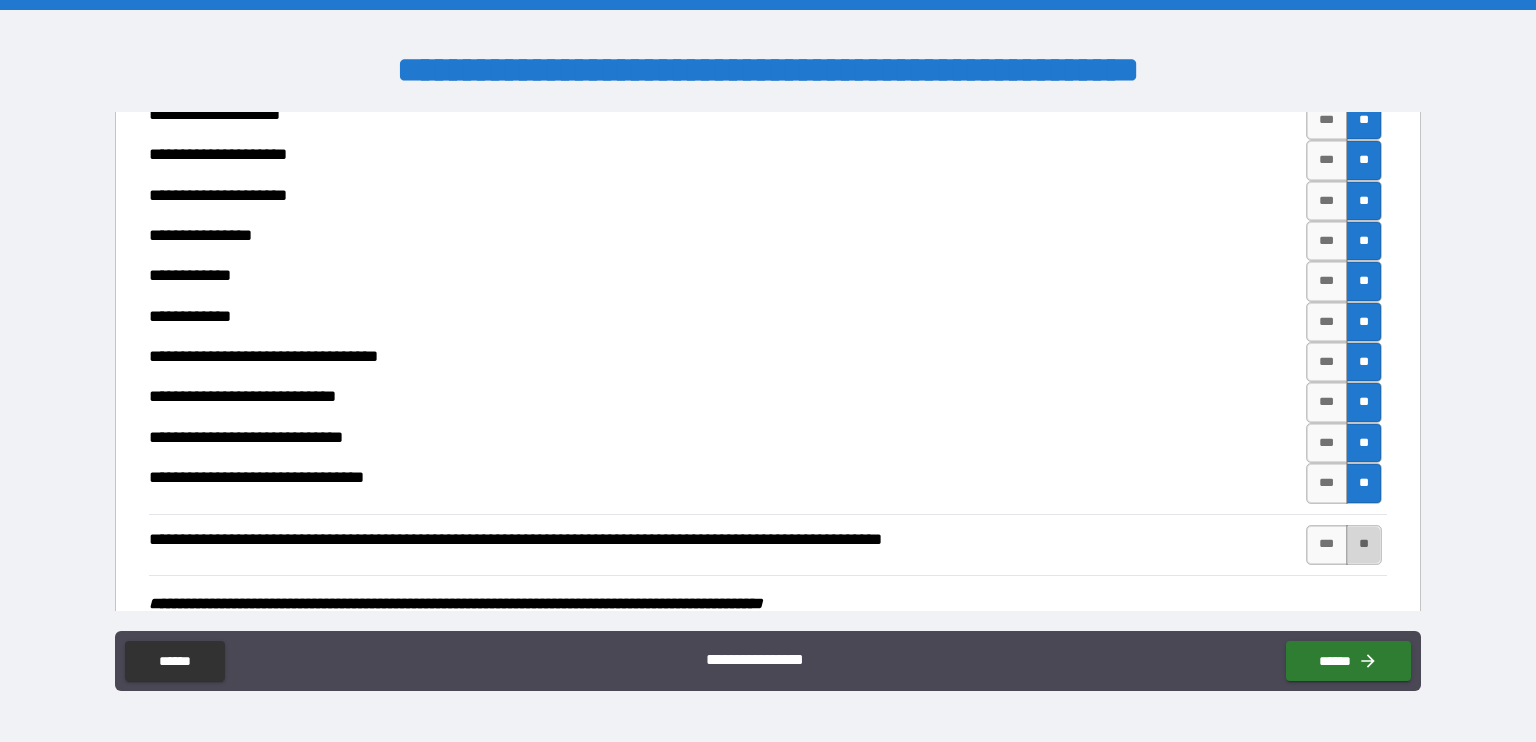 click on "**" at bounding box center (1364, 545) 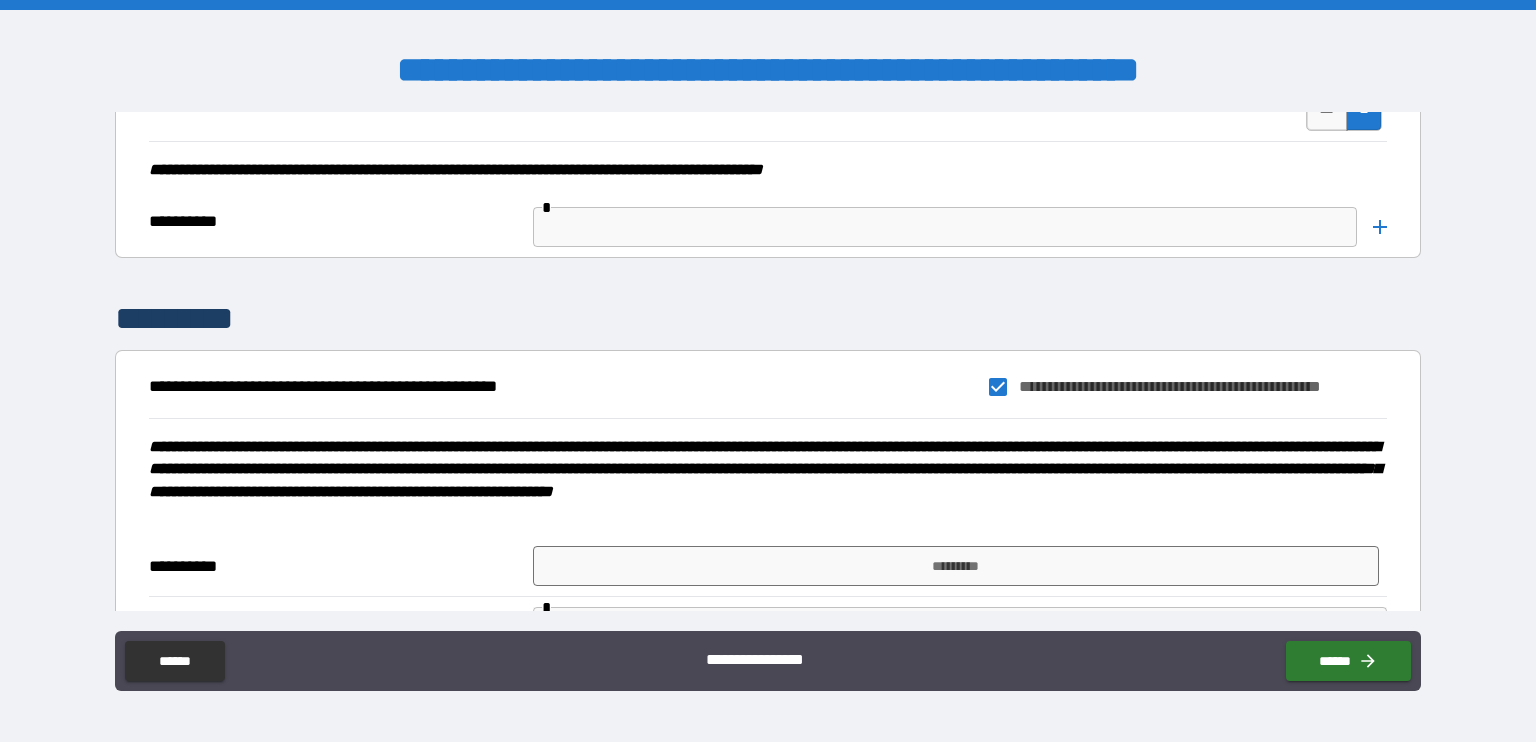 scroll, scrollTop: 7986, scrollLeft: 0, axis: vertical 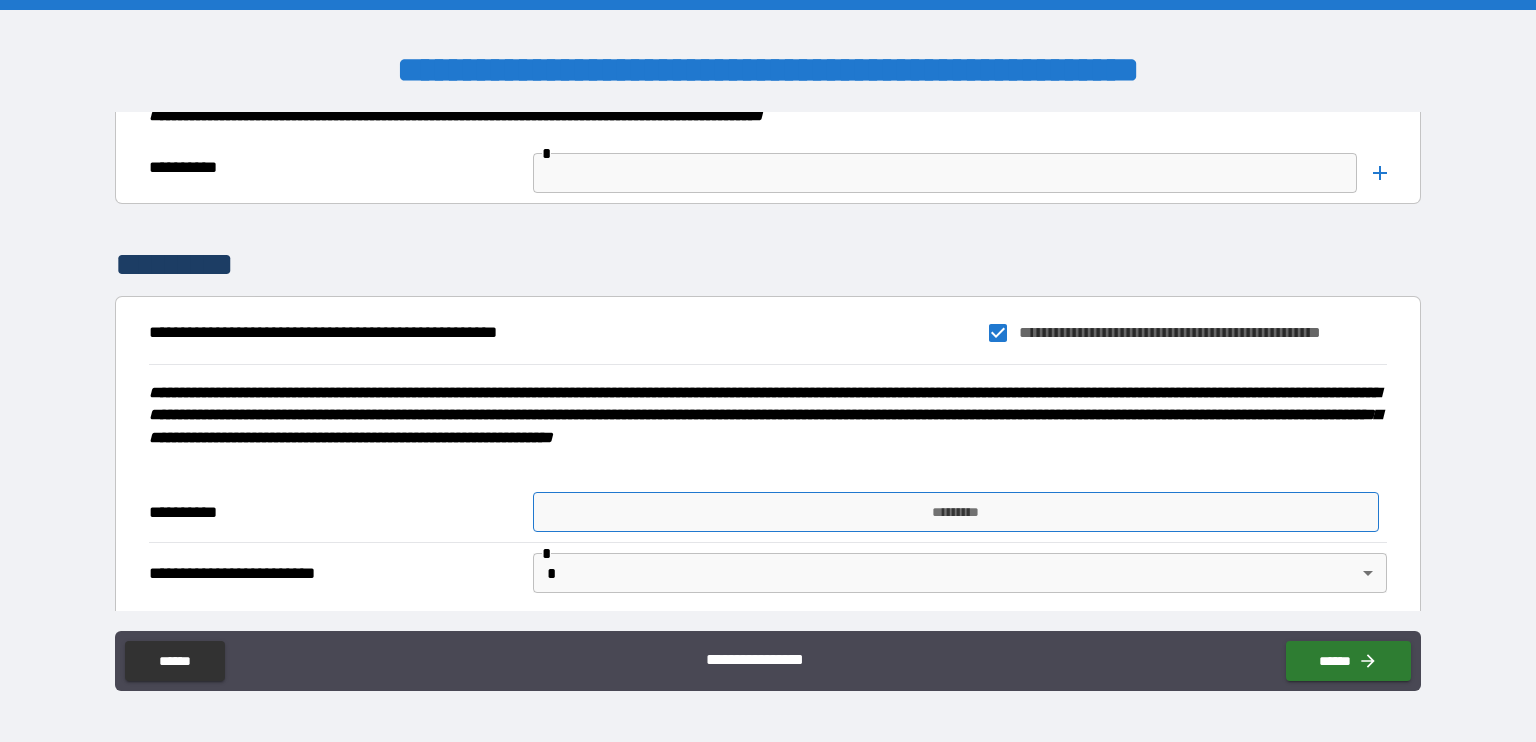 click on "*********" at bounding box center [956, 512] 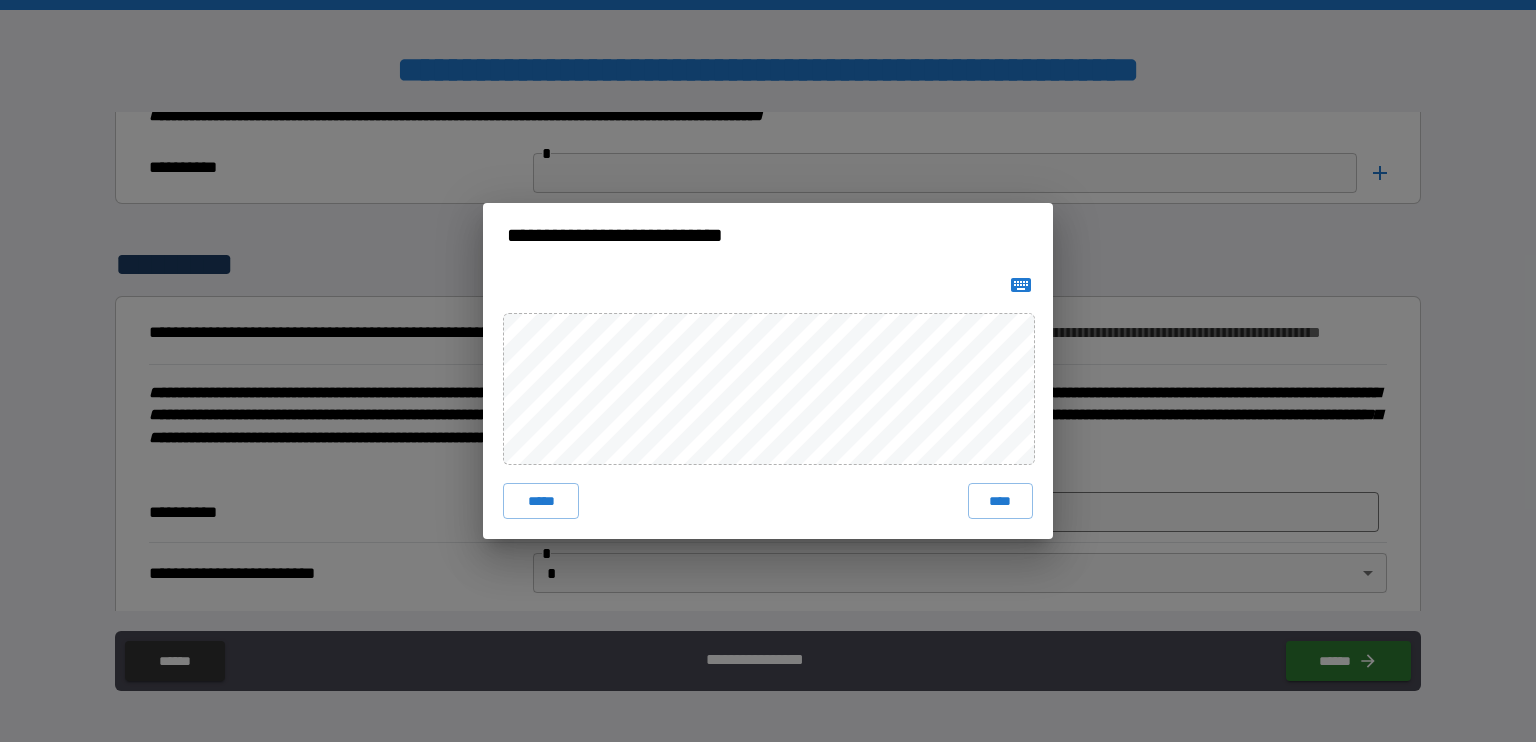click 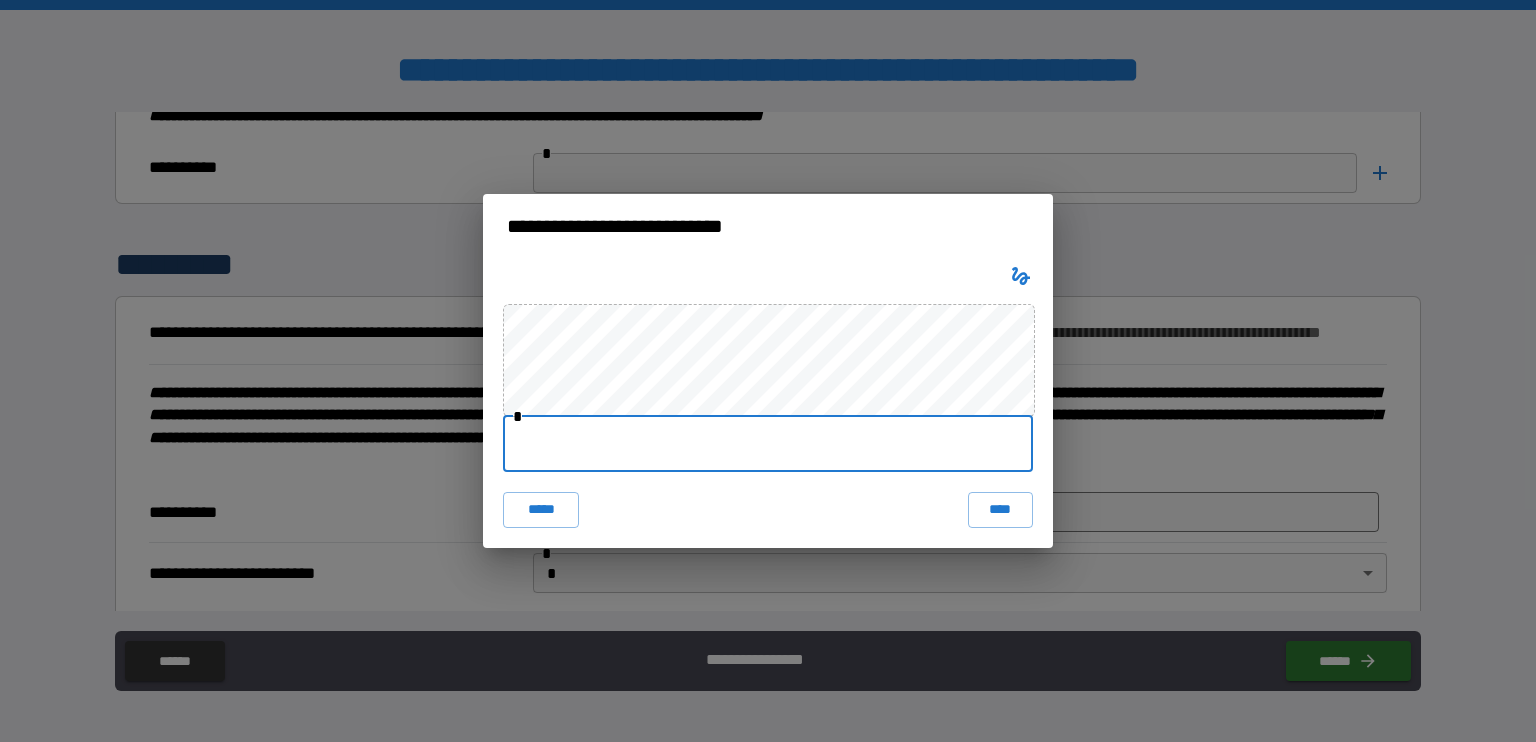 click at bounding box center [768, 444] 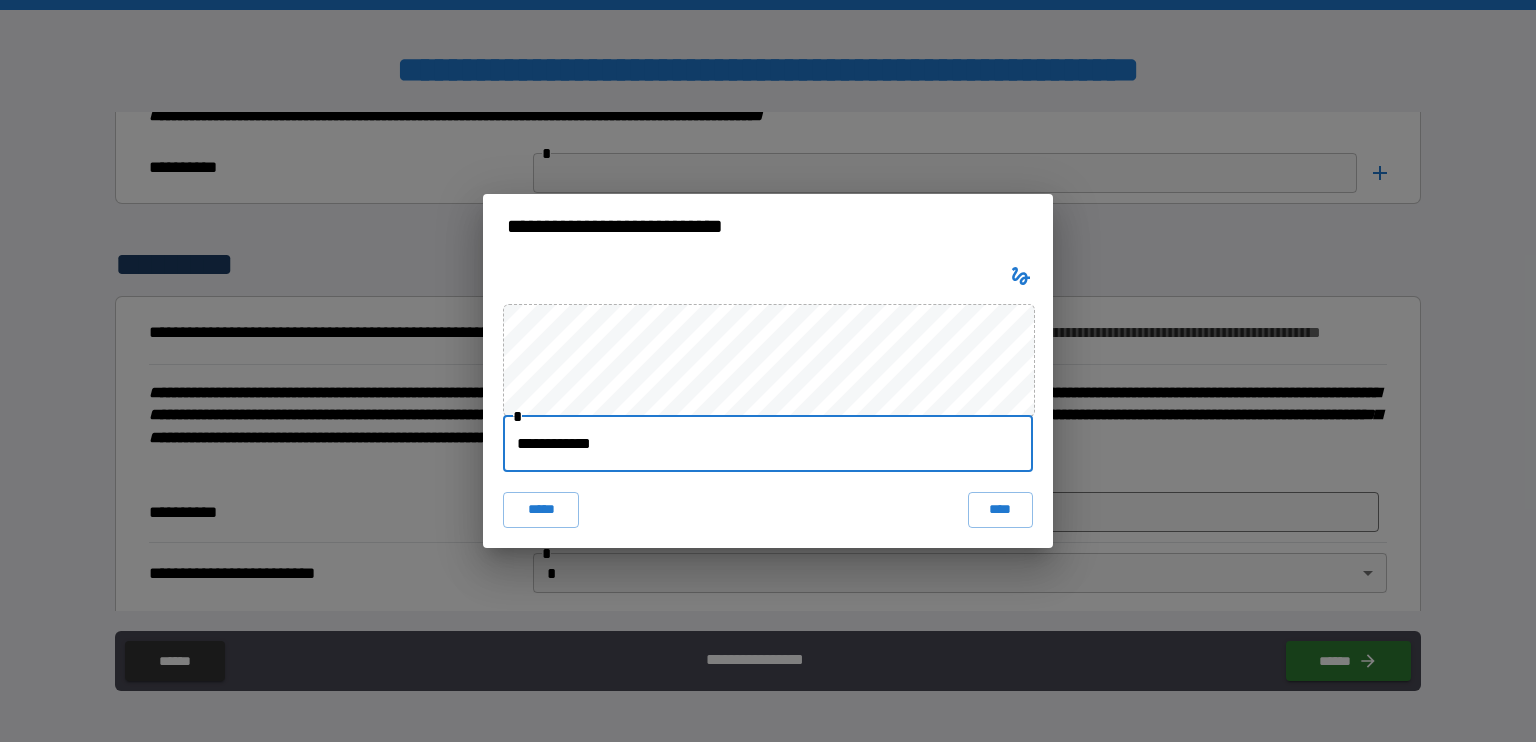 type on "**********" 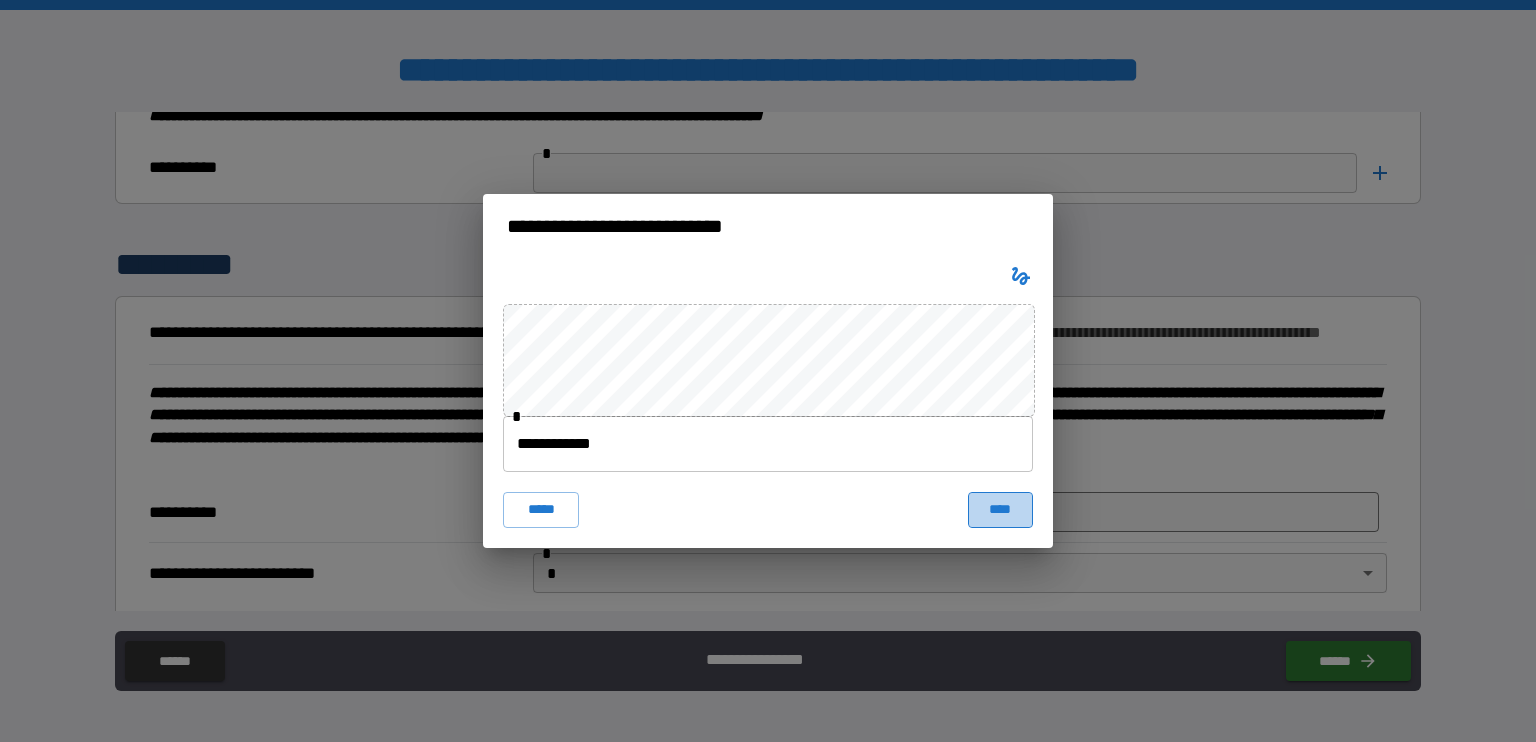 click on "****" at bounding box center [1000, 510] 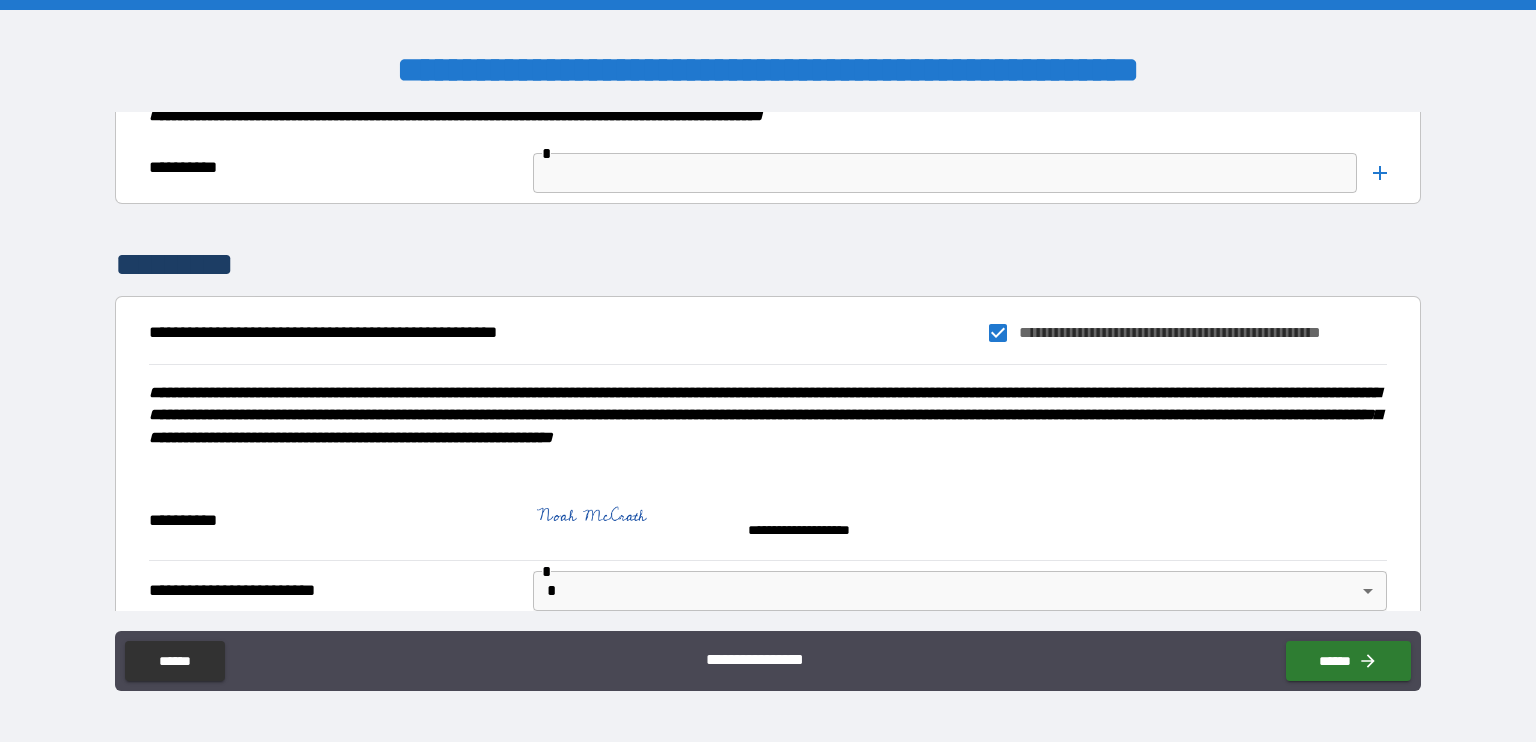 click on "**********" at bounding box center (768, 590) 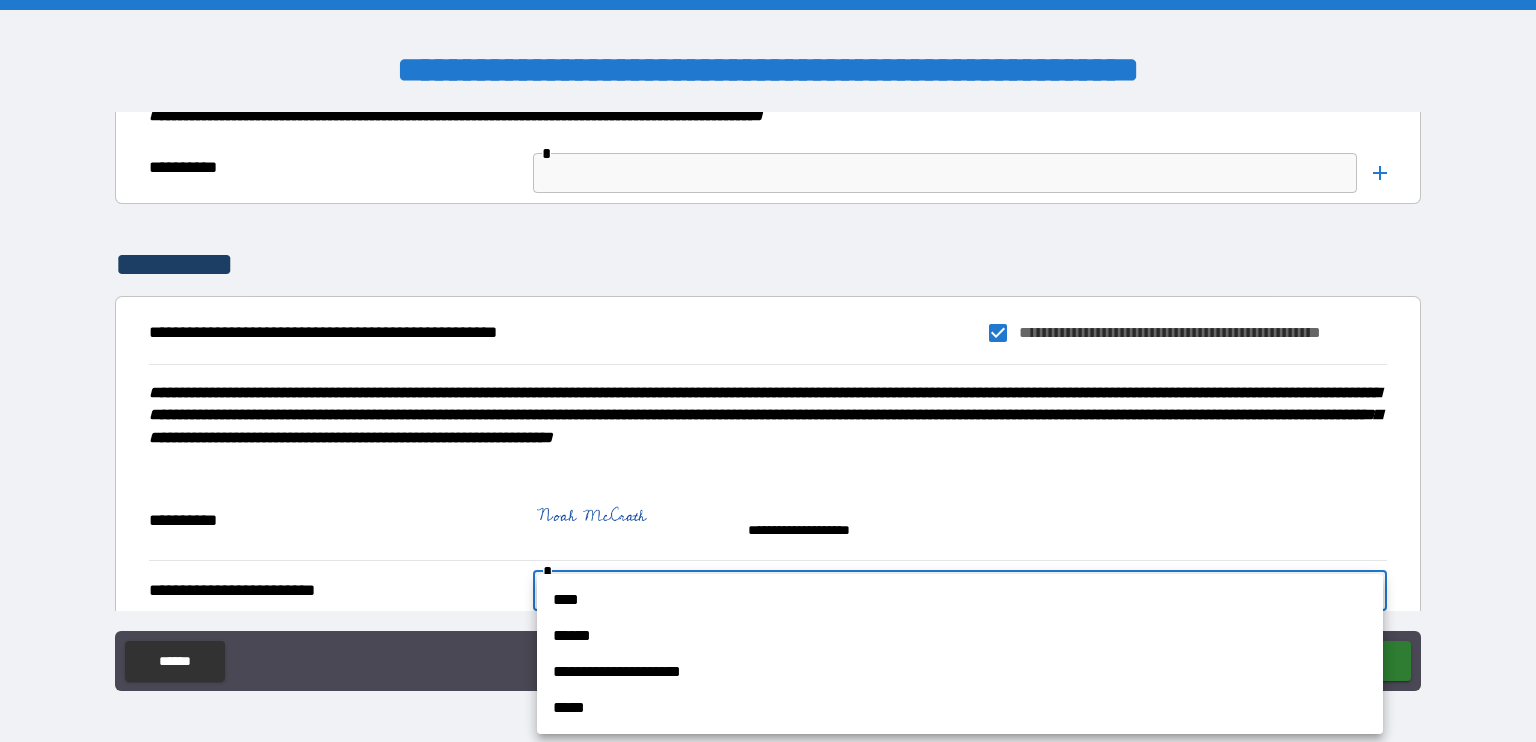 click on "****" at bounding box center [960, 600] 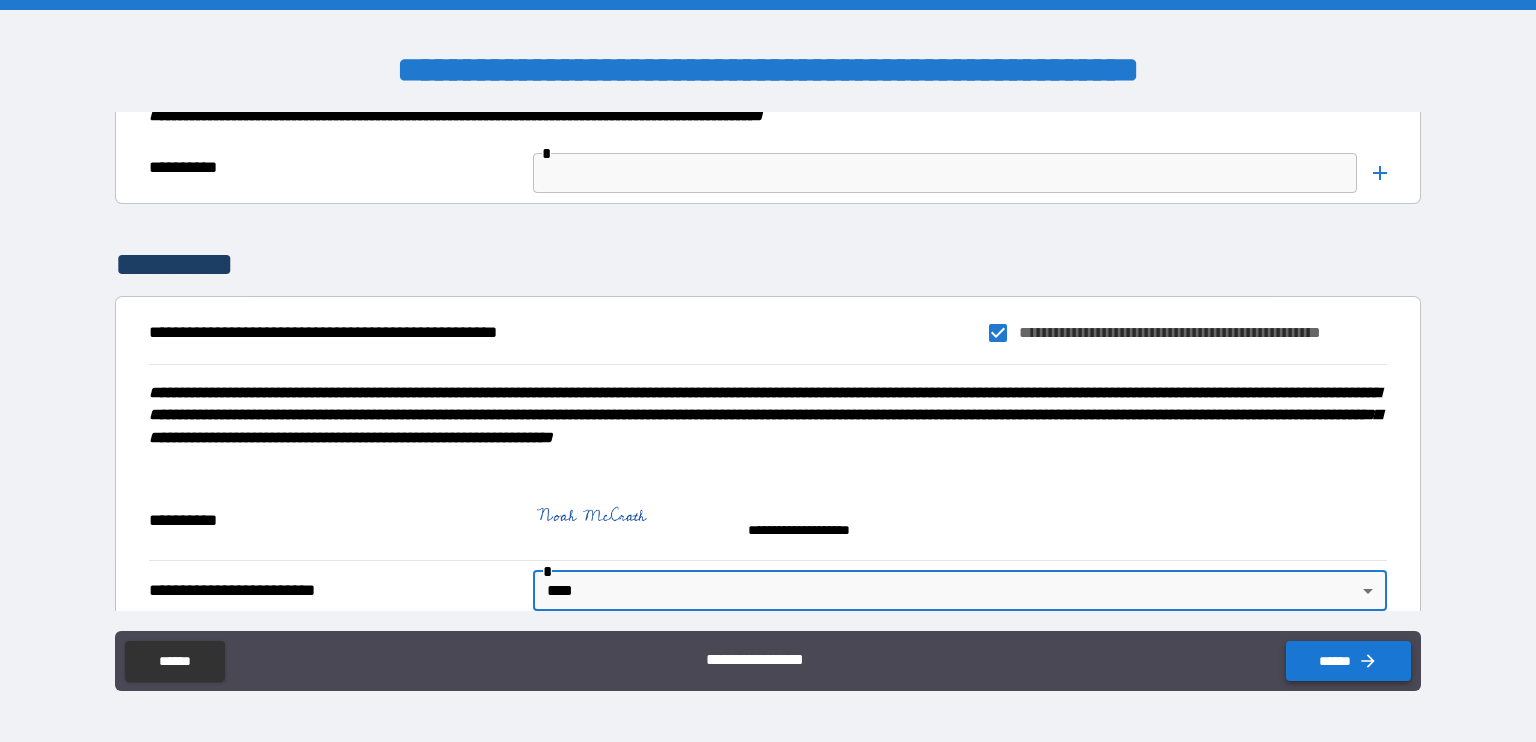 click on "******" at bounding box center (1348, 661) 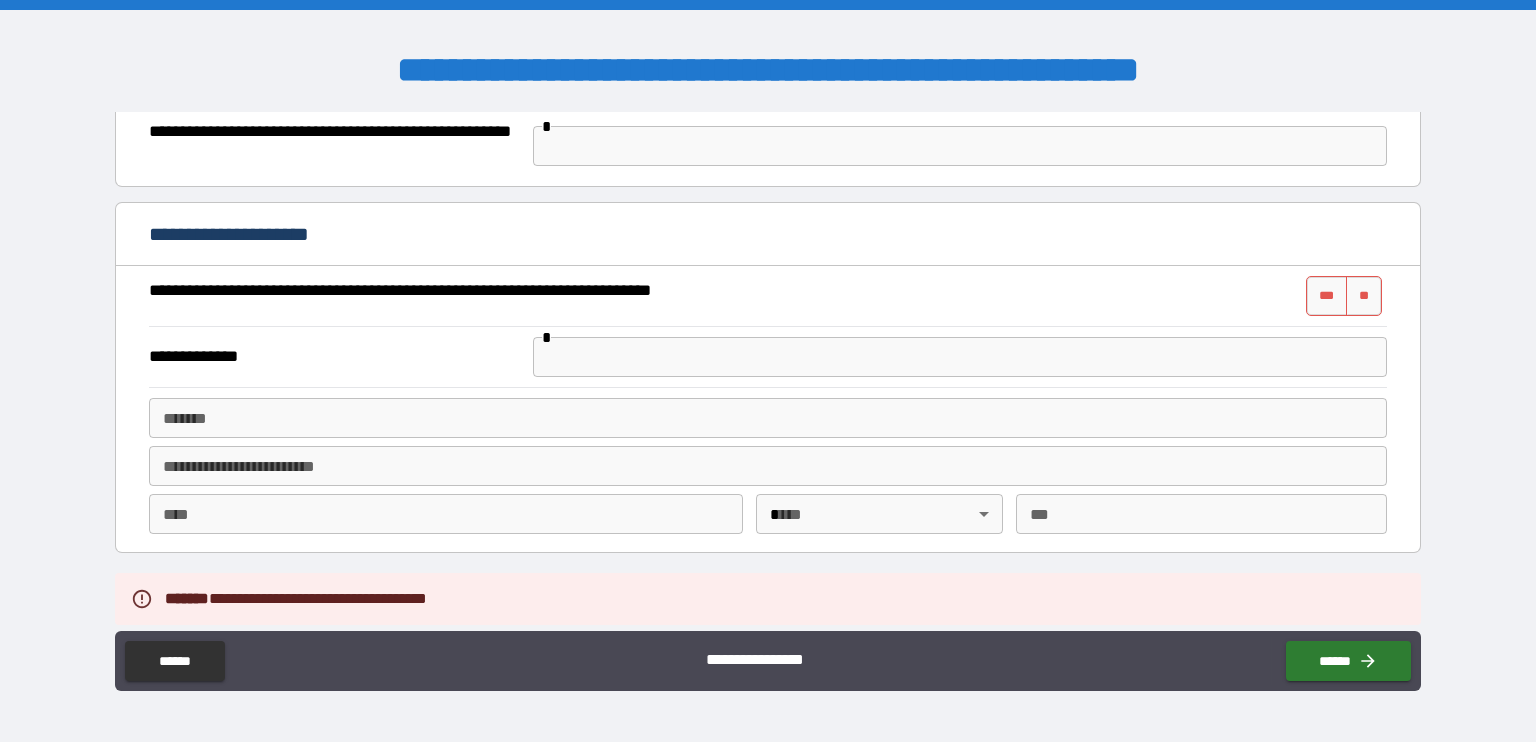 scroll, scrollTop: 970, scrollLeft: 0, axis: vertical 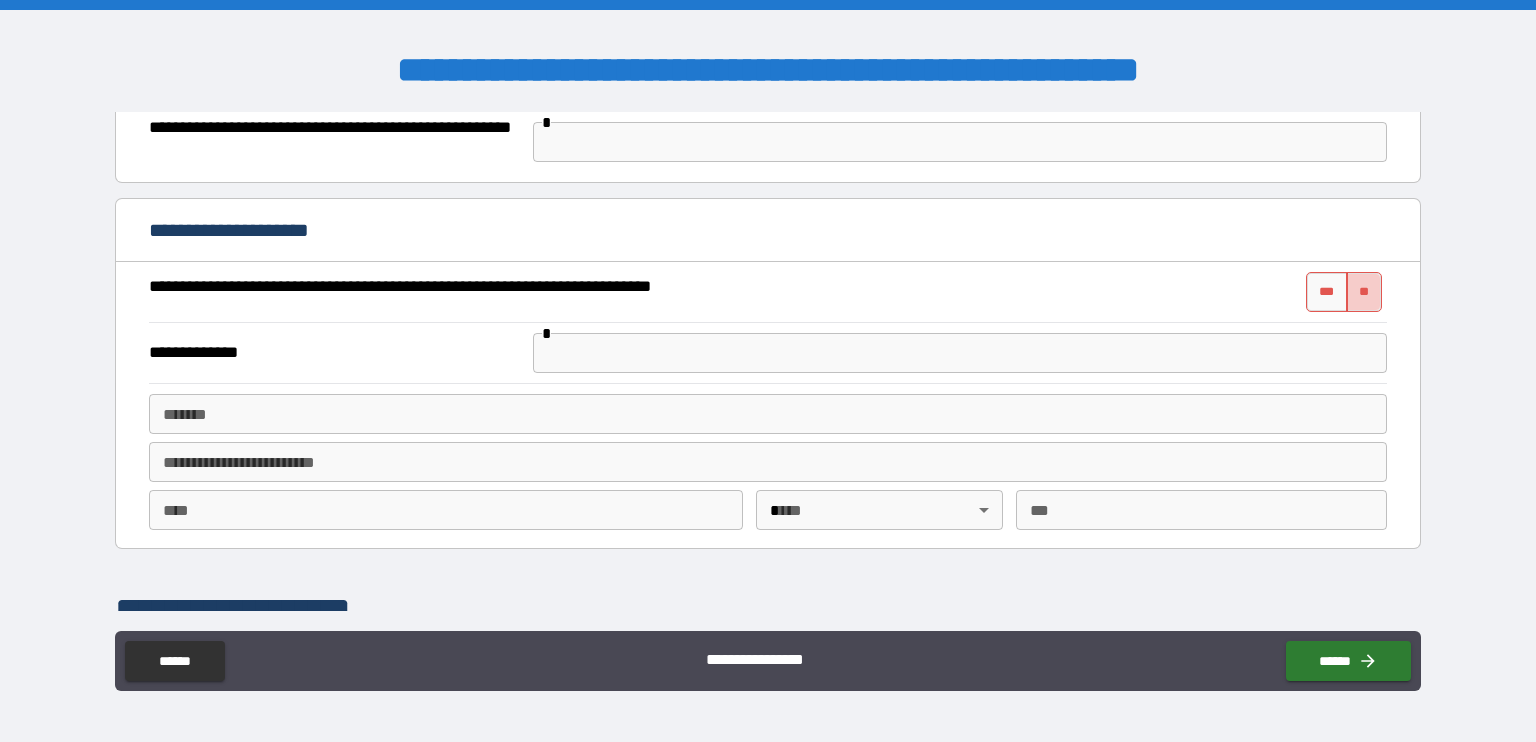 click on "**" at bounding box center [1364, 292] 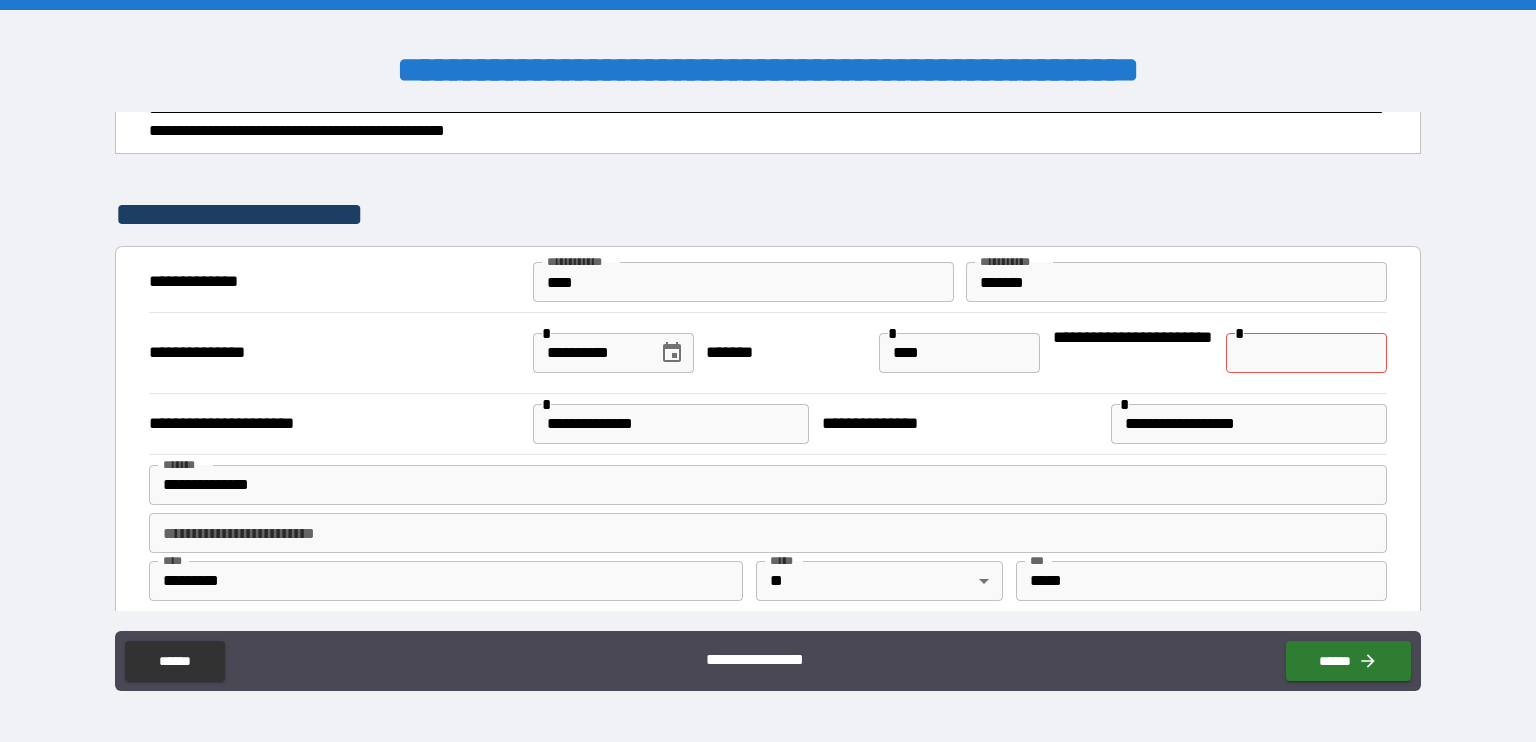 scroll, scrollTop: 0, scrollLeft: 0, axis: both 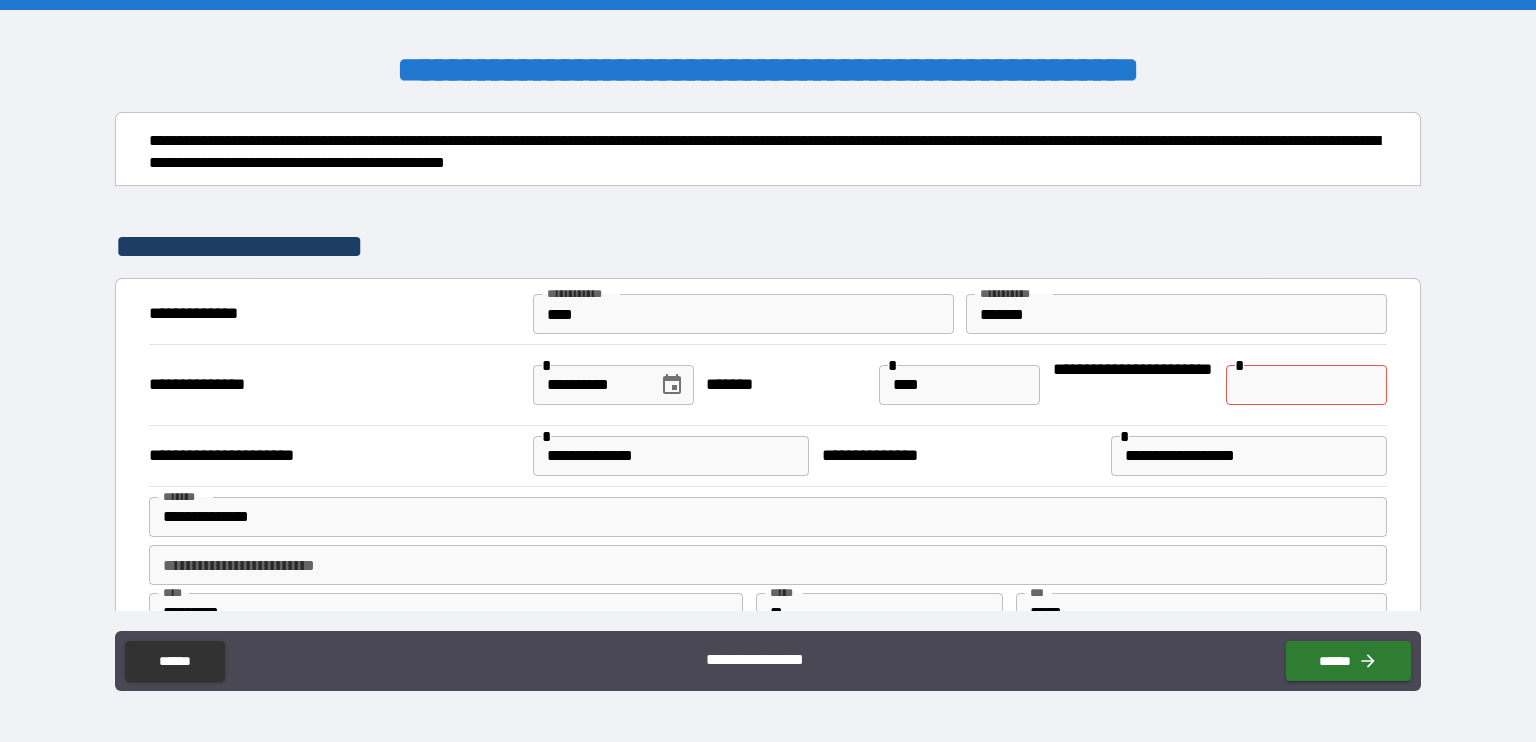 click on "*" at bounding box center (1306, 385) 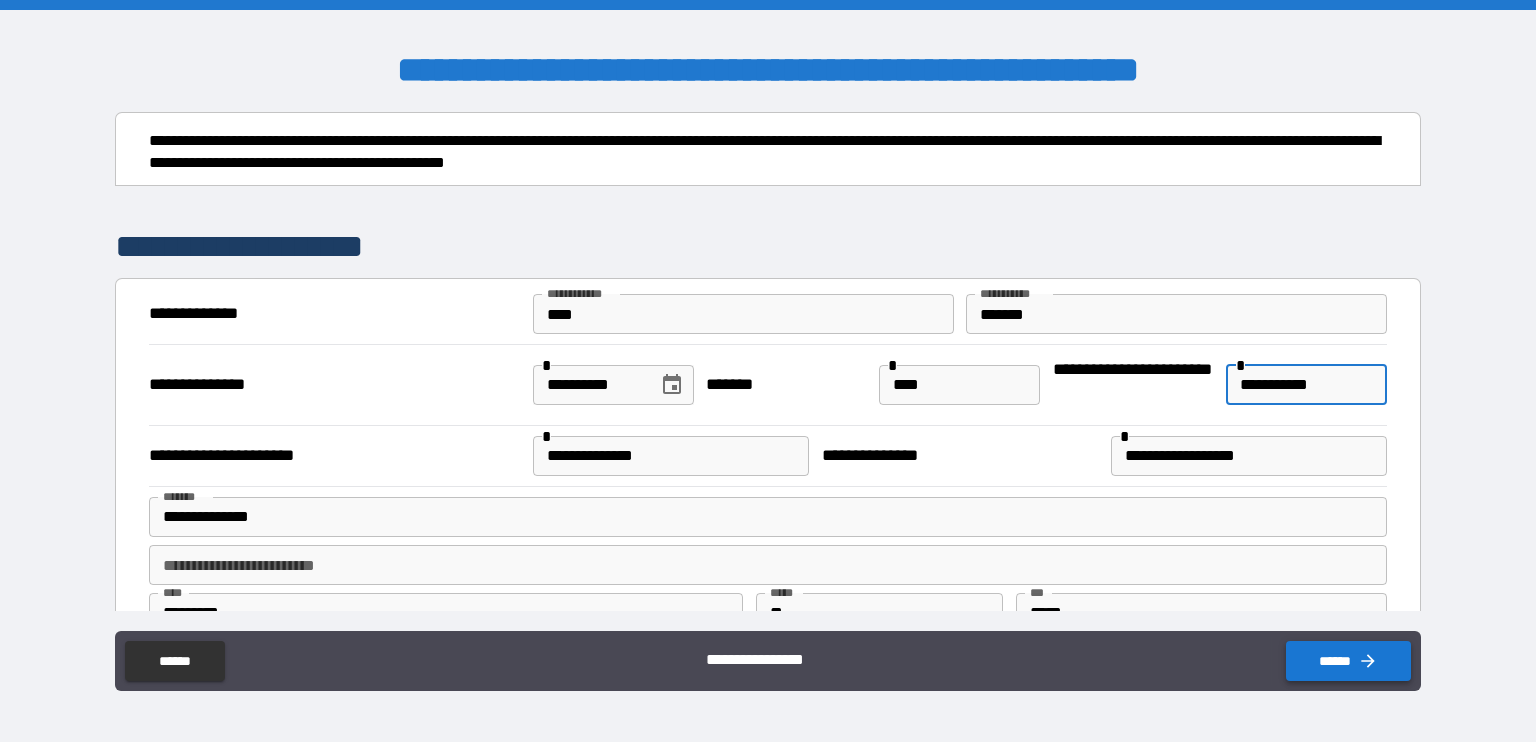 type on "**********" 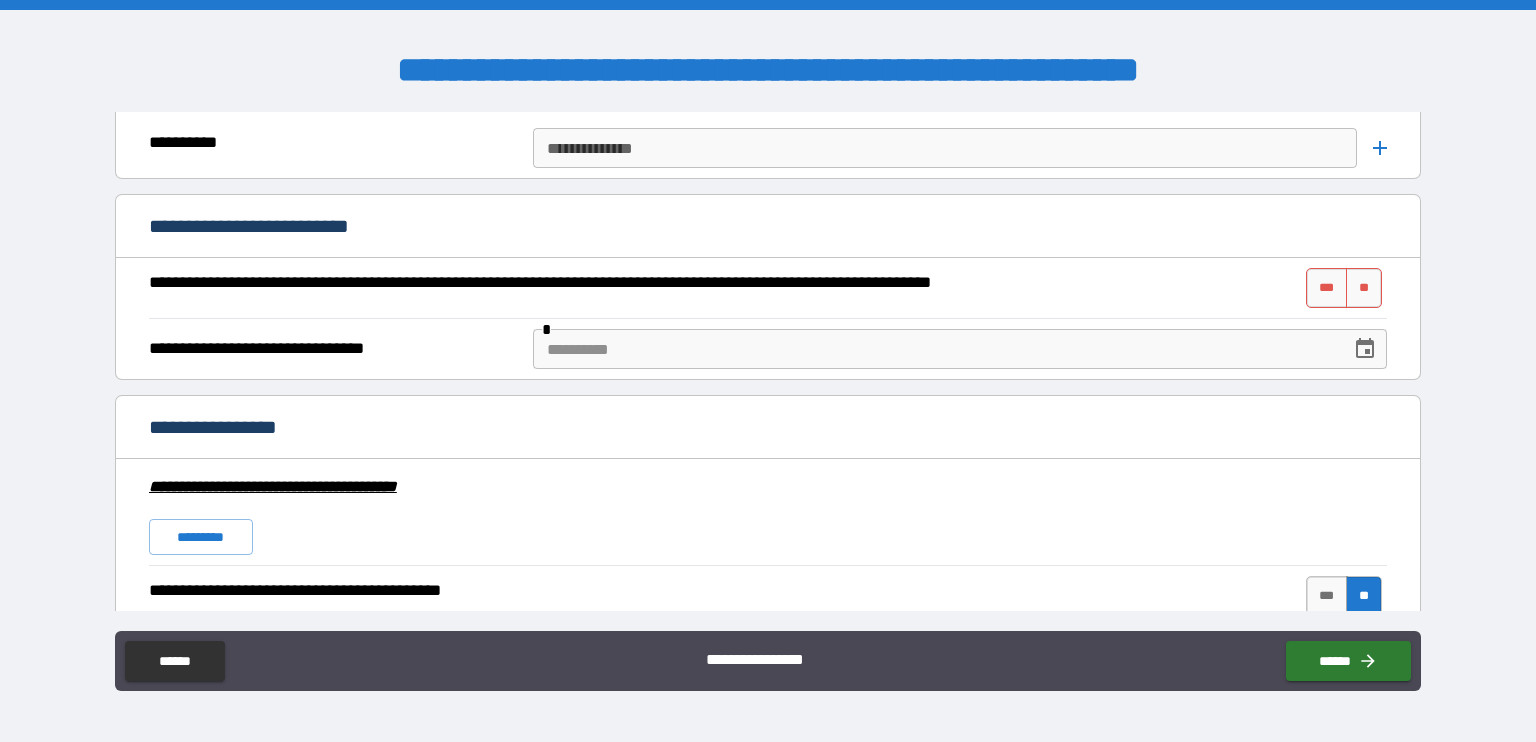 scroll, scrollTop: 5018, scrollLeft: 0, axis: vertical 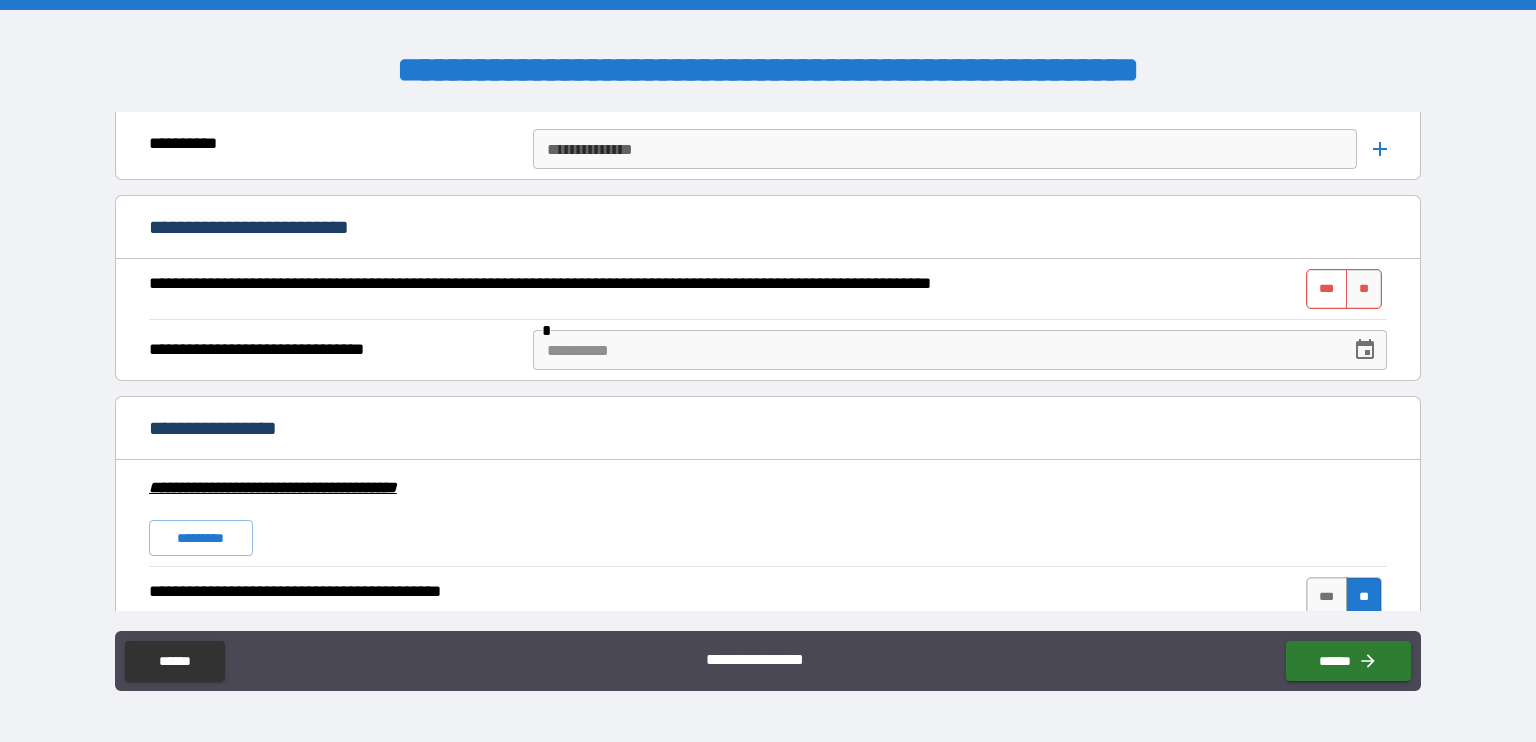click on "***" at bounding box center [1327, 289] 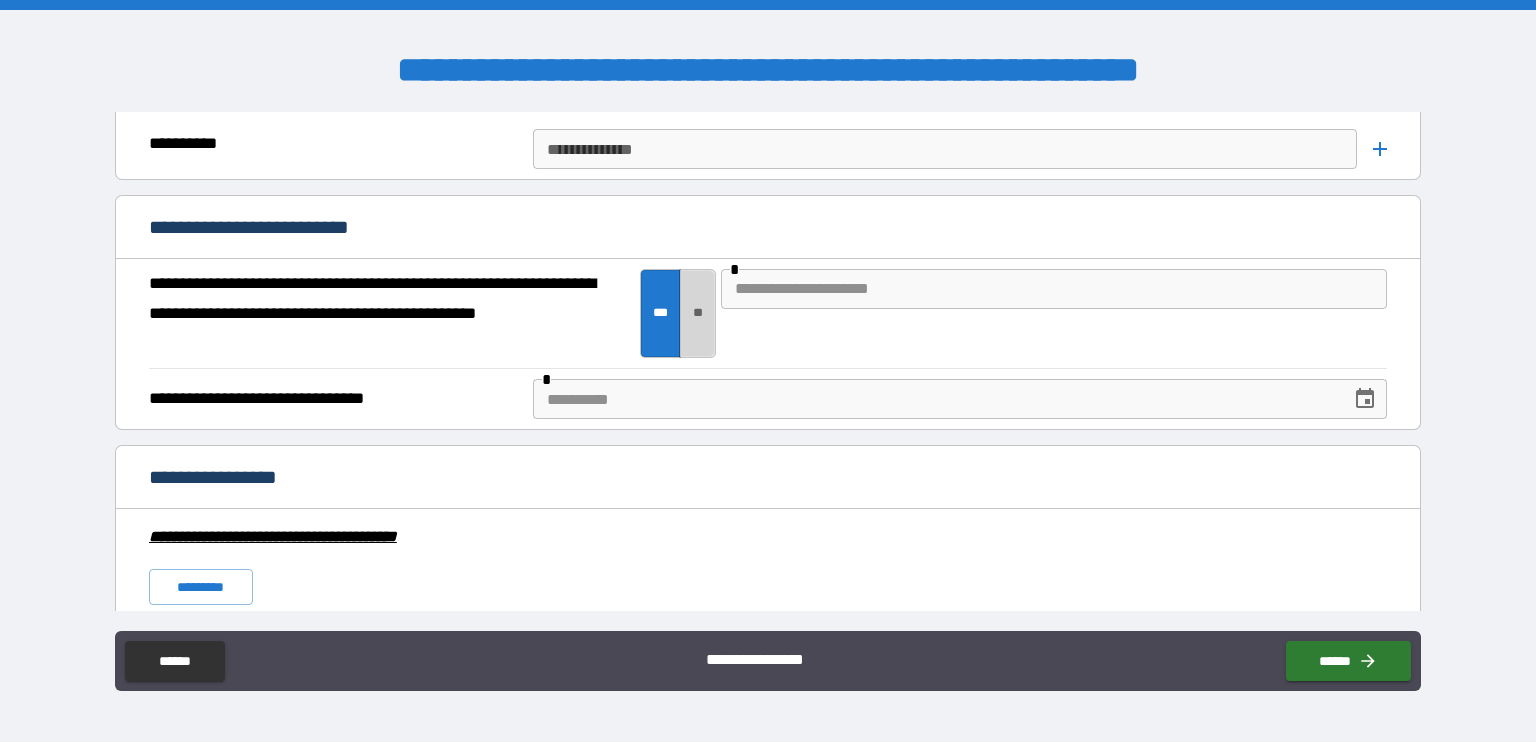 click on "**" at bounding box center (697, 313) 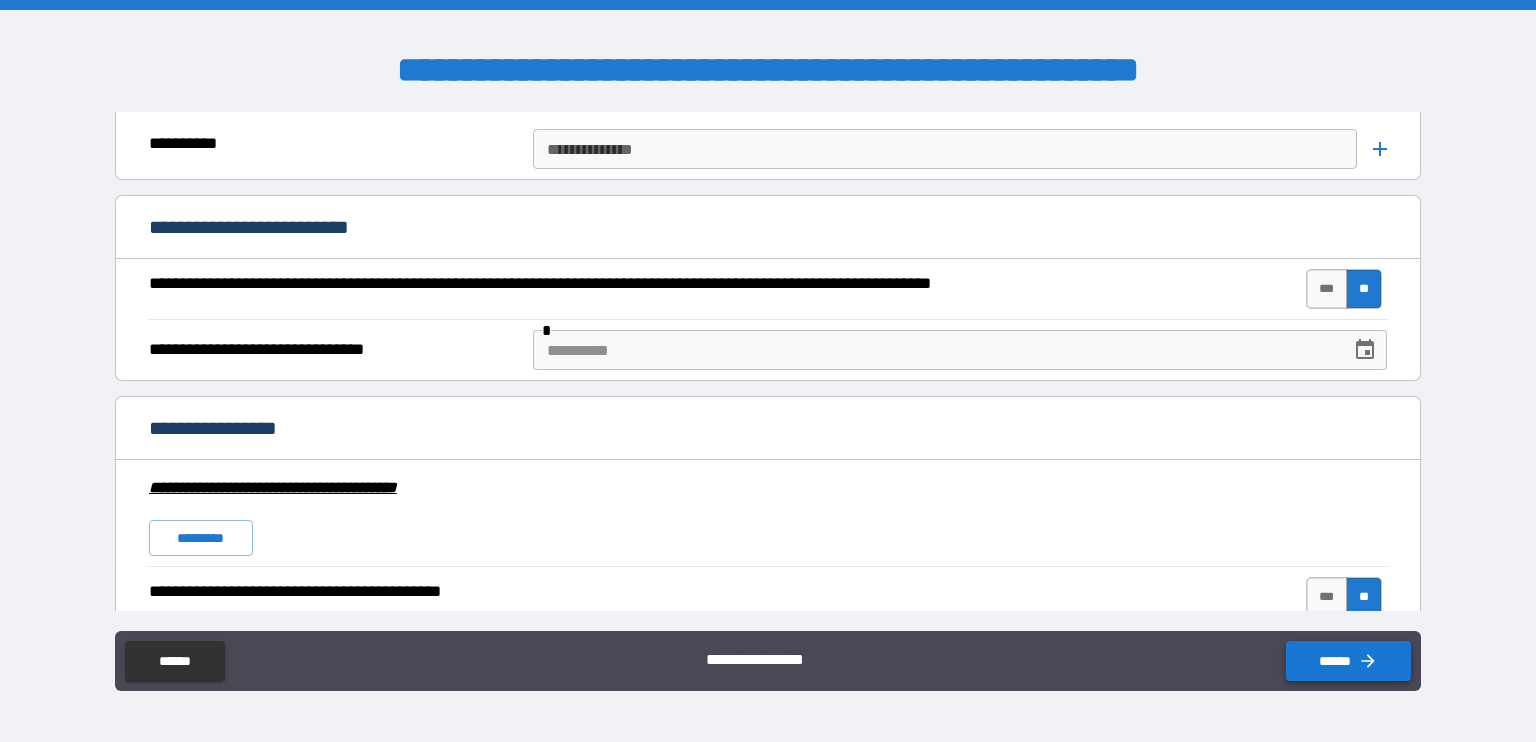 click 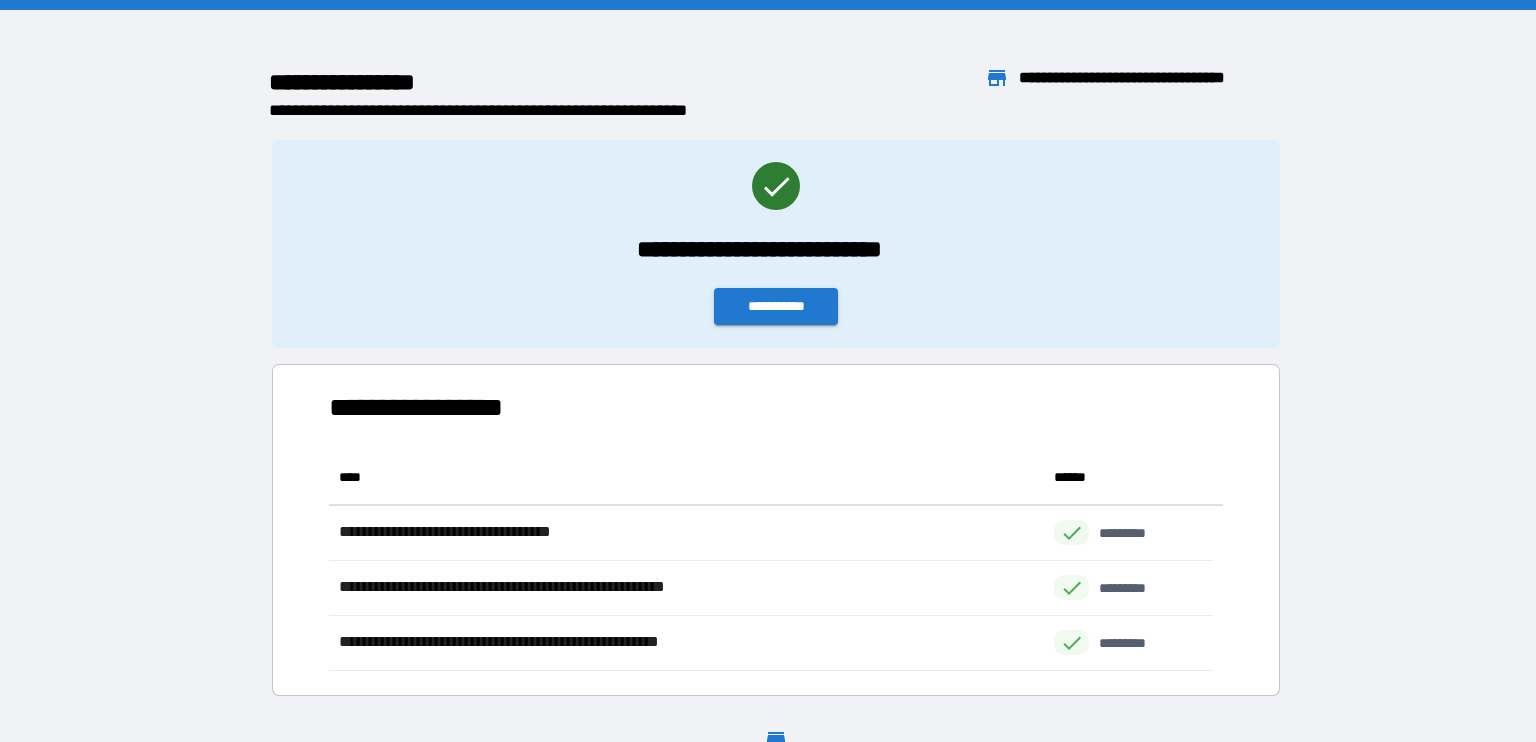 scroll, scrollTop: 16, scrollLeft: 16, axis: both 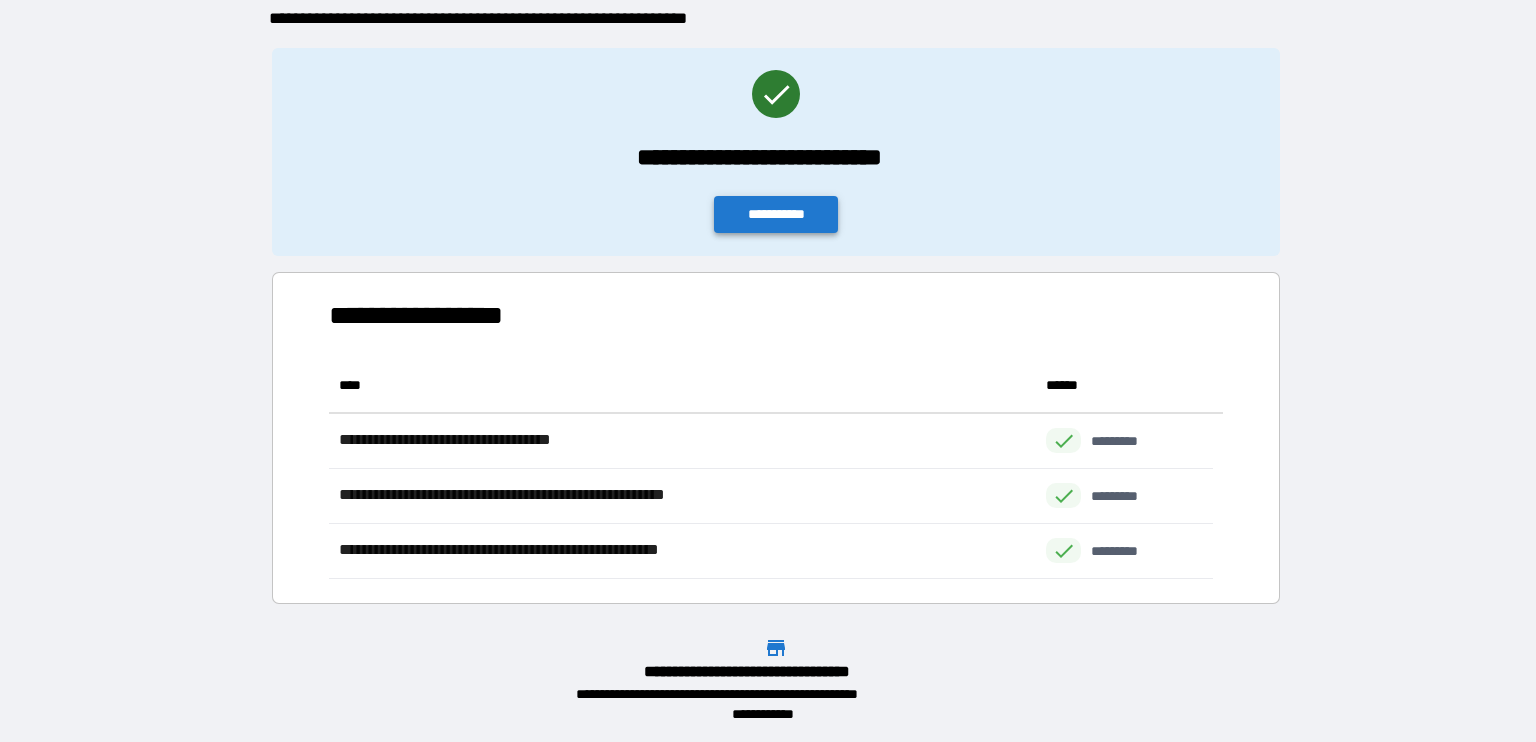 click on "**********" at bounding box center (776, 214) 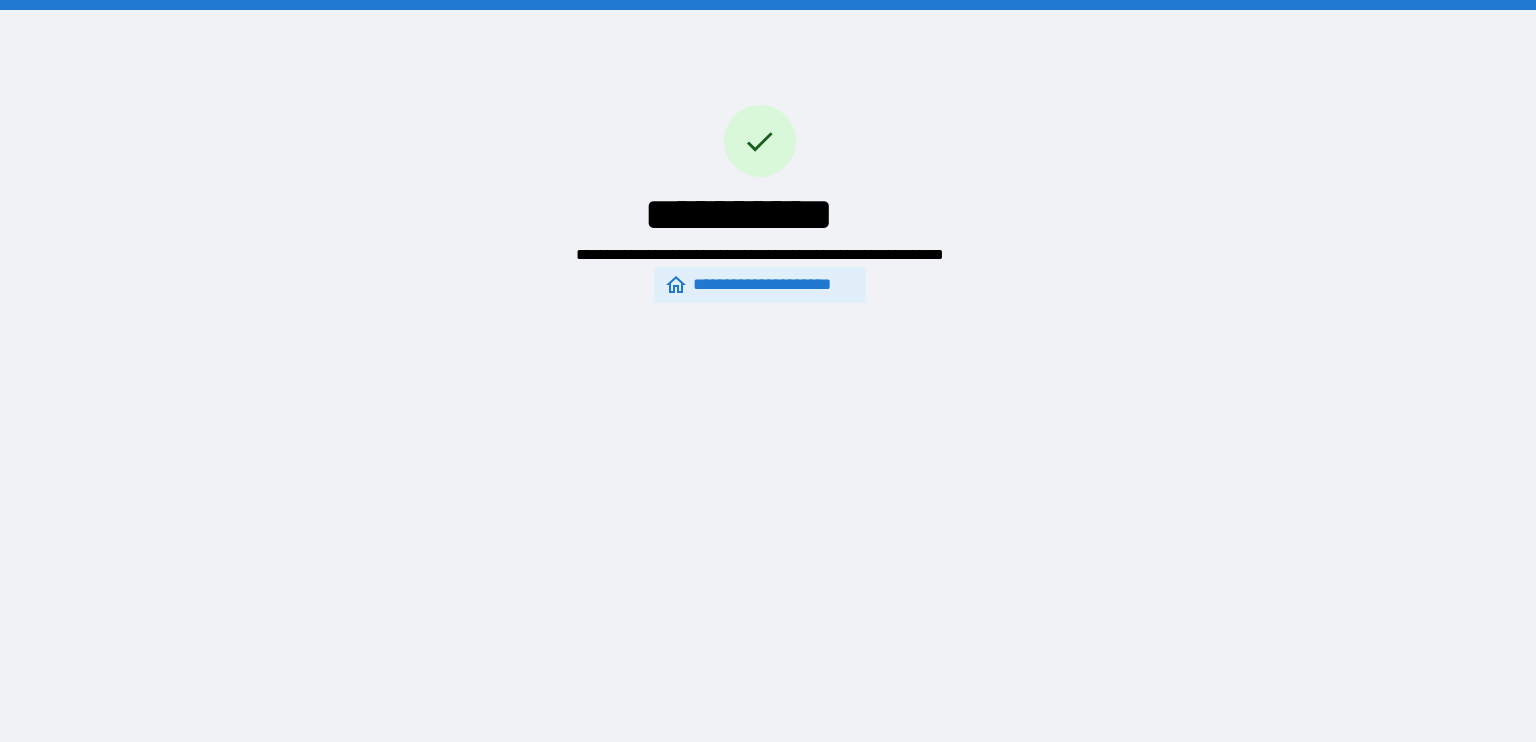 scroll, scrollTop: 0, scrollLeft: 0, axis: both 